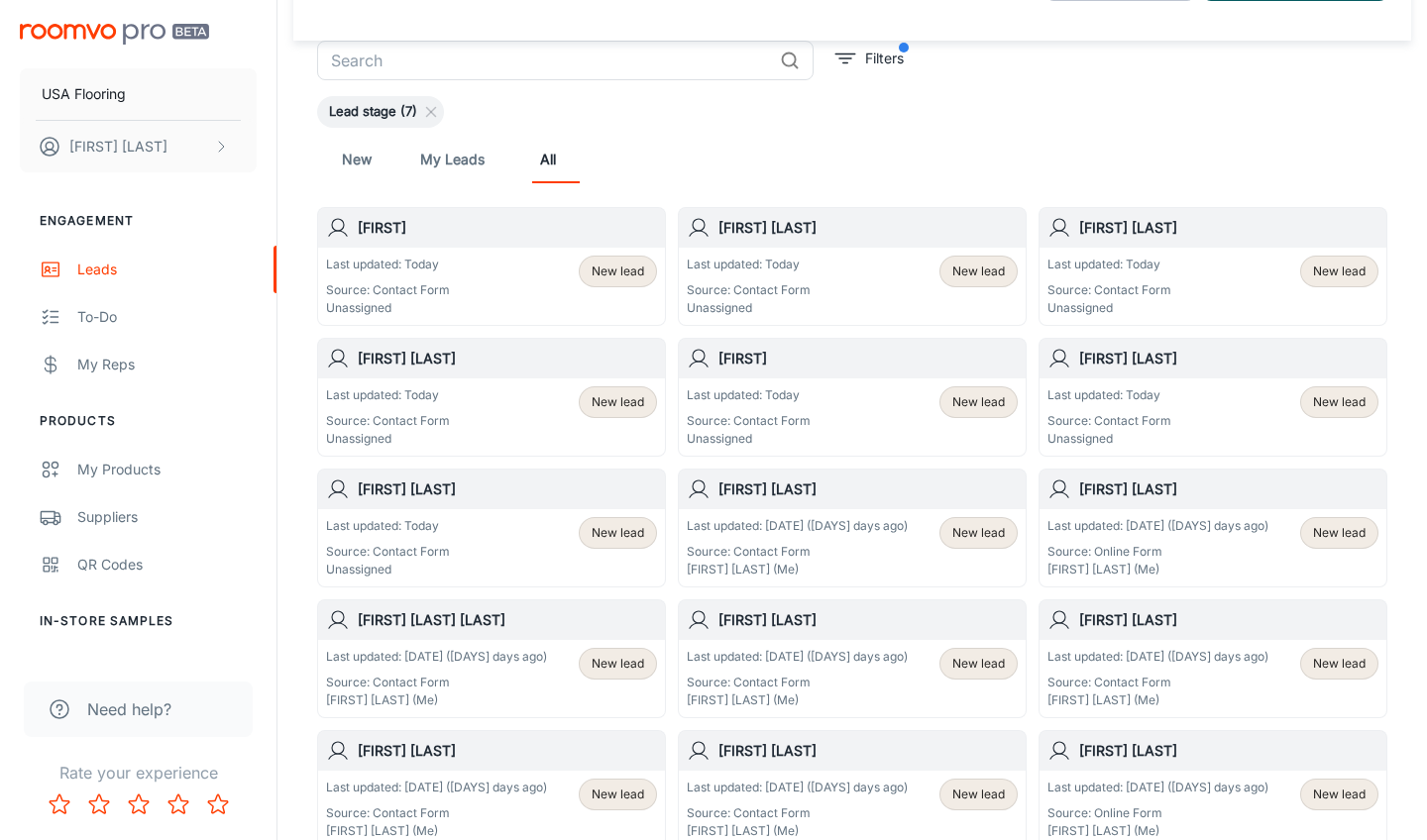 scroll, scrollTop: 50, scrollLeft: 0, axis: vertical 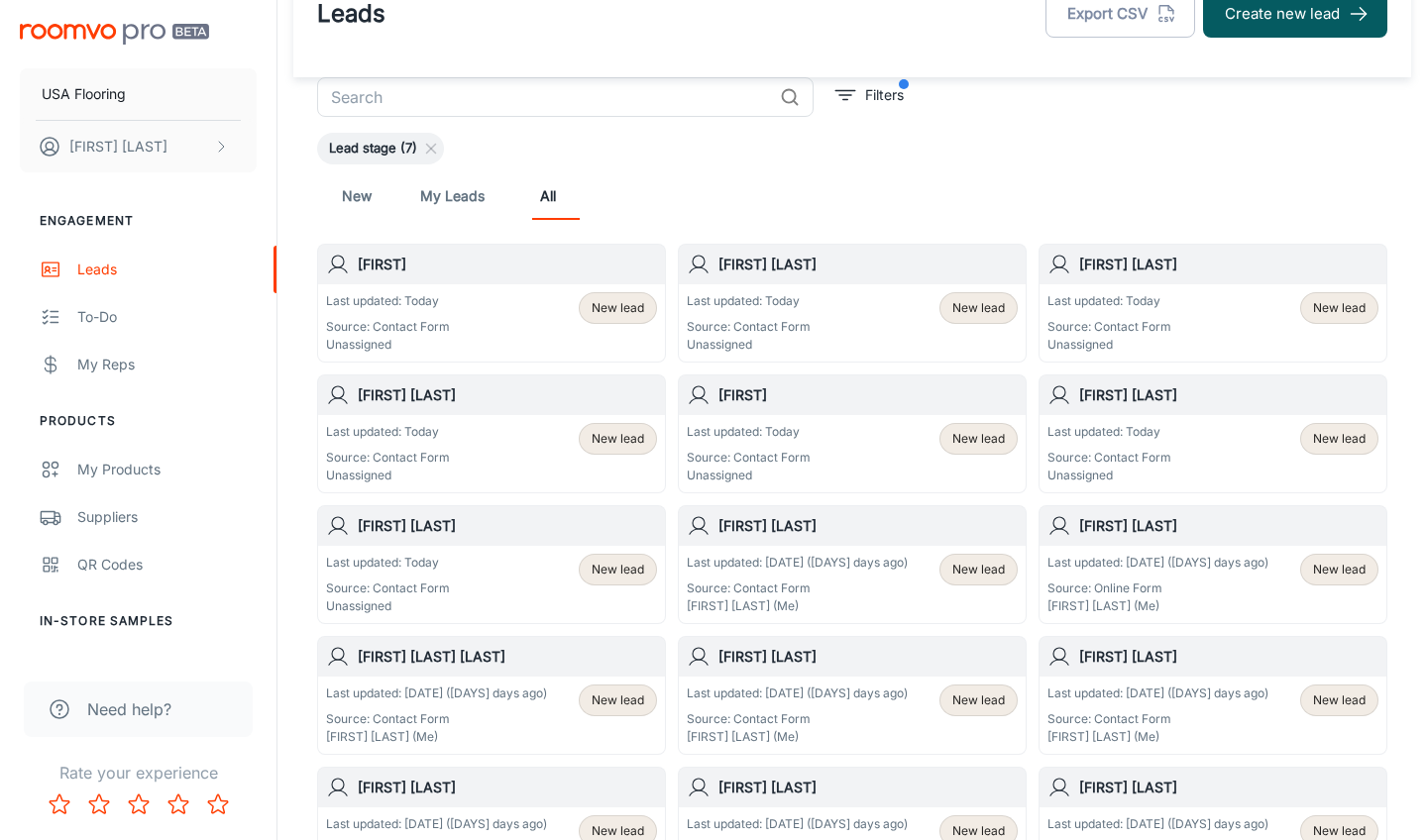 click on "Last updated: Today Source: Contact Form Unassigned New lead" at bounding box center [1213, 454] 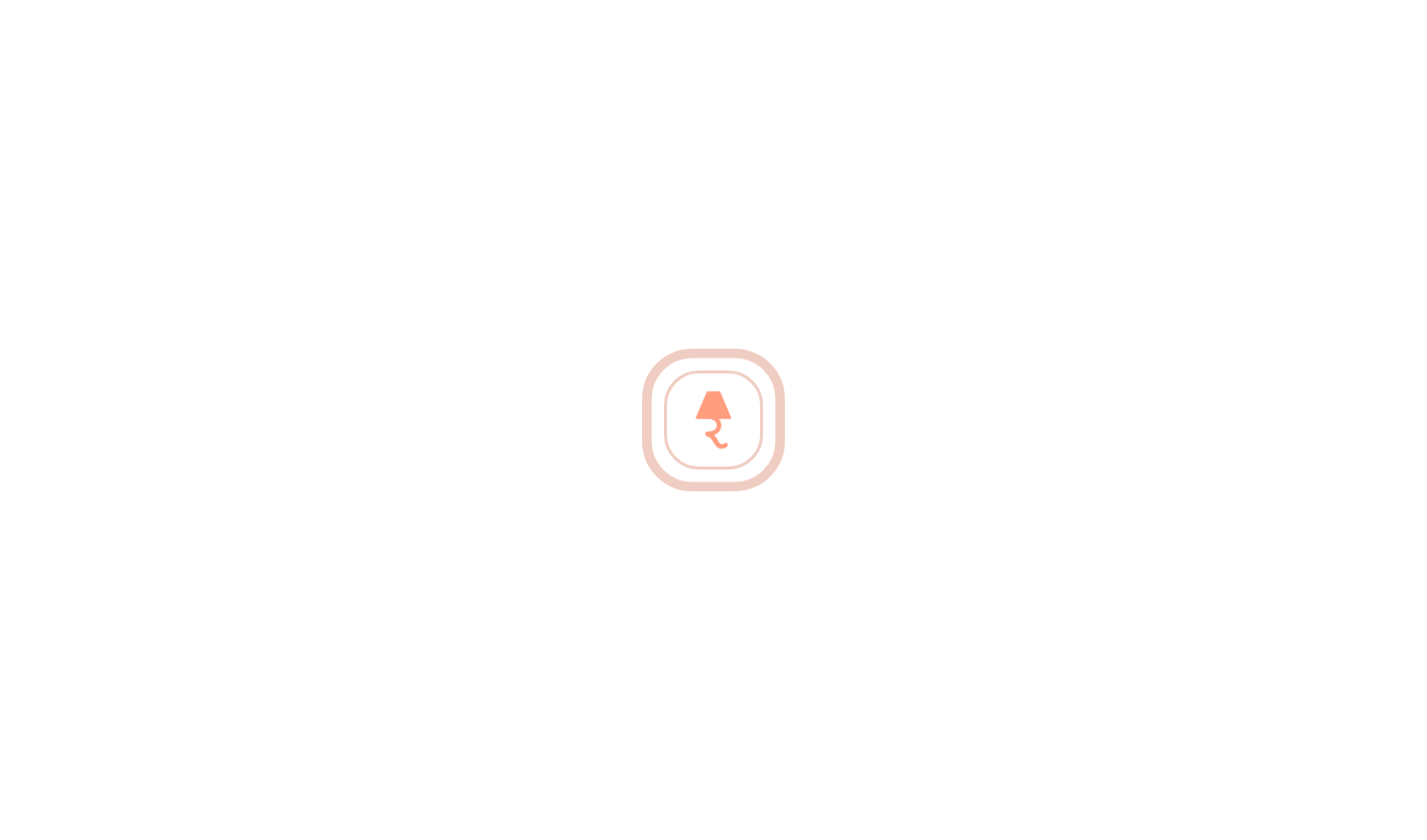 scroll, scrollTop: 0, scrollLeft: 0, axis: both 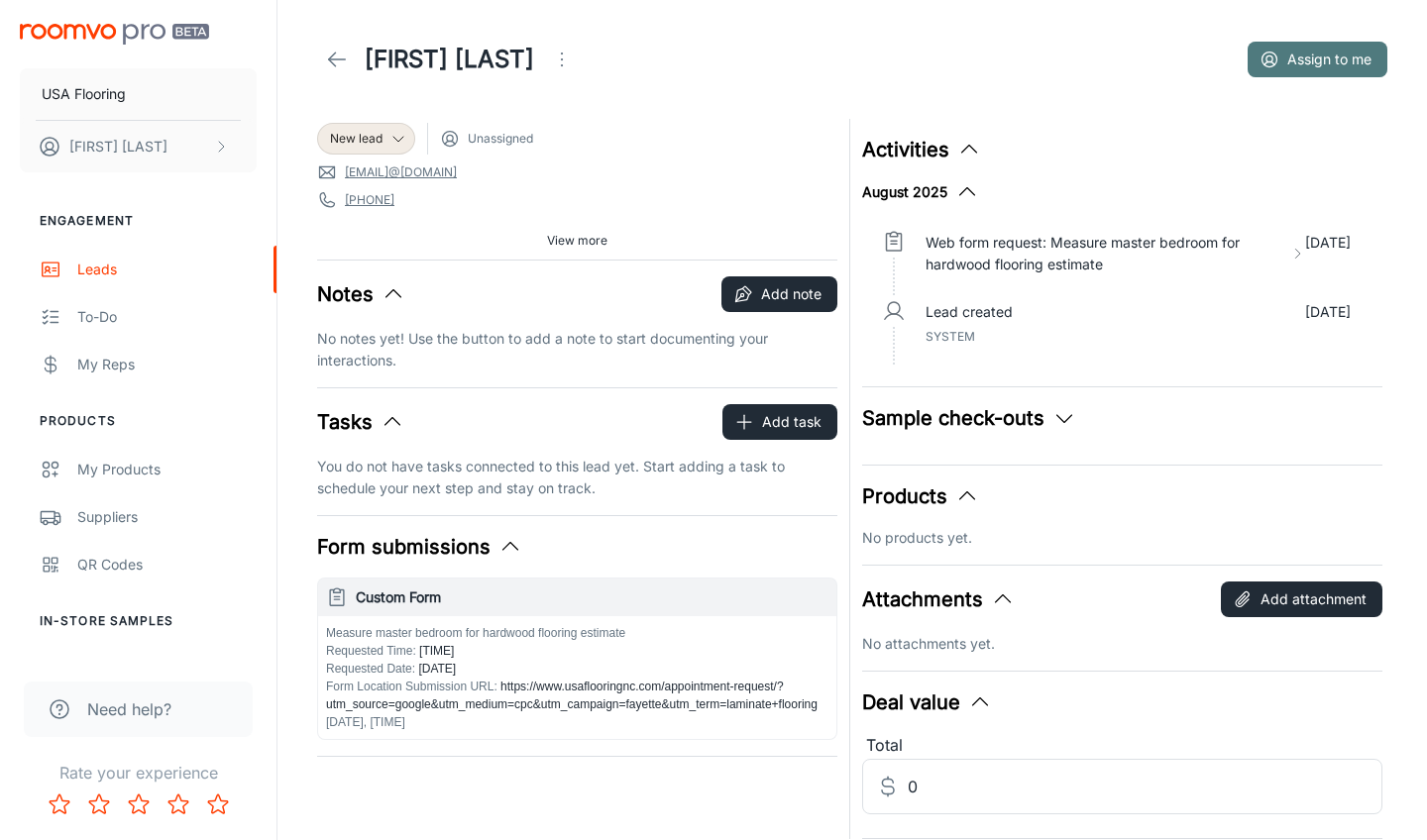 click on "Assign to me" at bounding box center [1317, 59] 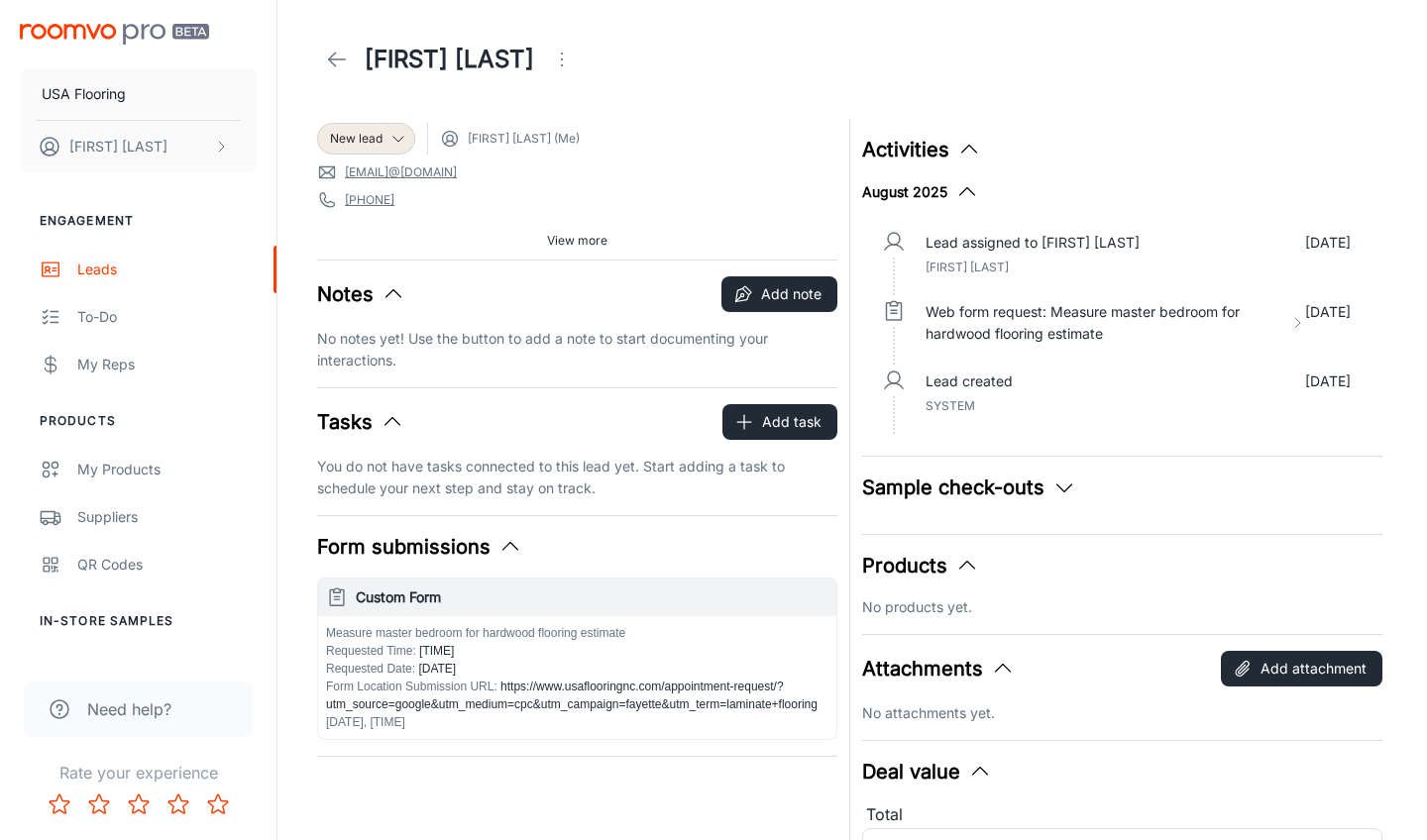click 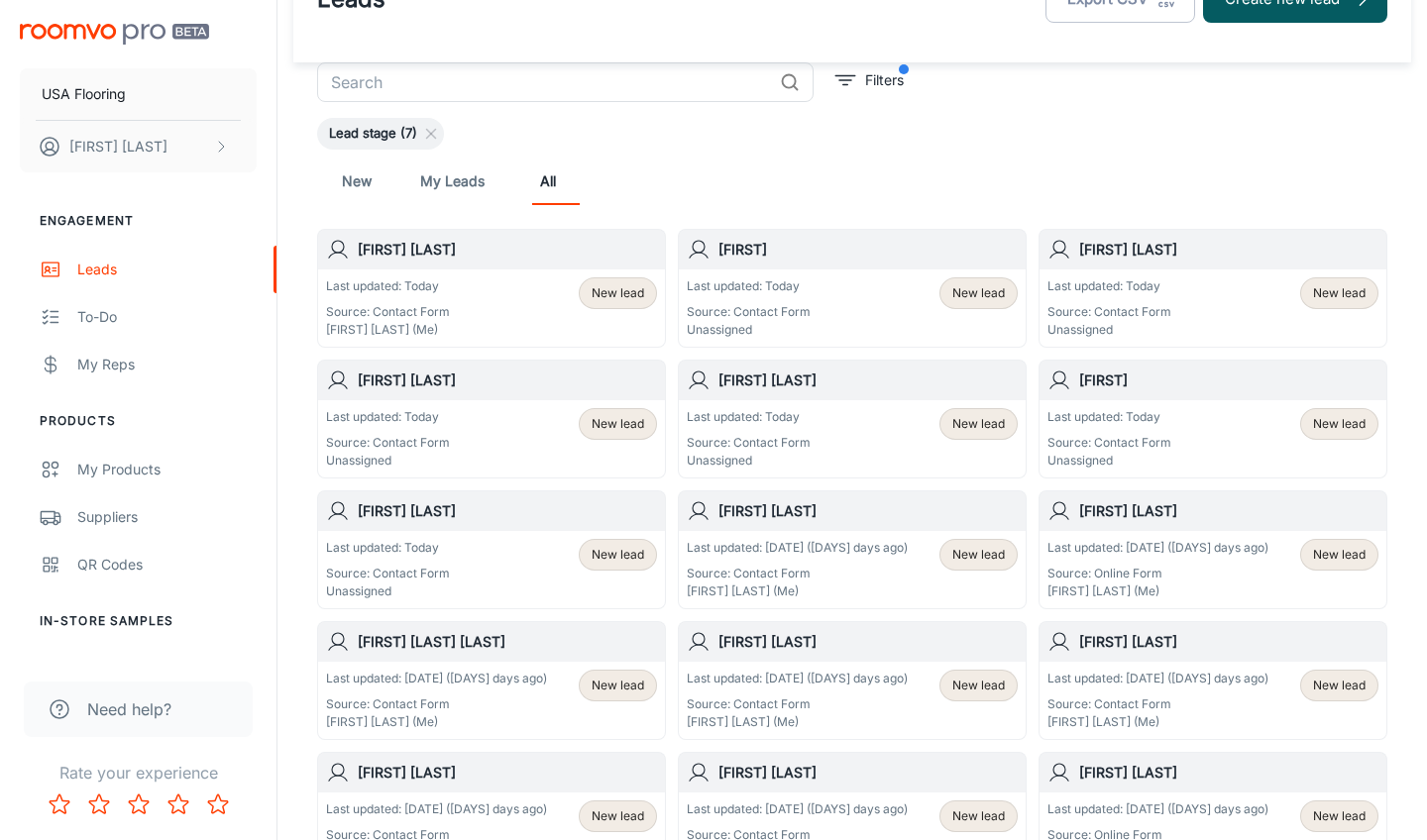 scroll, scrollTop: 59, scrollLeft: 0, axis: vertical 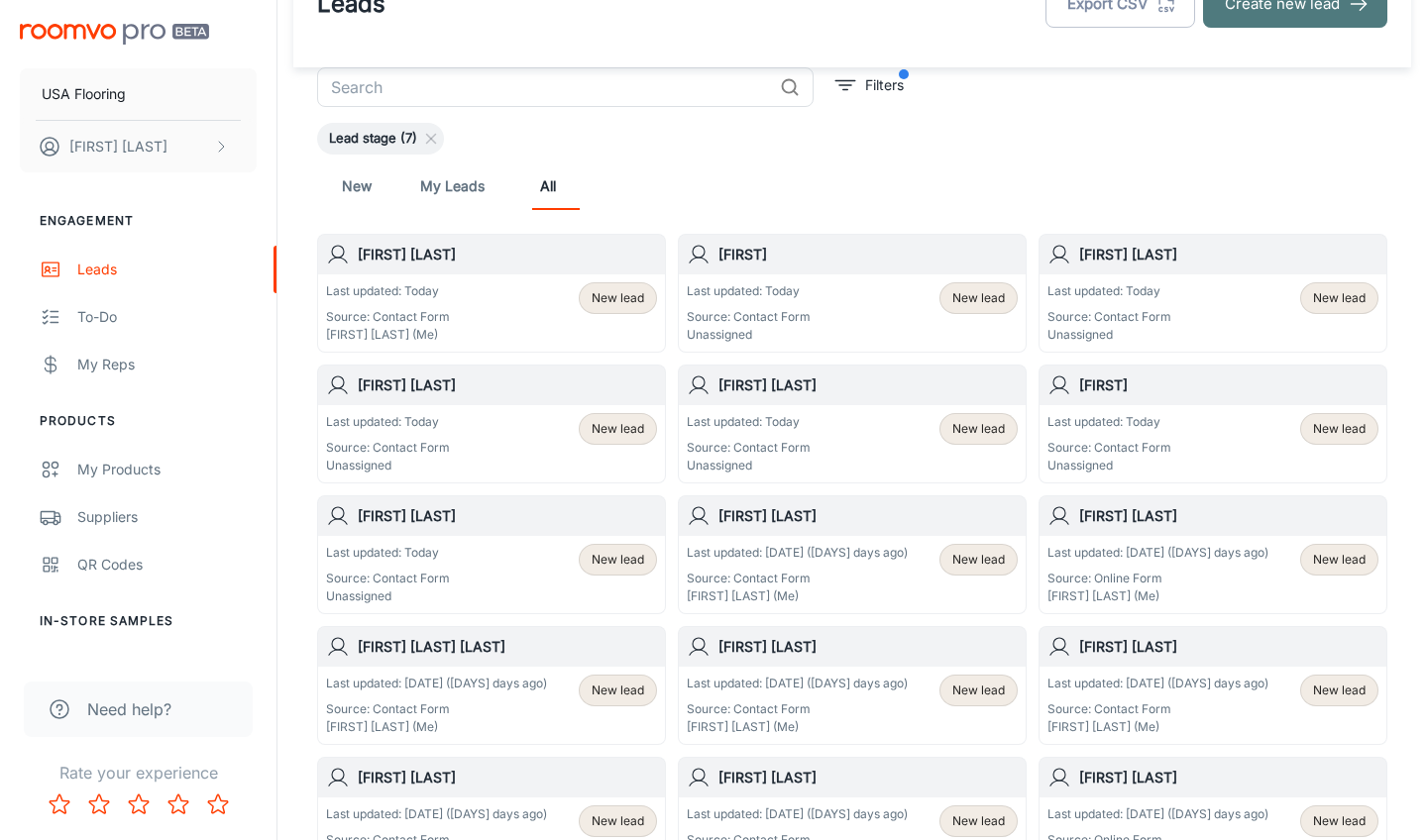 click on "Create new lead" at bounding box center (1295, 4) 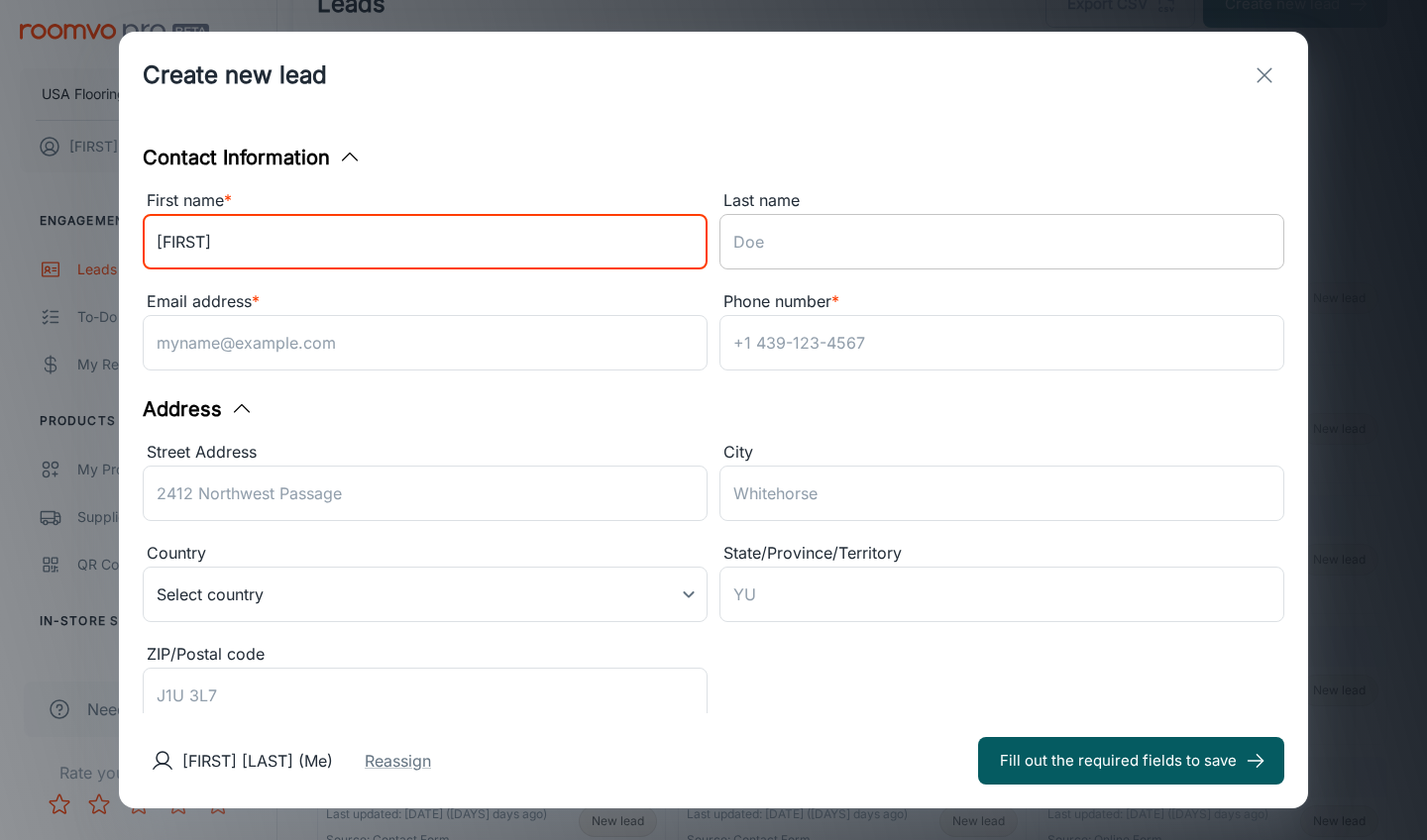 type on "[FIRST]" 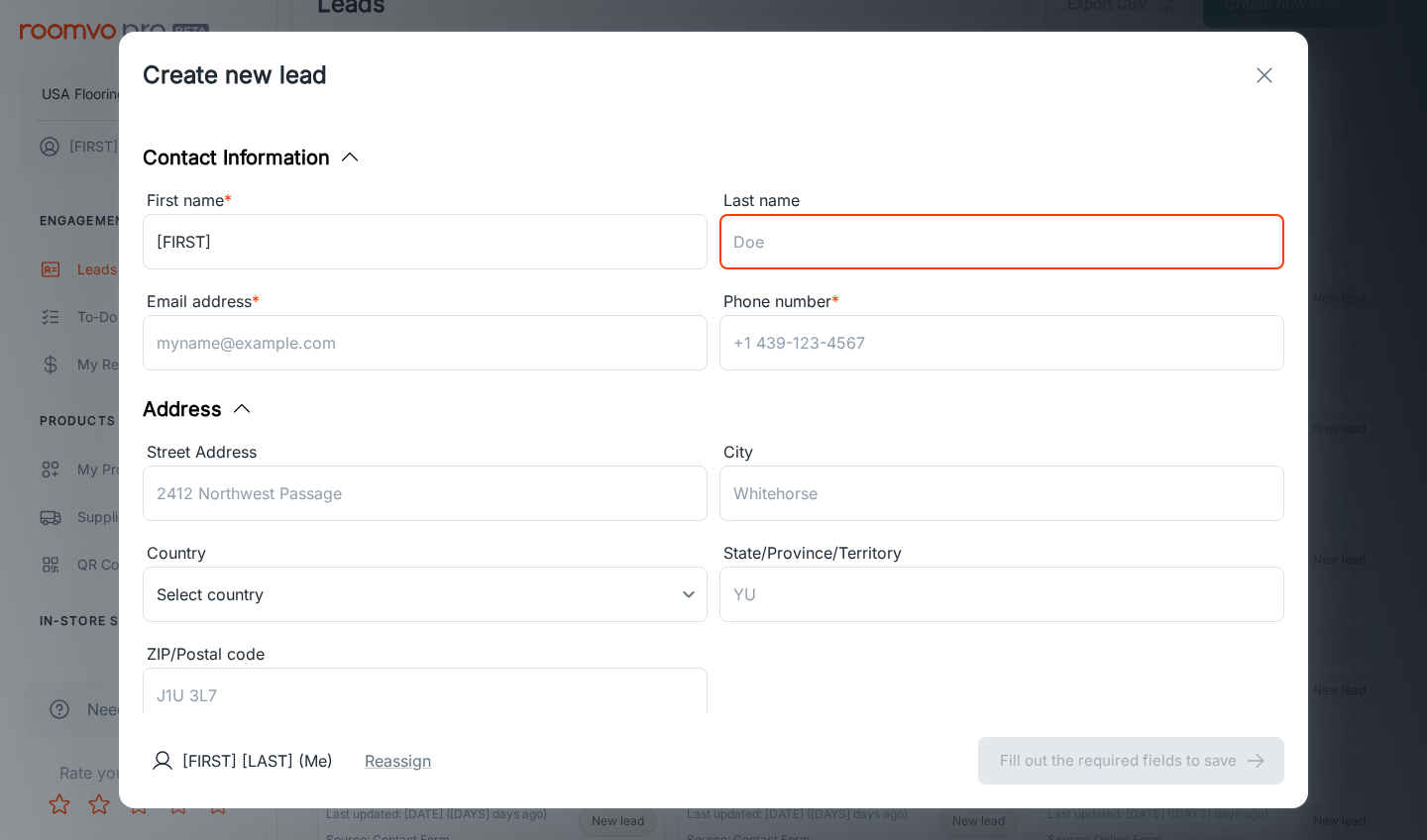 paste on "[LAST]" 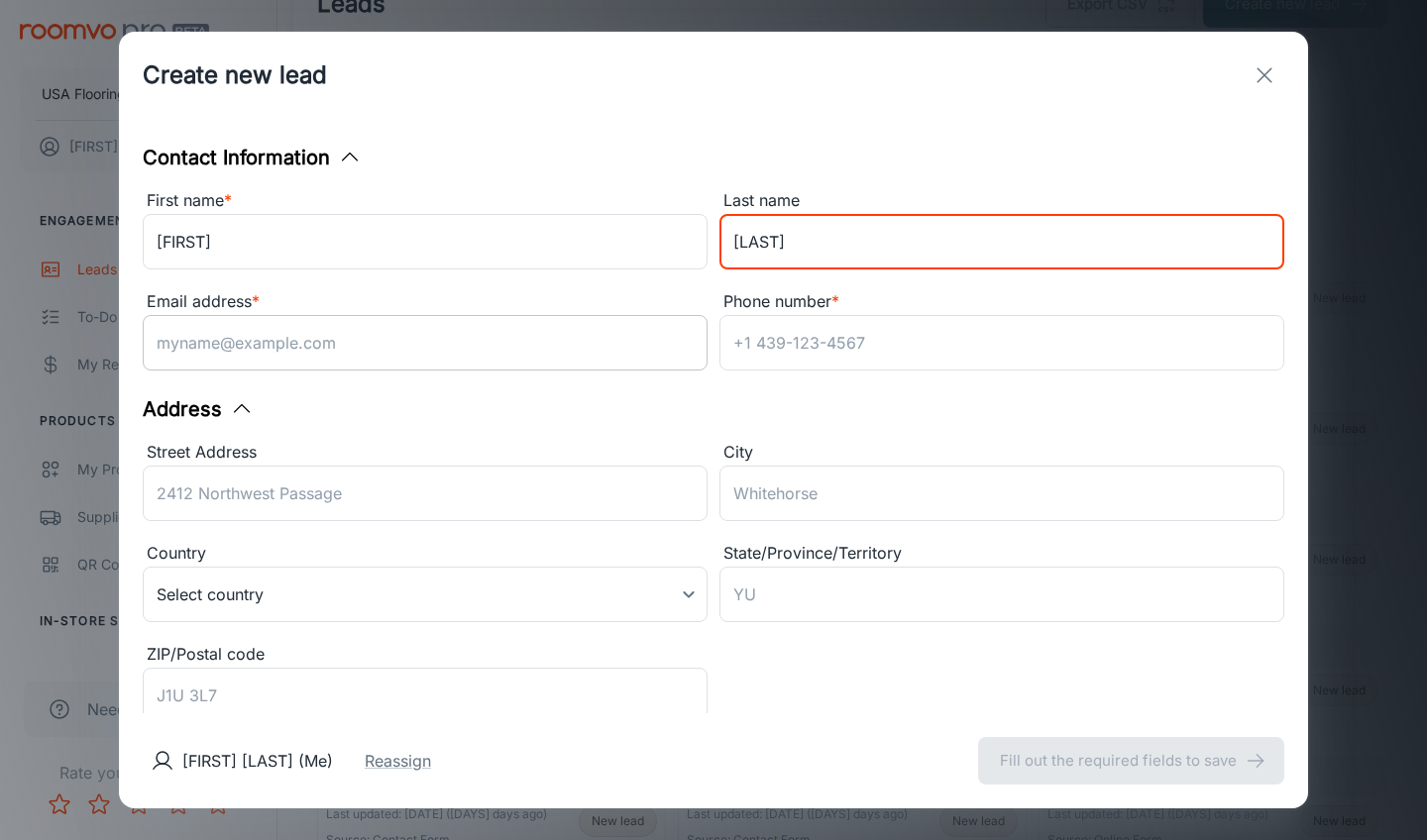 type on "[LAST]" 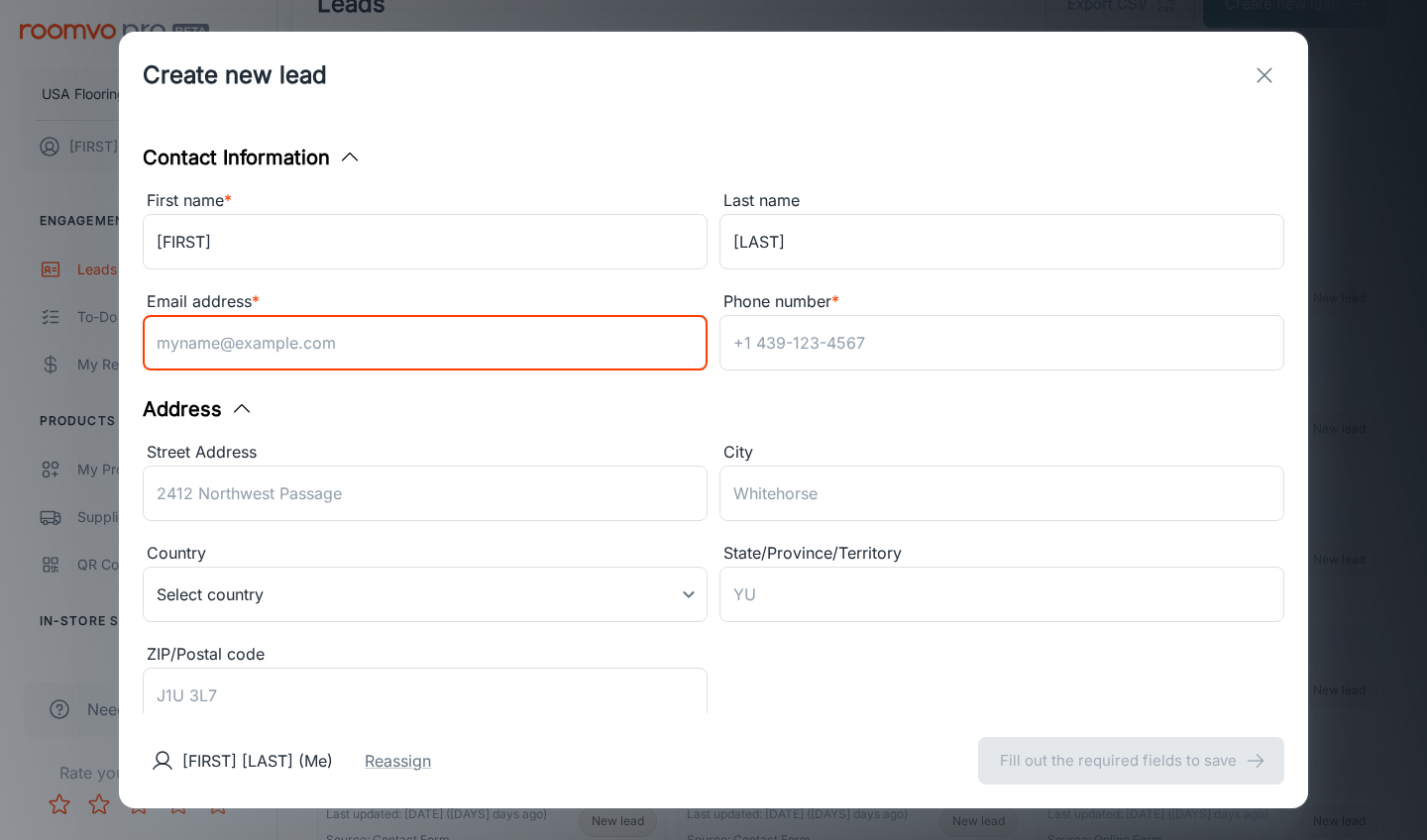 paste on "[EMAIL]" 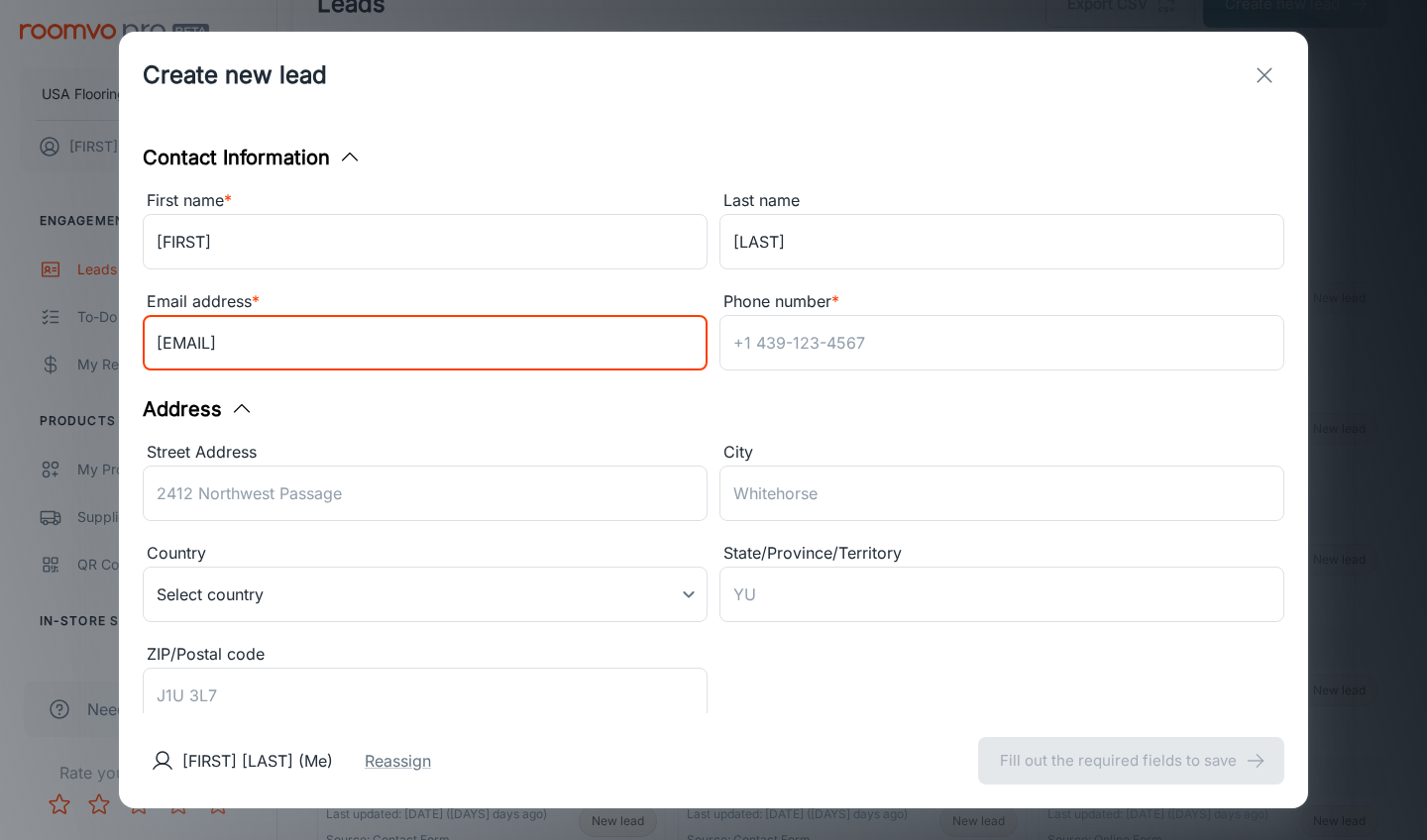 click on "[EMAIL]" at bounding box center [425, 343] 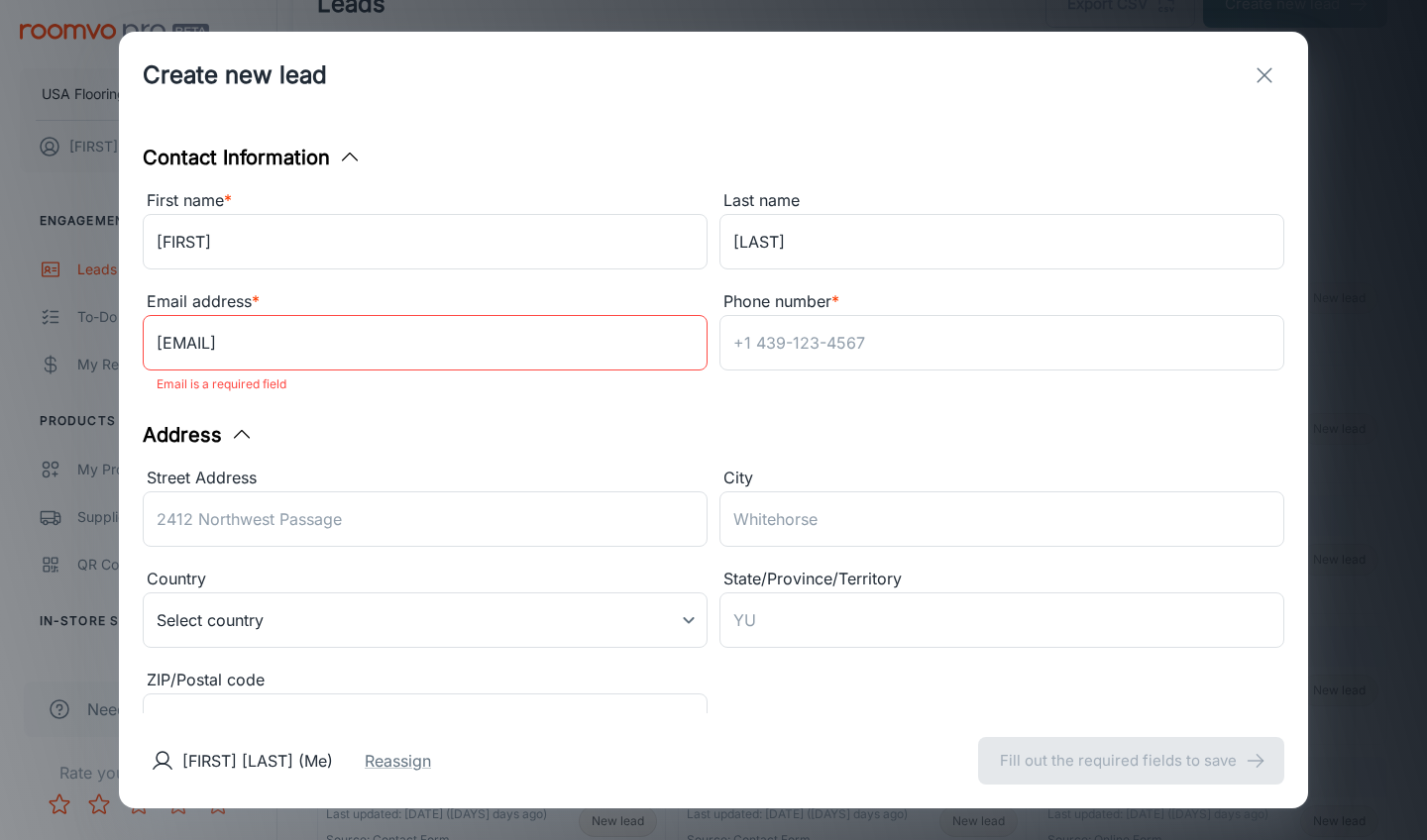 click on "Address Street Address ​ City ​ Country Select country ​ State/Province/Territory ​ ZIP/Postal code ​" at bounding box center (714, 588) 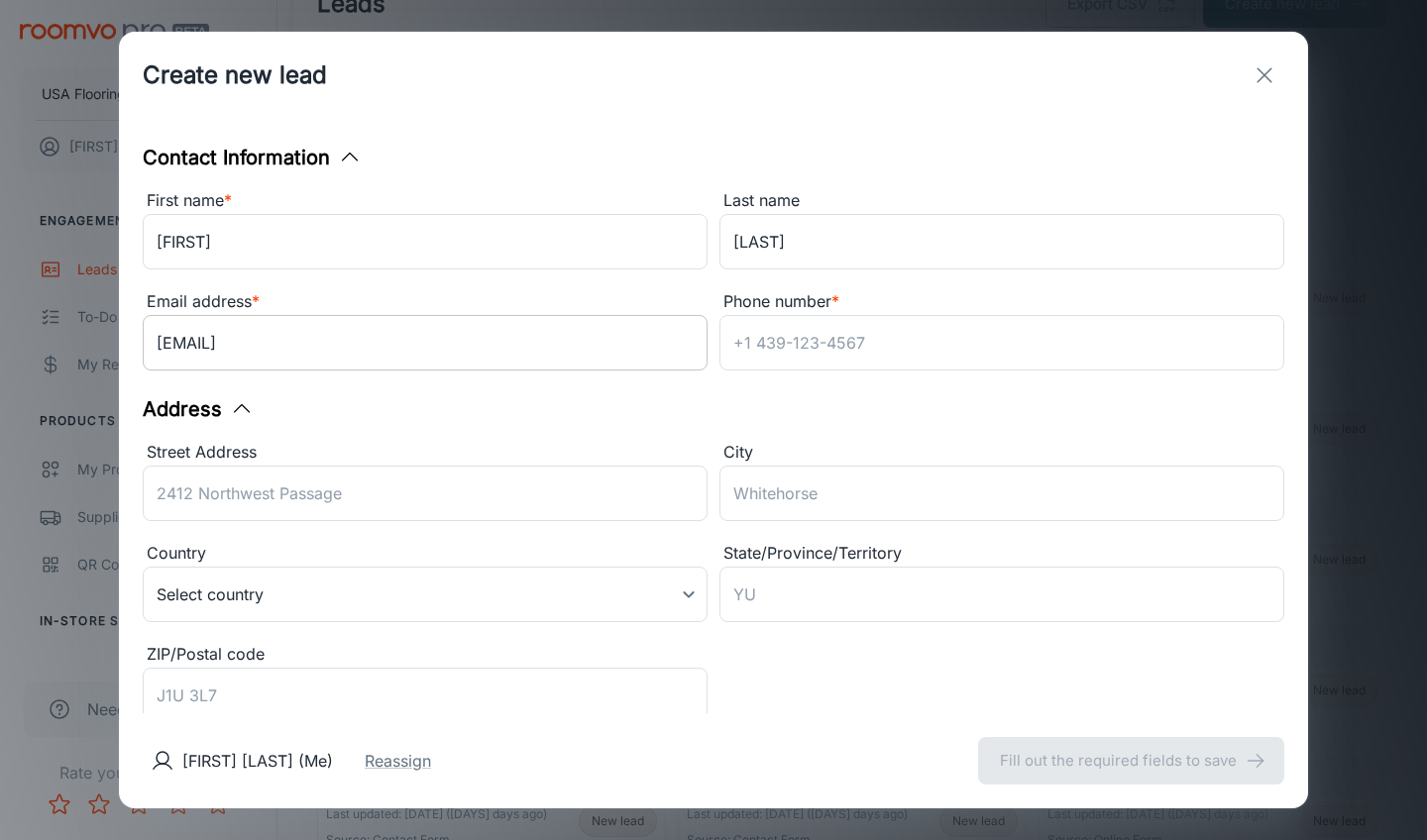 click on "[EMAIL]" at bounding box center [425, 343] 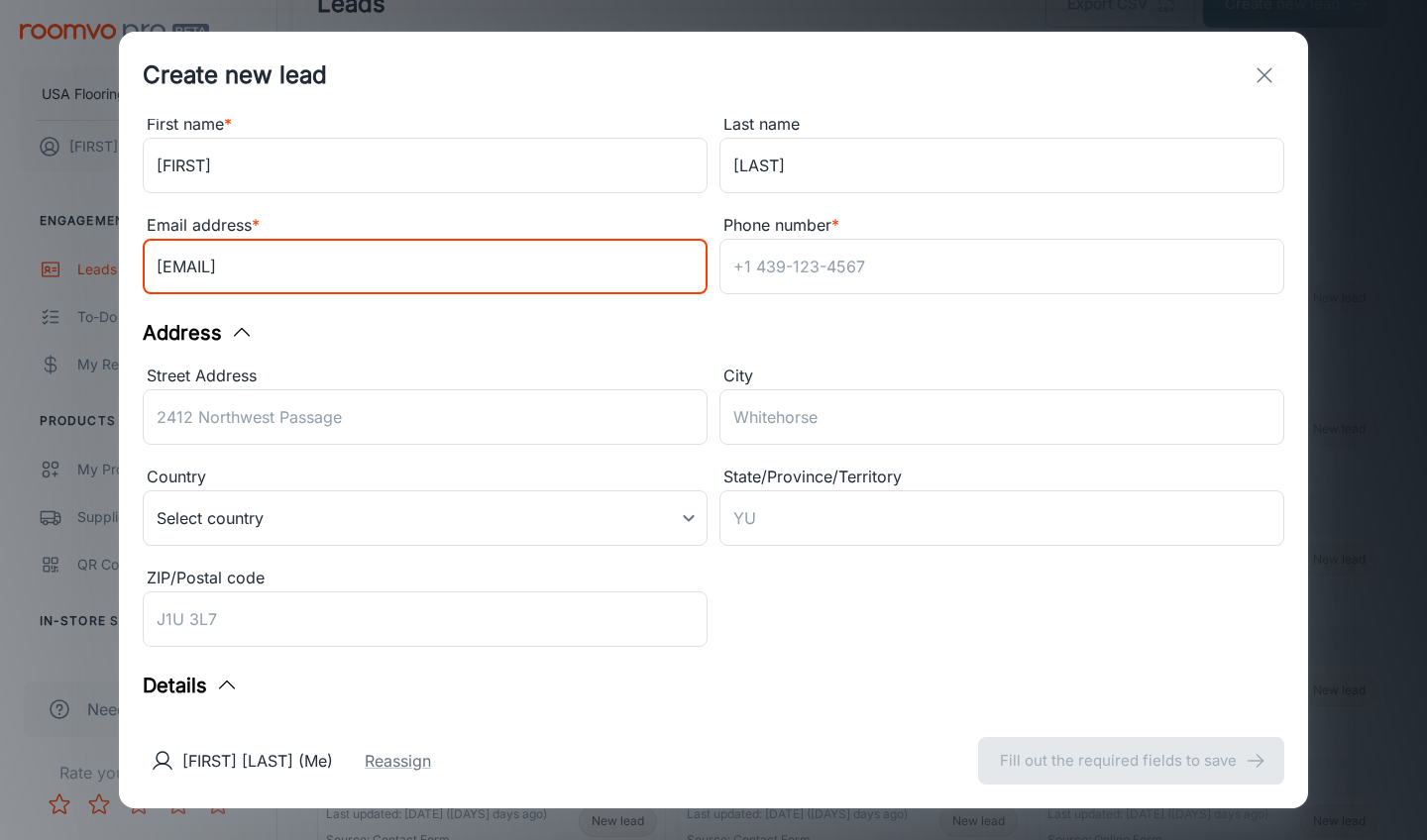 scroll, scrollTop: 130, scrollLeft: 0, axis: vertical 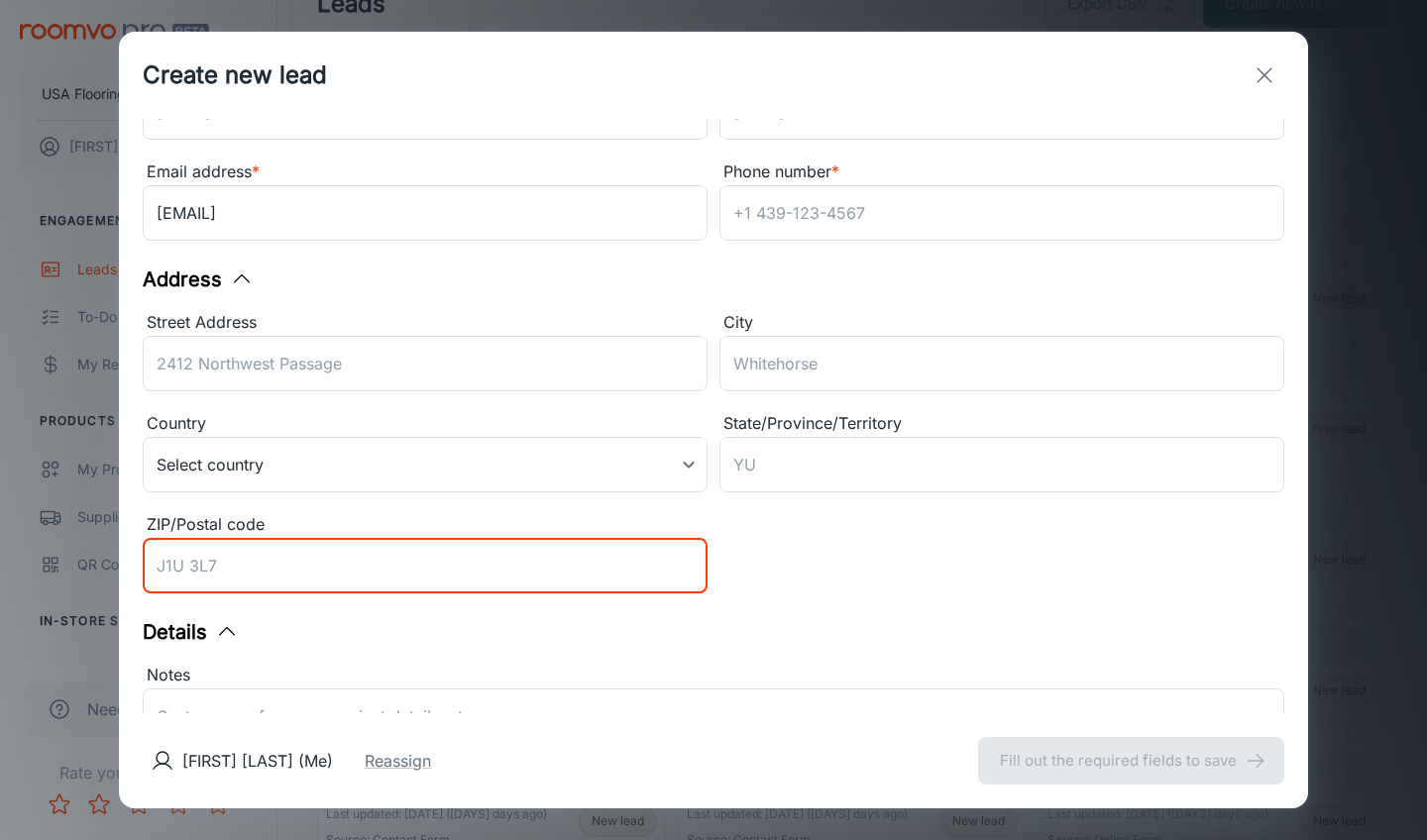 type on "2" 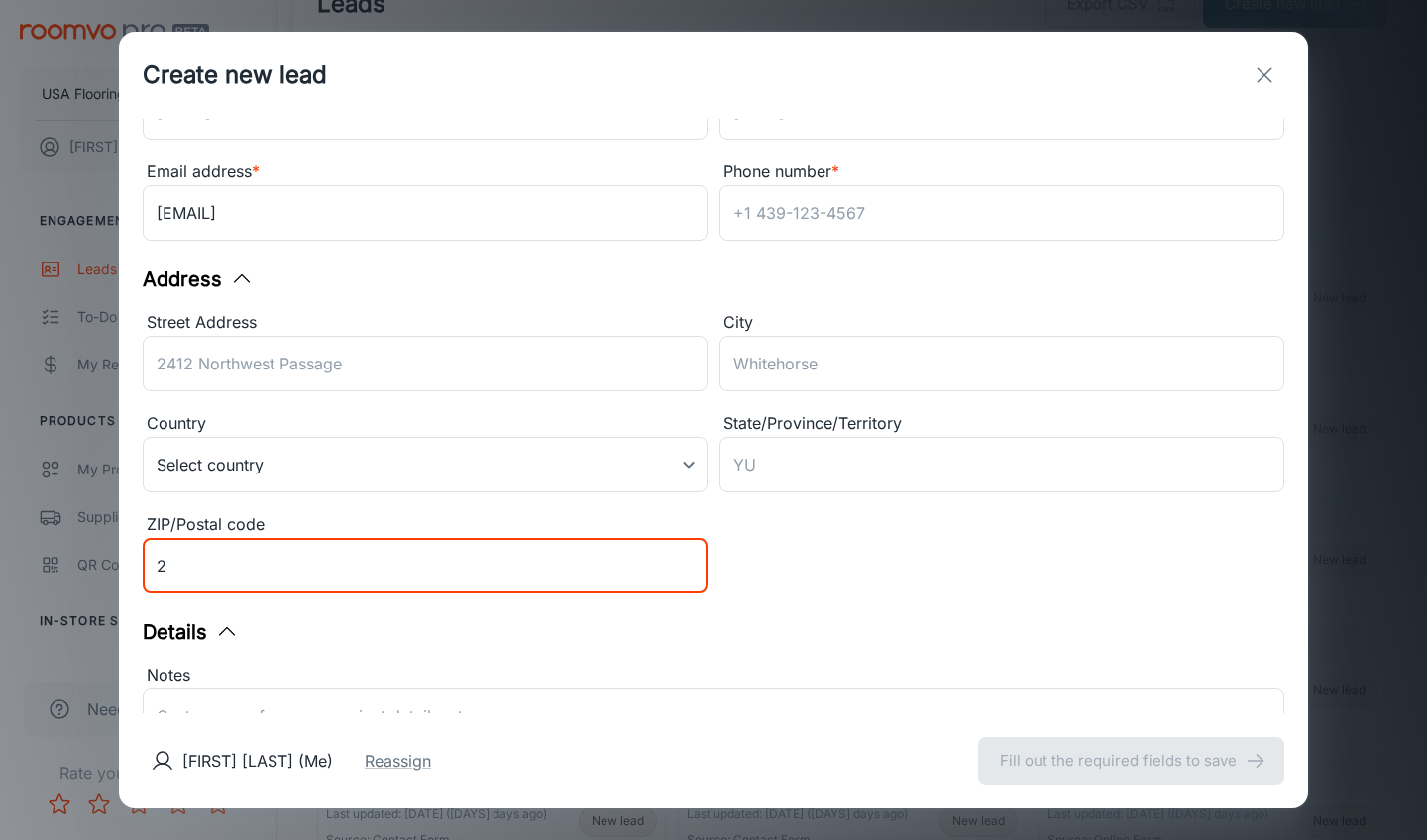 type 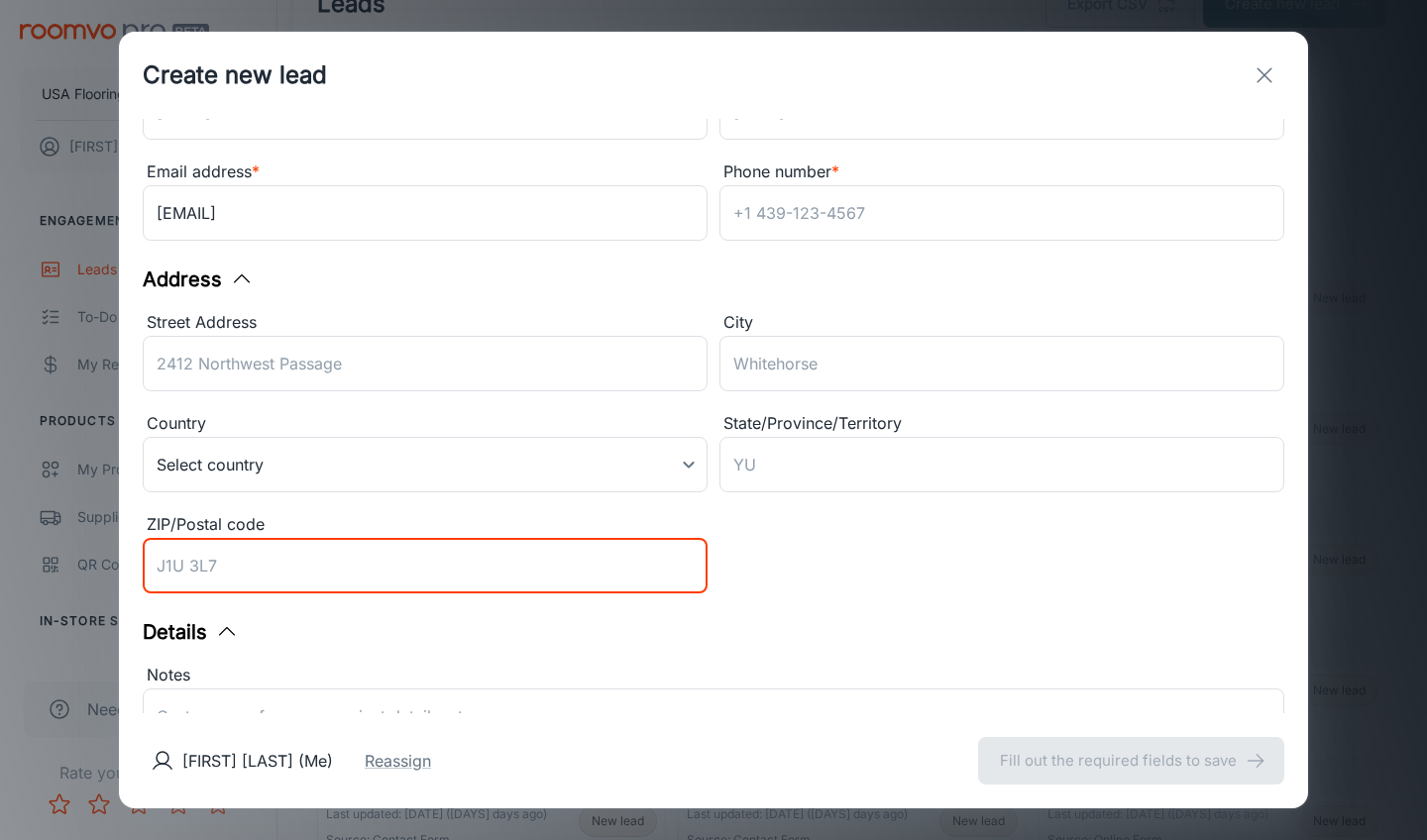 click on "Street Address ​ City ​ Country Select country ​ State/Province/Territory ​ ZIP/Postal code ​" at bounding box center (708, 450) 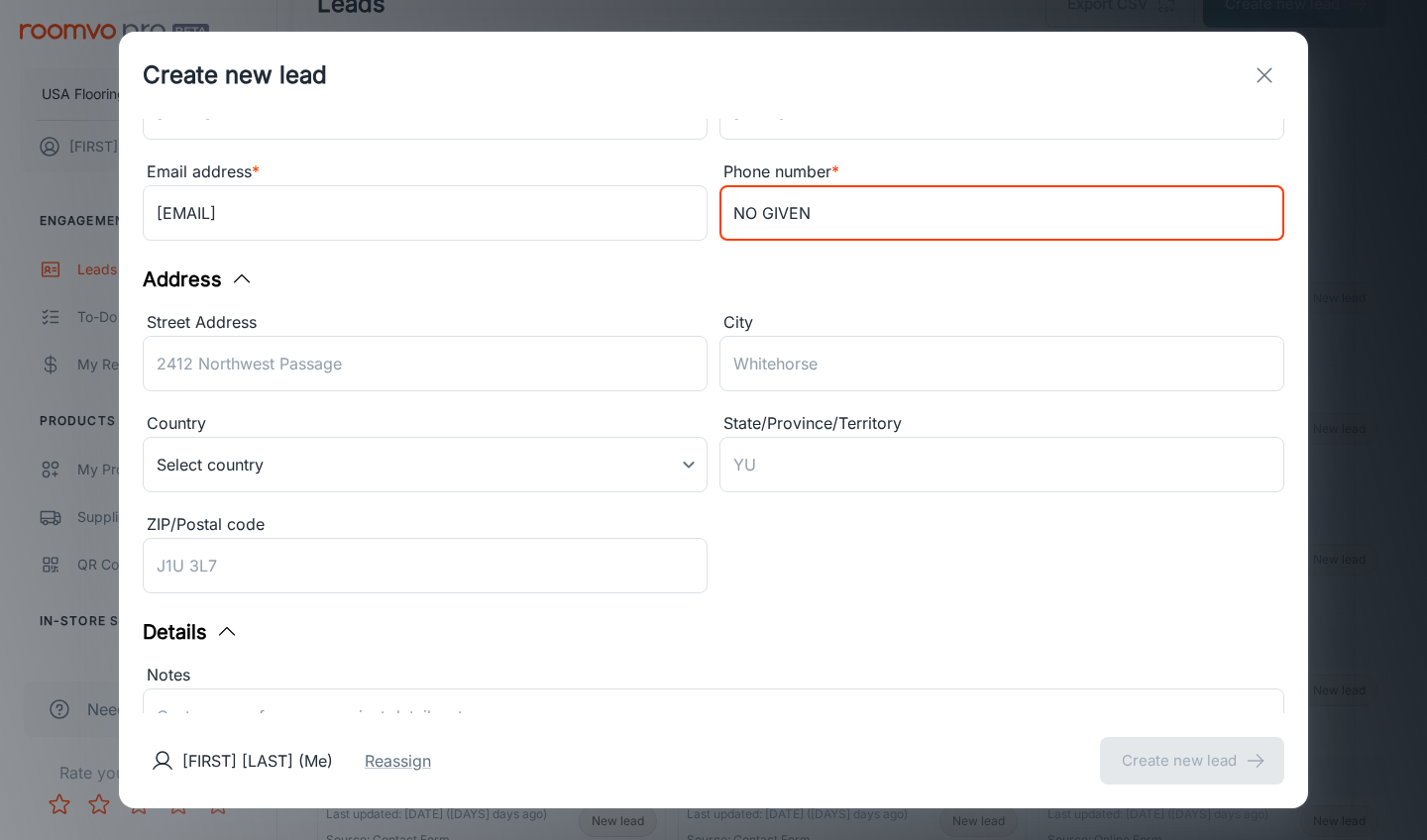 click on "City ​" at bounding box center [996, 349] 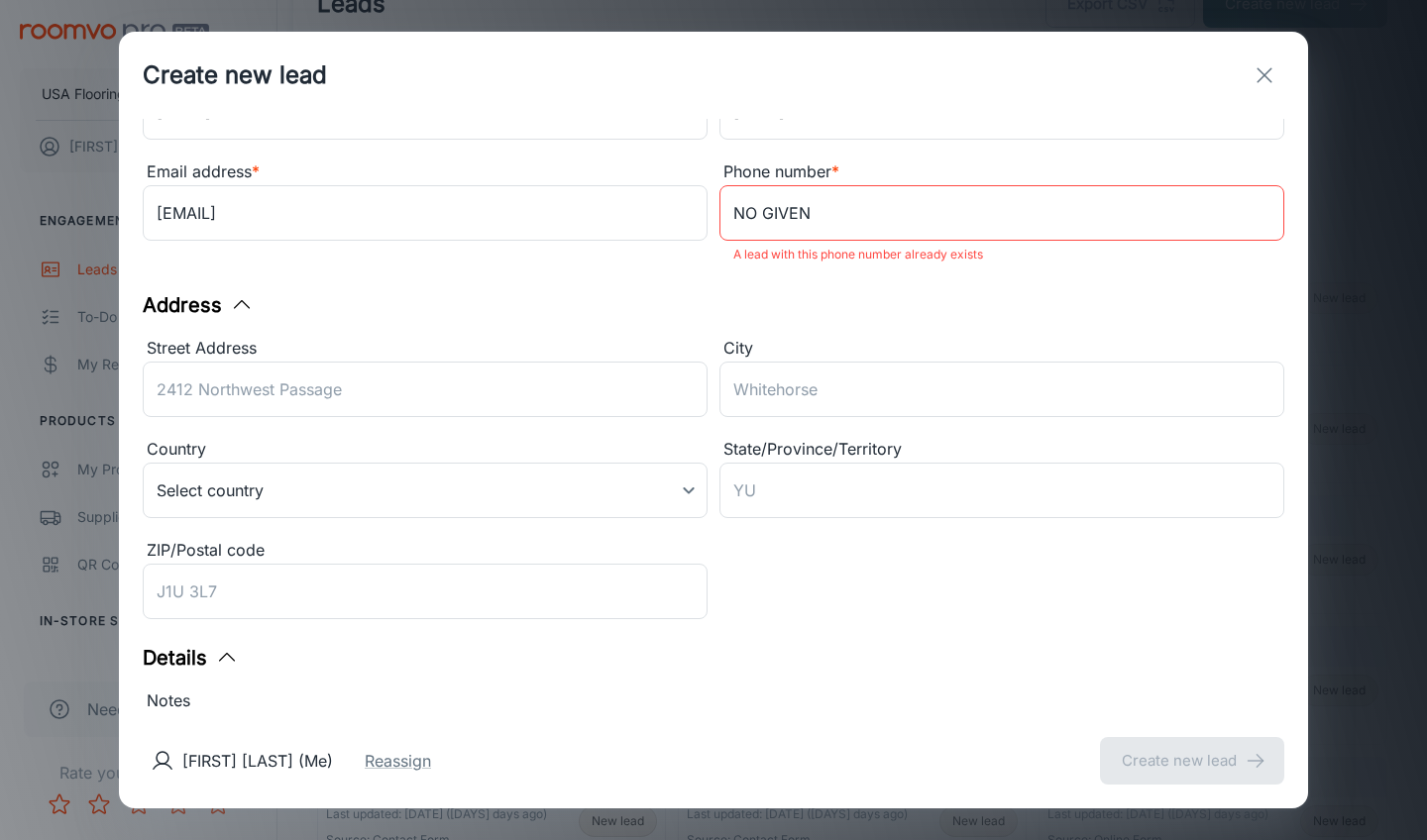 click on "NO GIVEN" at bounding box center (1002, 213) 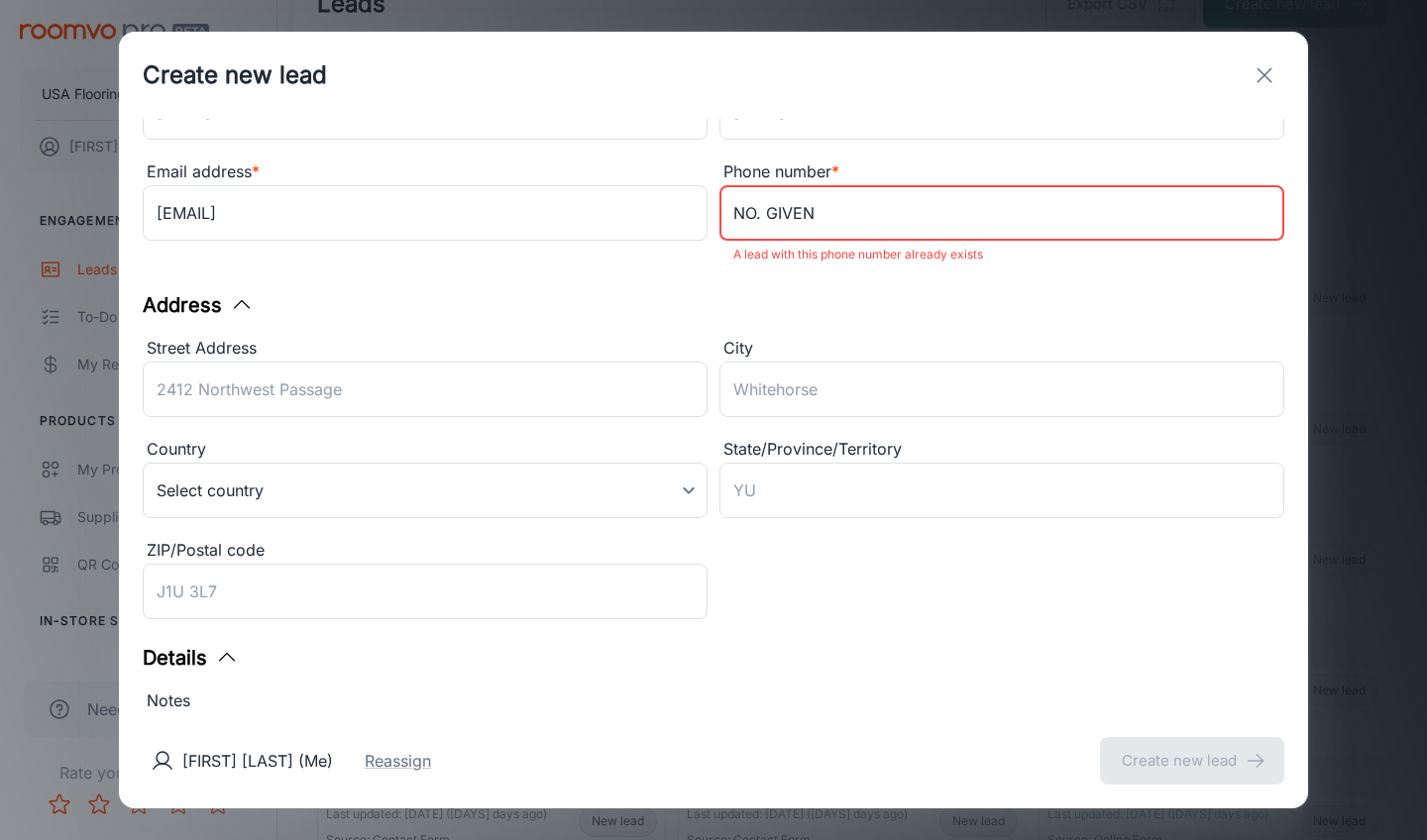 type on "NO. GIVEN" 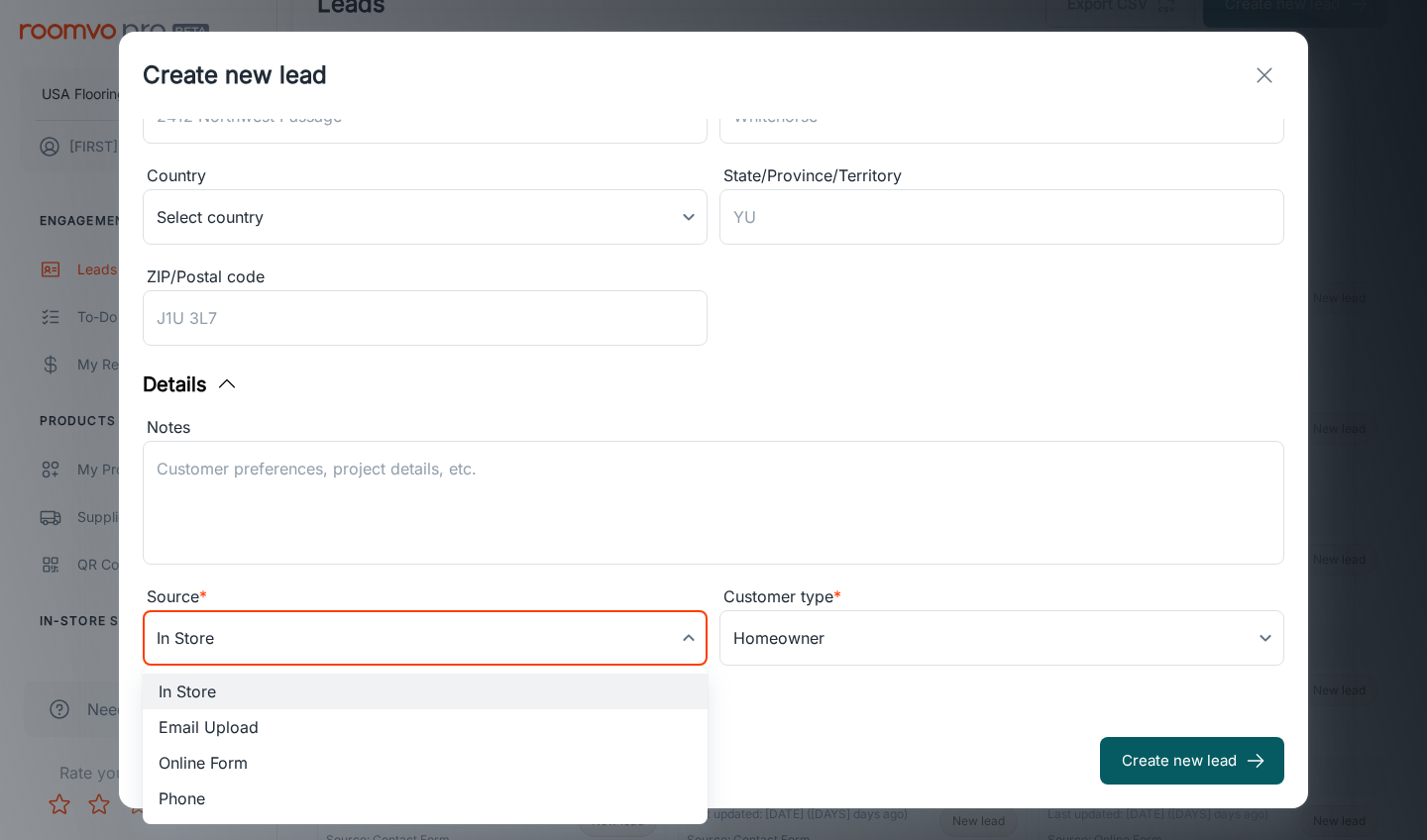 click on "USA Flooring [FIRST]   [LAST] Engagement Leads To-do My Reps Products My Products Suppliers QR Codes In-Store Samples My Samples My Stores Configure Roomvo Sites Platform Management User Administration Need help? Rate your experience Leads Export CSV Create new lead ​ Filters Lead stage (7) New My Leads All [FIRST] [LAST]  Last updated: Today Source: Contact Form [FIRST] [LAST] (Me) New lead [FIRST]  Last updated: Today Source: Contact Form Unassigned New lead [LAST] [LAST]  Last updated: Today Source: Contact Form Unassigned New lead [FIRST] [LAST]  Last updated: Today Source: Contact Form Unassigned New lead [FIRST] [LAST]  Last updated: Today Source: Contact Form Unassigned New lead [FIRST]  Last updated: Today Source: Contact Form Unassigned New lead [LAST] [LAST]  Last updated: Today Source: Contact Form Unassigned New lead [FIRST] [LAST]  Last updated: Aug 4 (1 days ago) Source: Contact Form [FIRST] [LAST] (Me) New lead [FIRST] [LAST] Last updated: Aug 4 (1 days ago) Source: Online Form New lead New lead *" at bounding box center (714, 361) 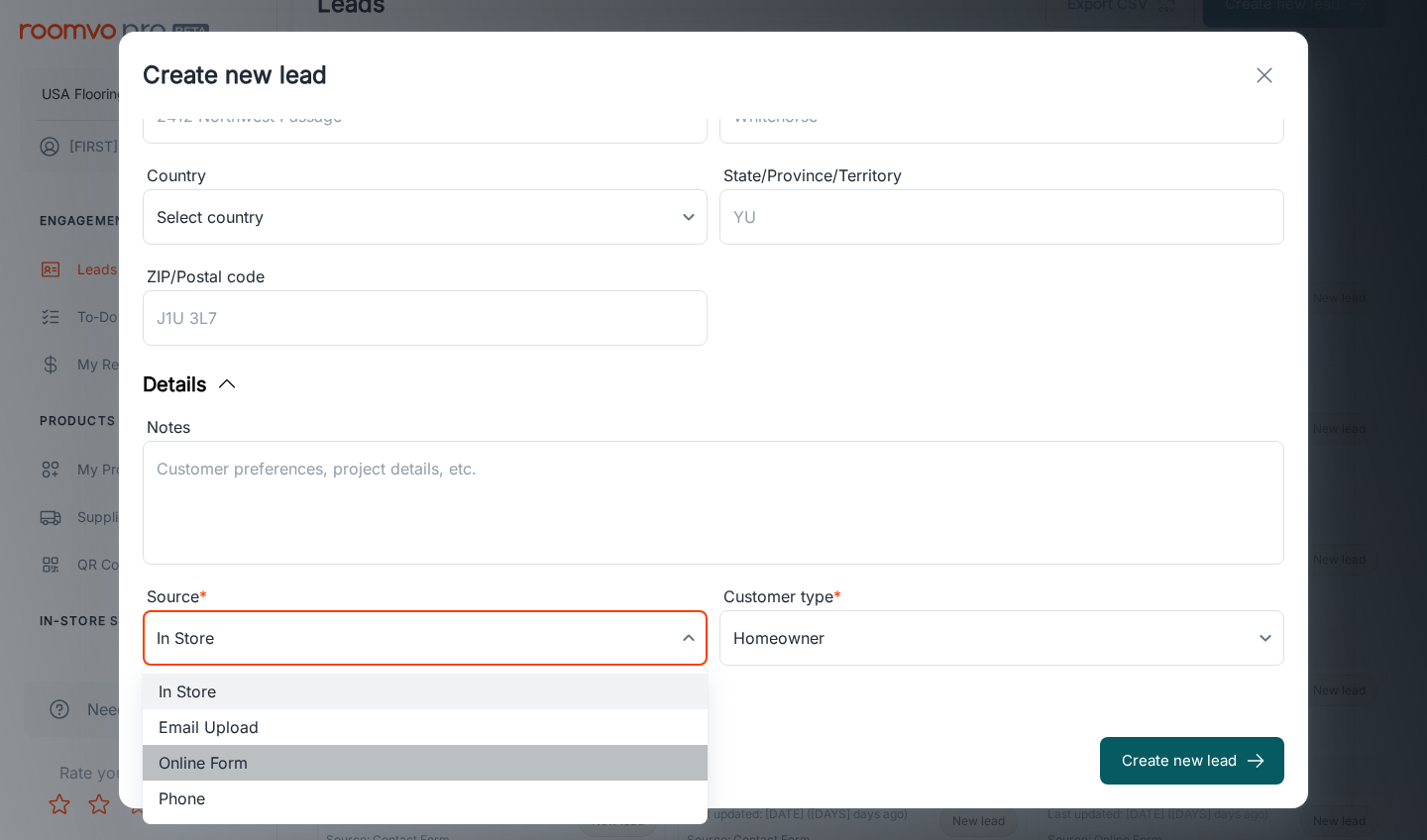click on "Online Form" at bounding box center (425, 763) 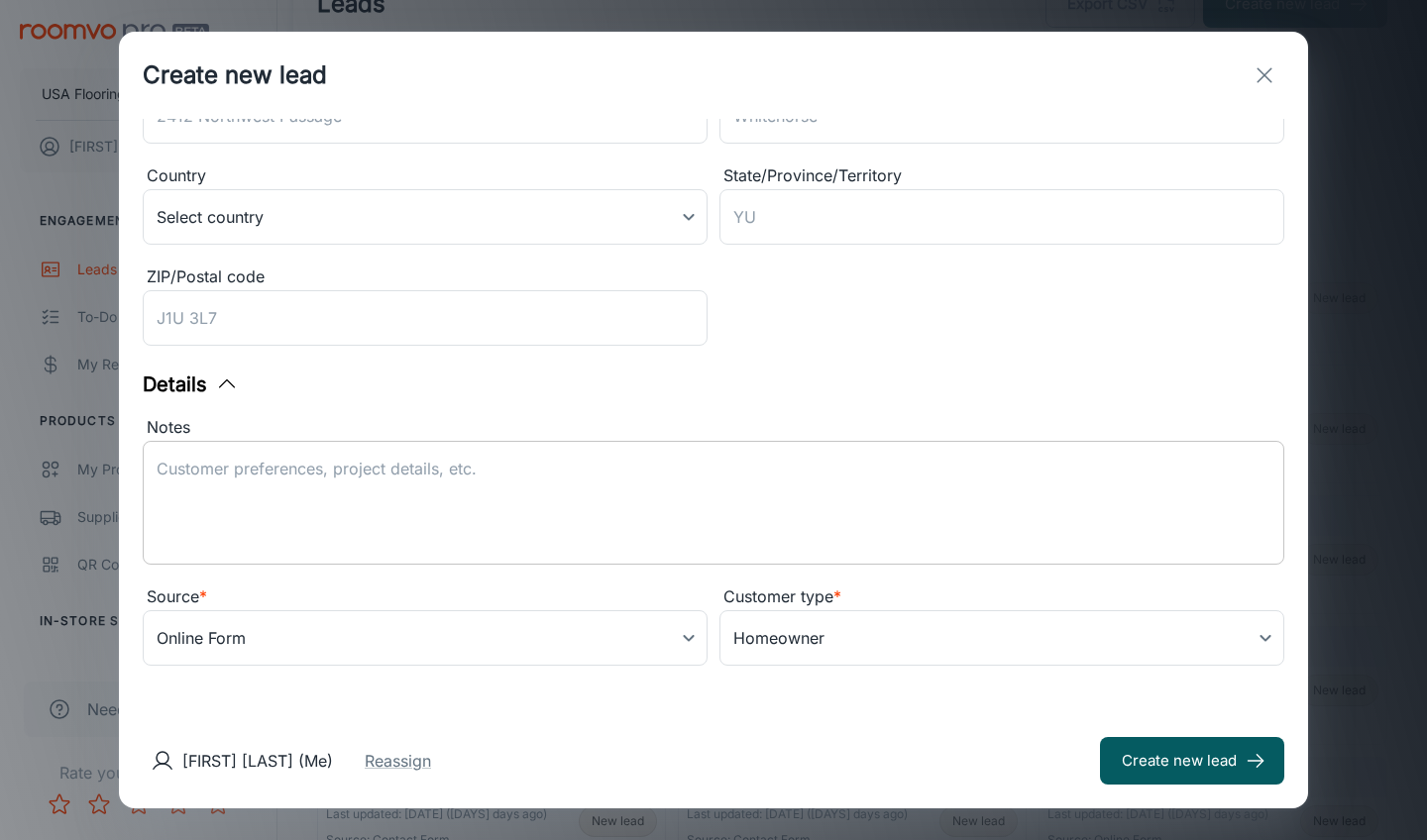 click on "x ​" at bounding box center [714, 502] 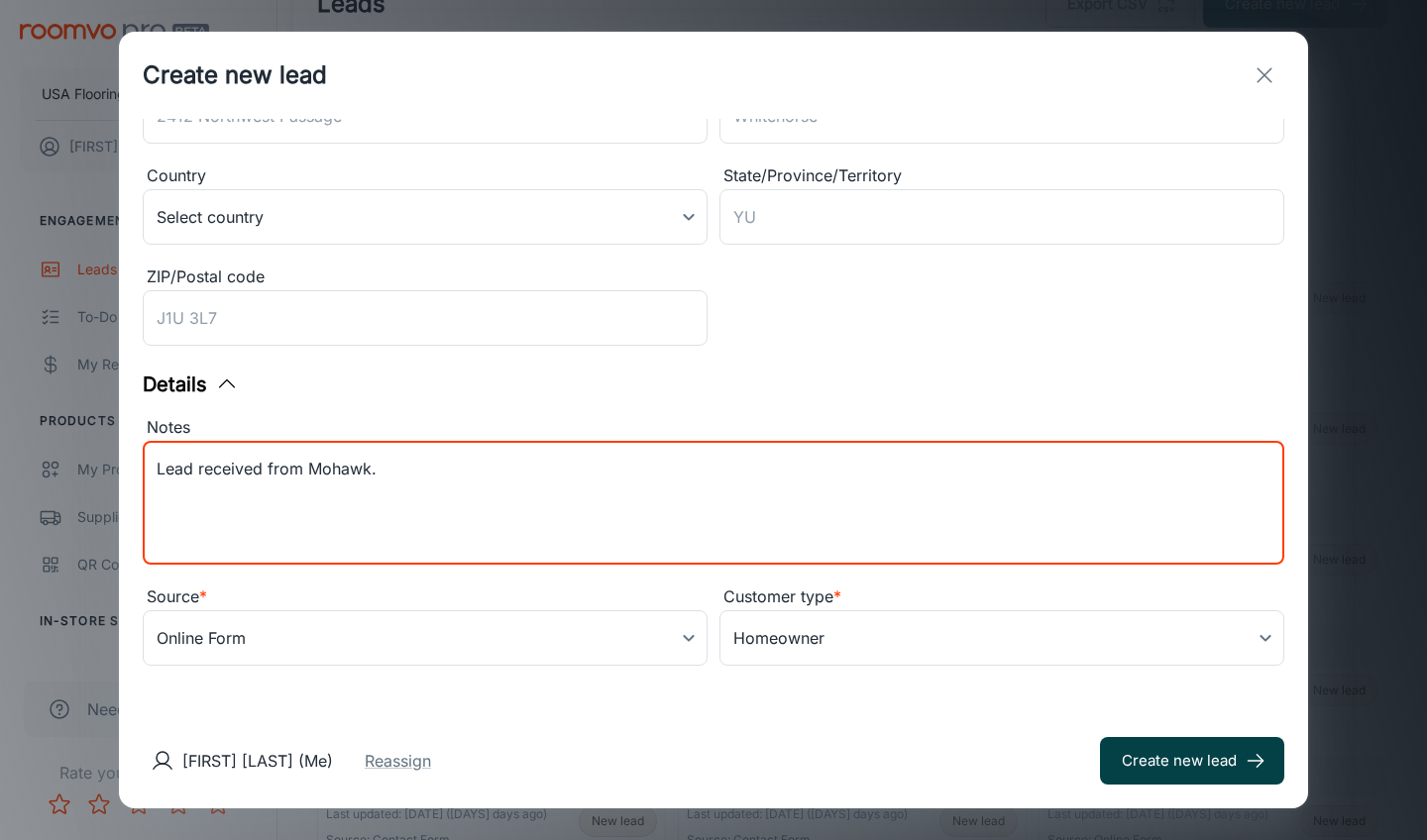 type on "Lead received from Mohawk." 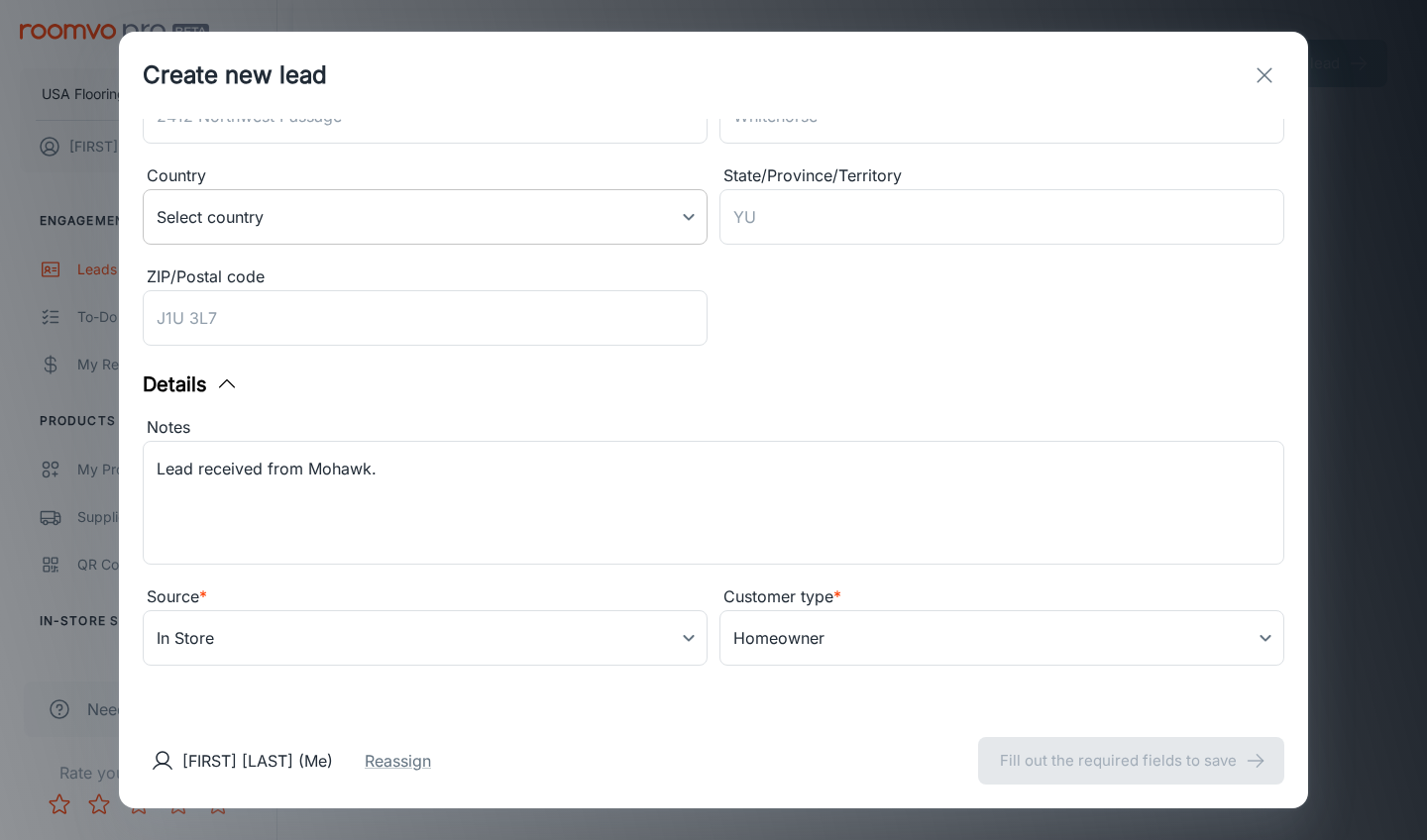 type 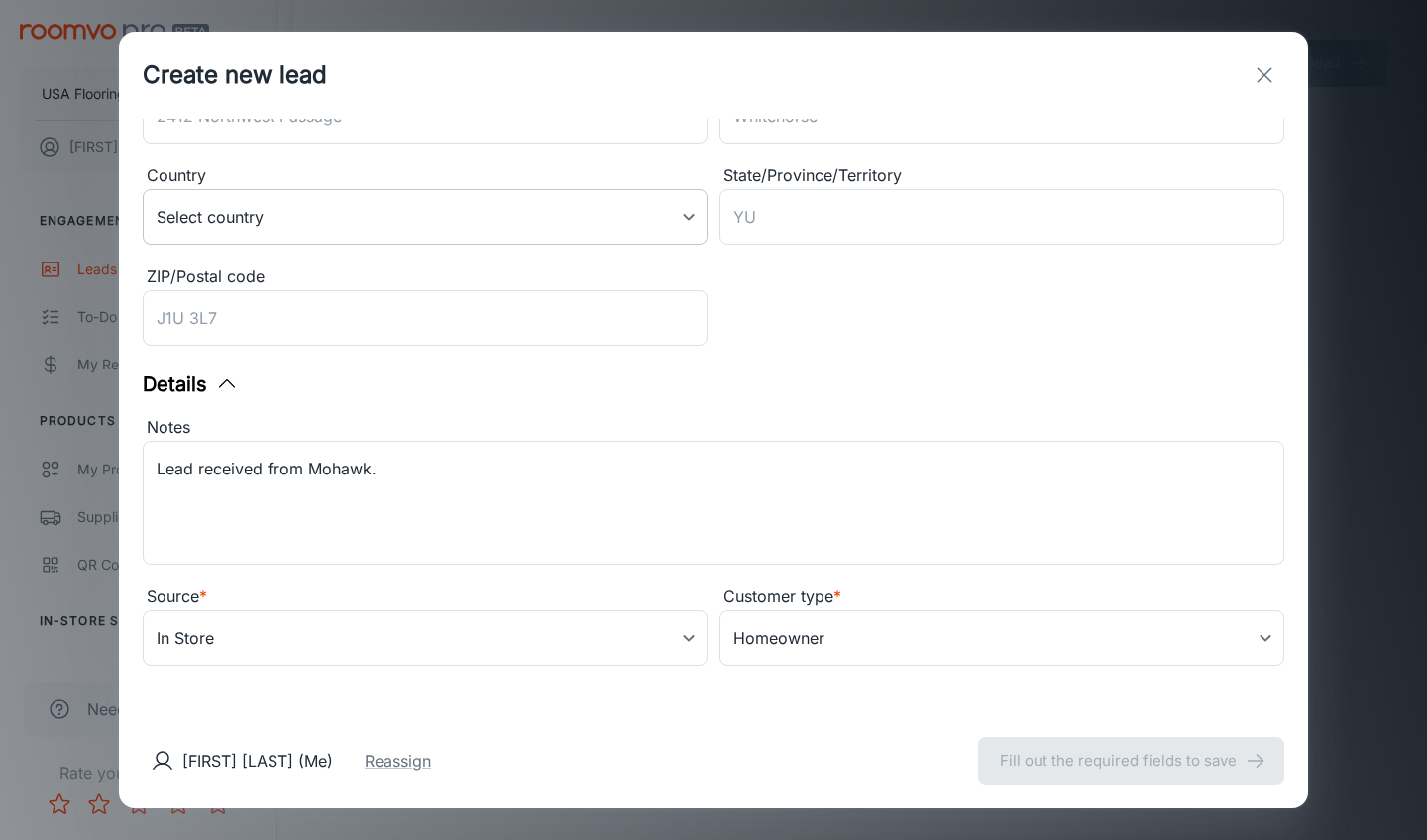 type 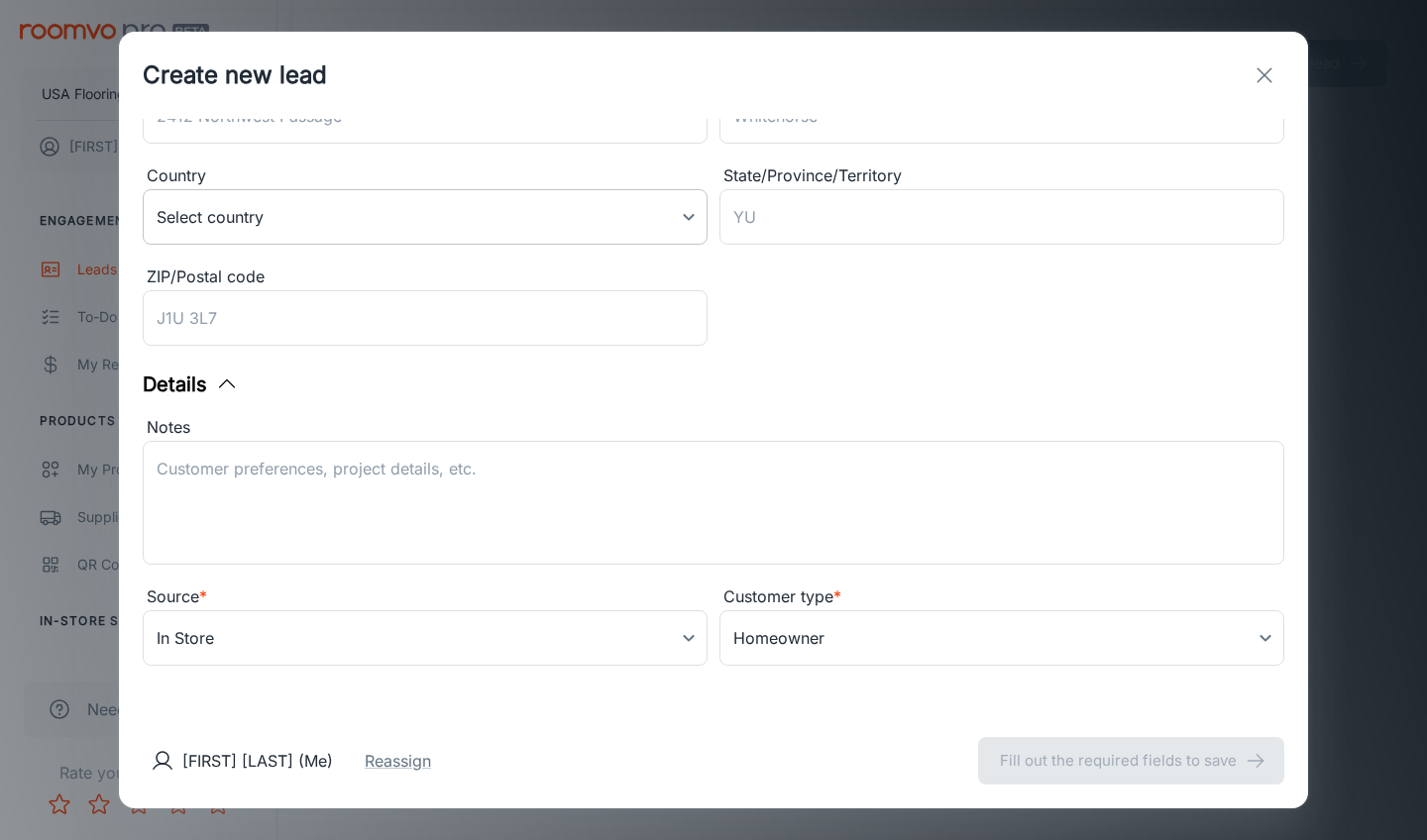 scroll, scrollTop: 0, scrollLeft: 0, axis: both 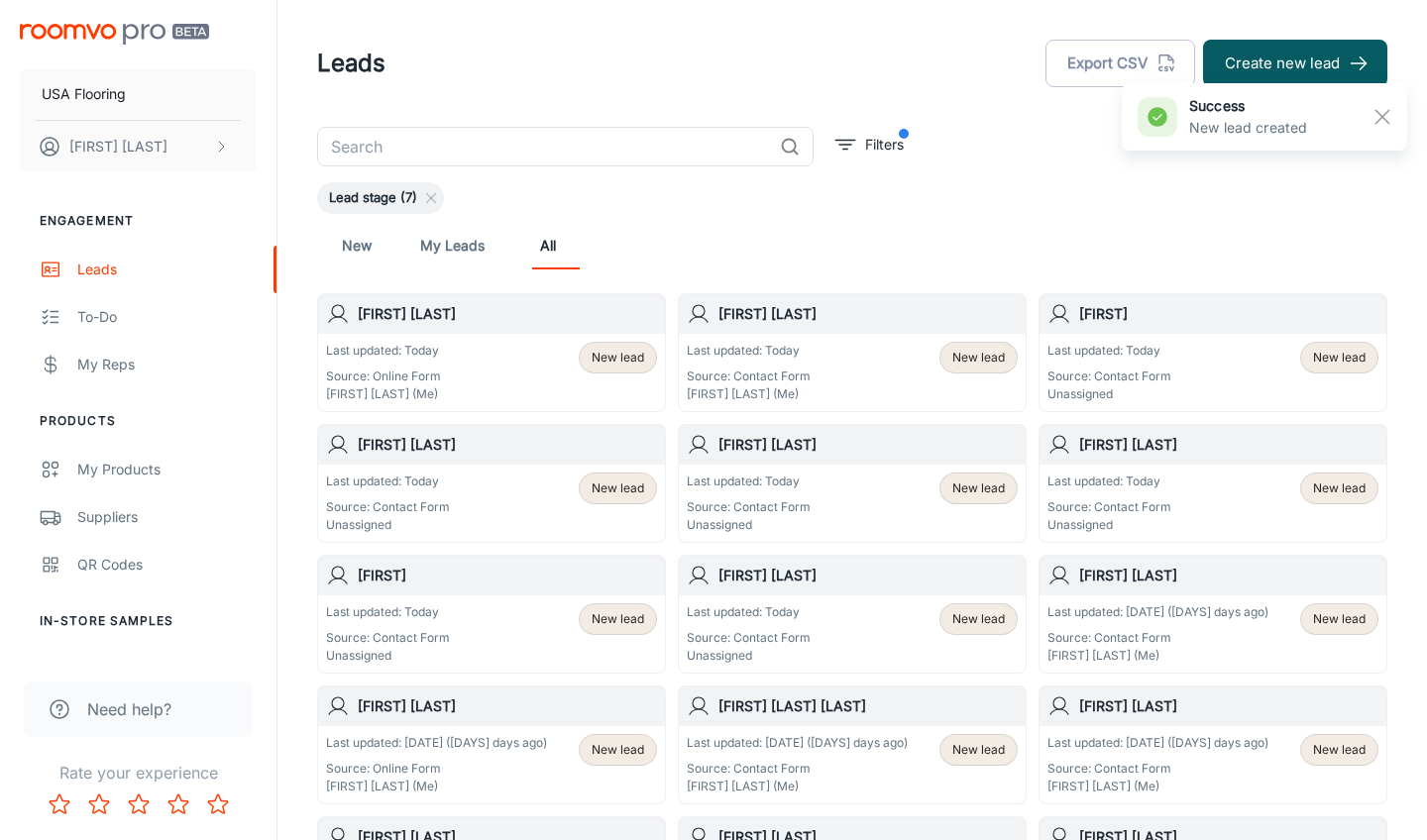 click on "[FIRST] [LAST]" at bounding box center [852, 314] 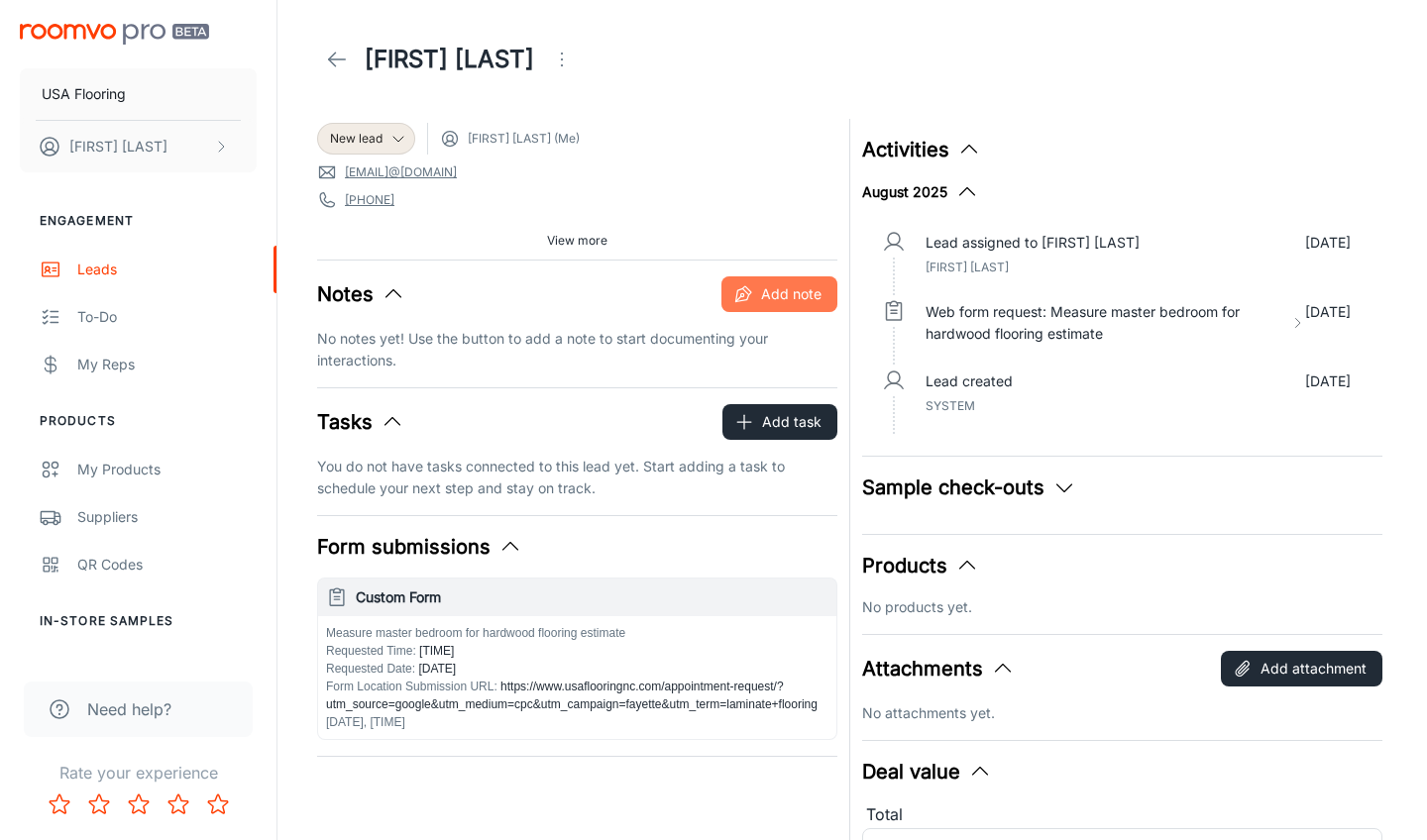 click on "Add note" at bounding box center (779, 294) 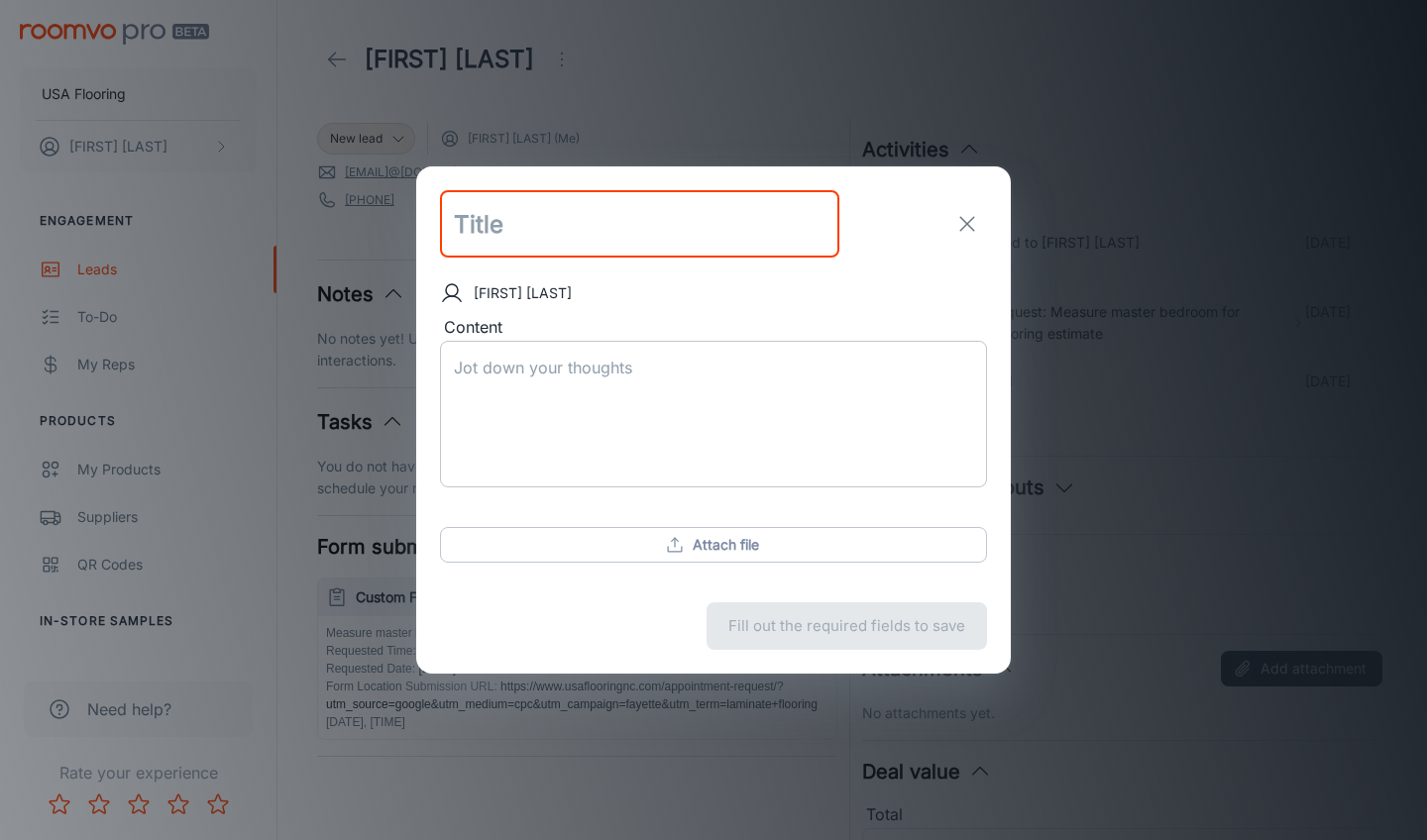 click on "Content" at bounding box center [714, 413] 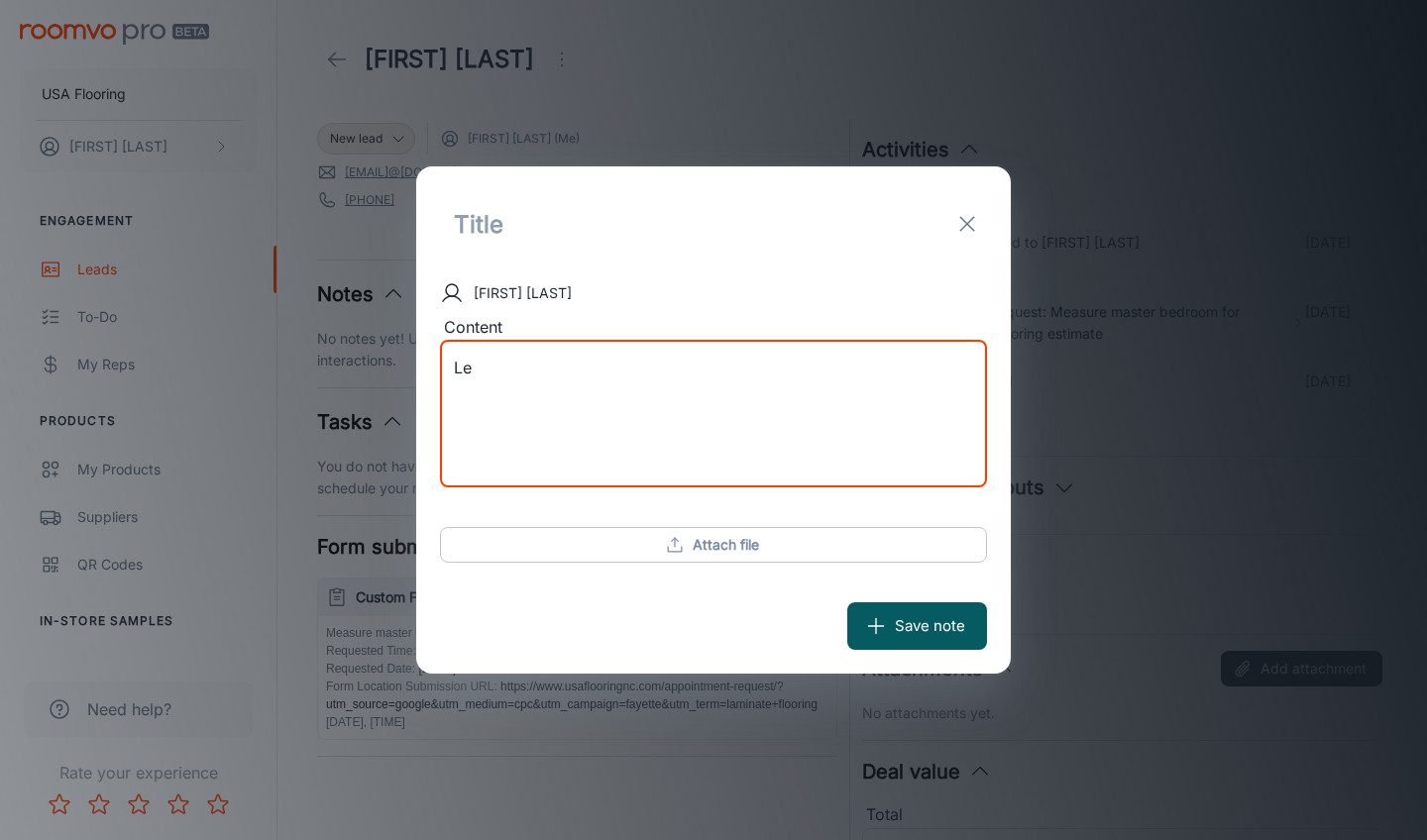 type on "[LAST]" 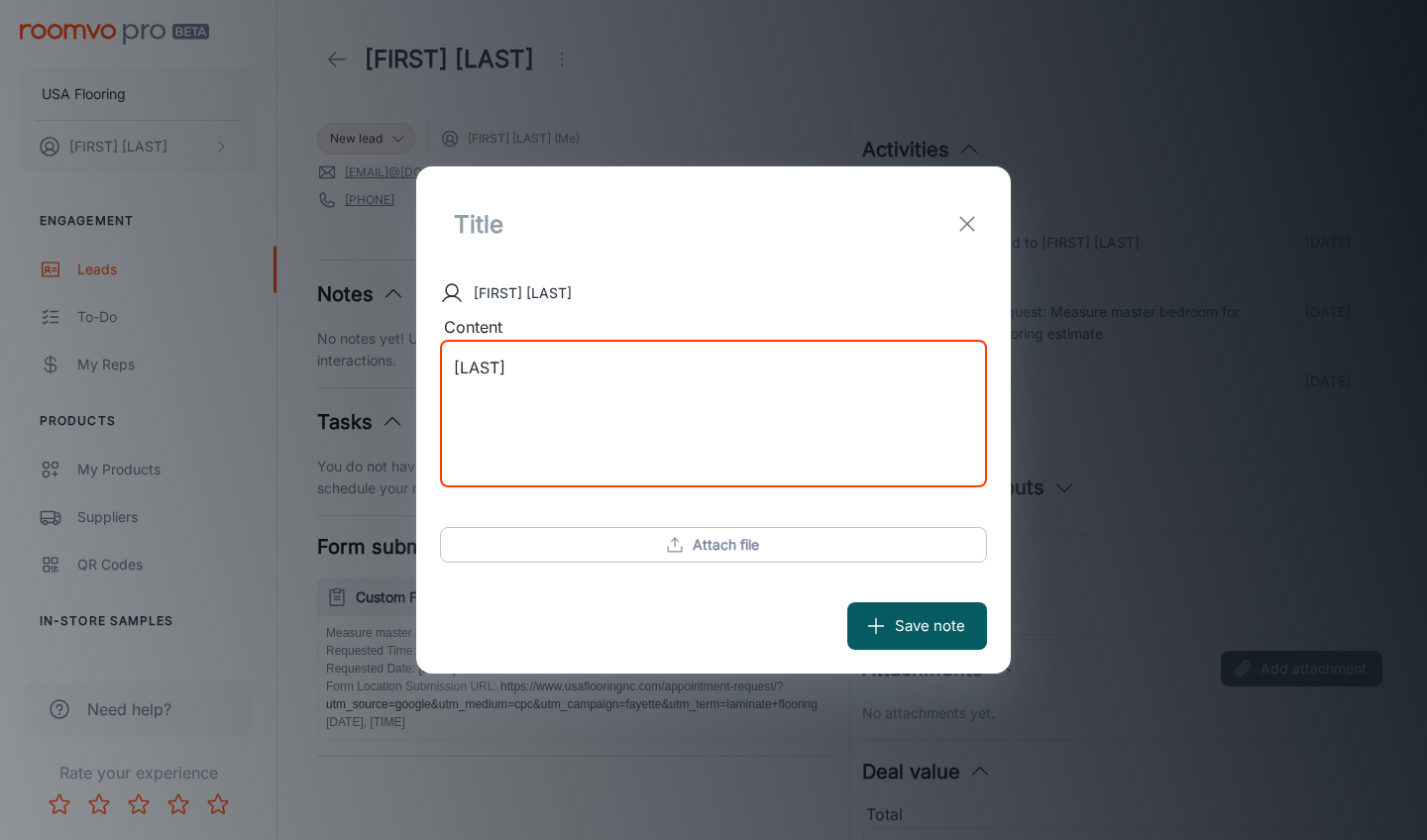 type 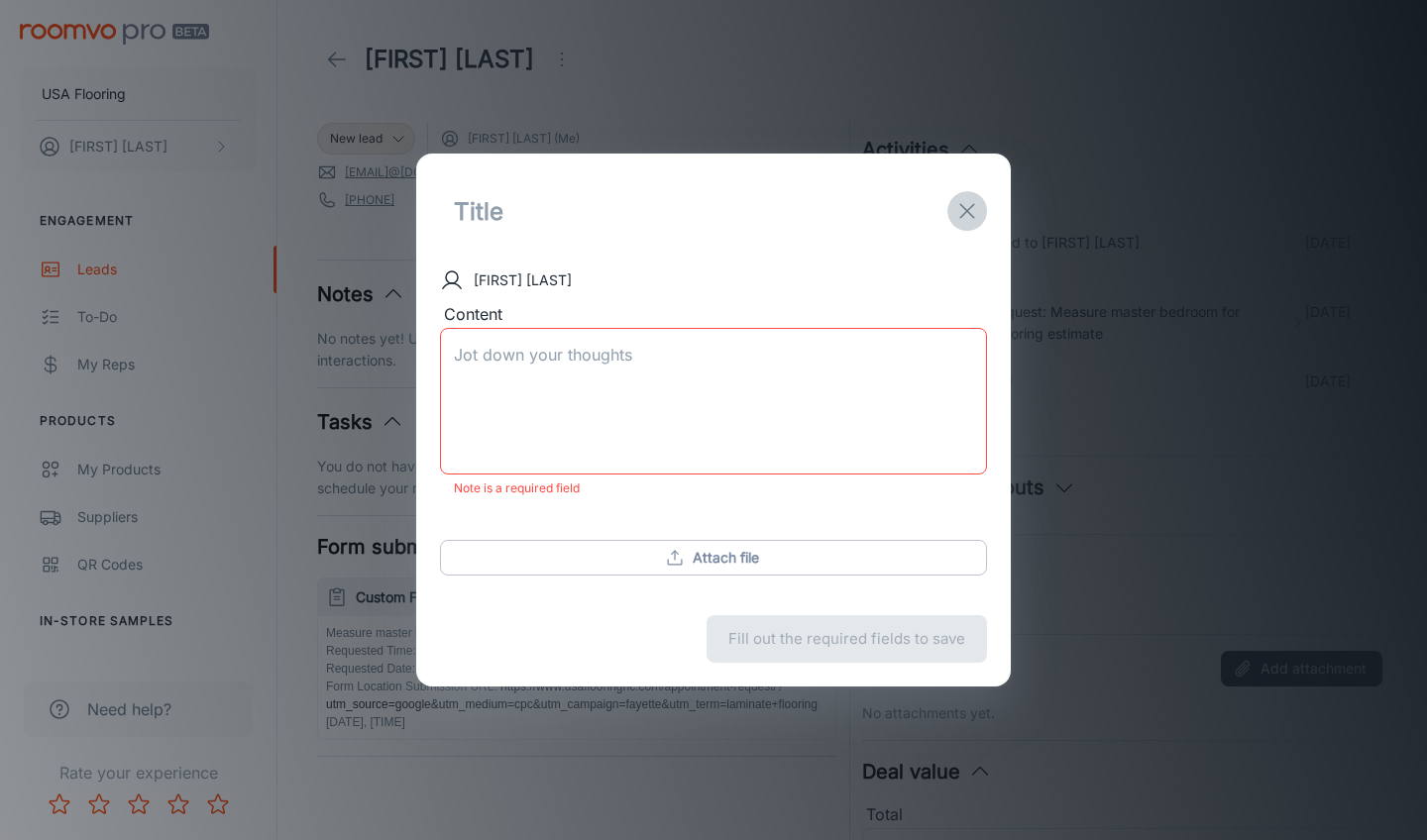 click 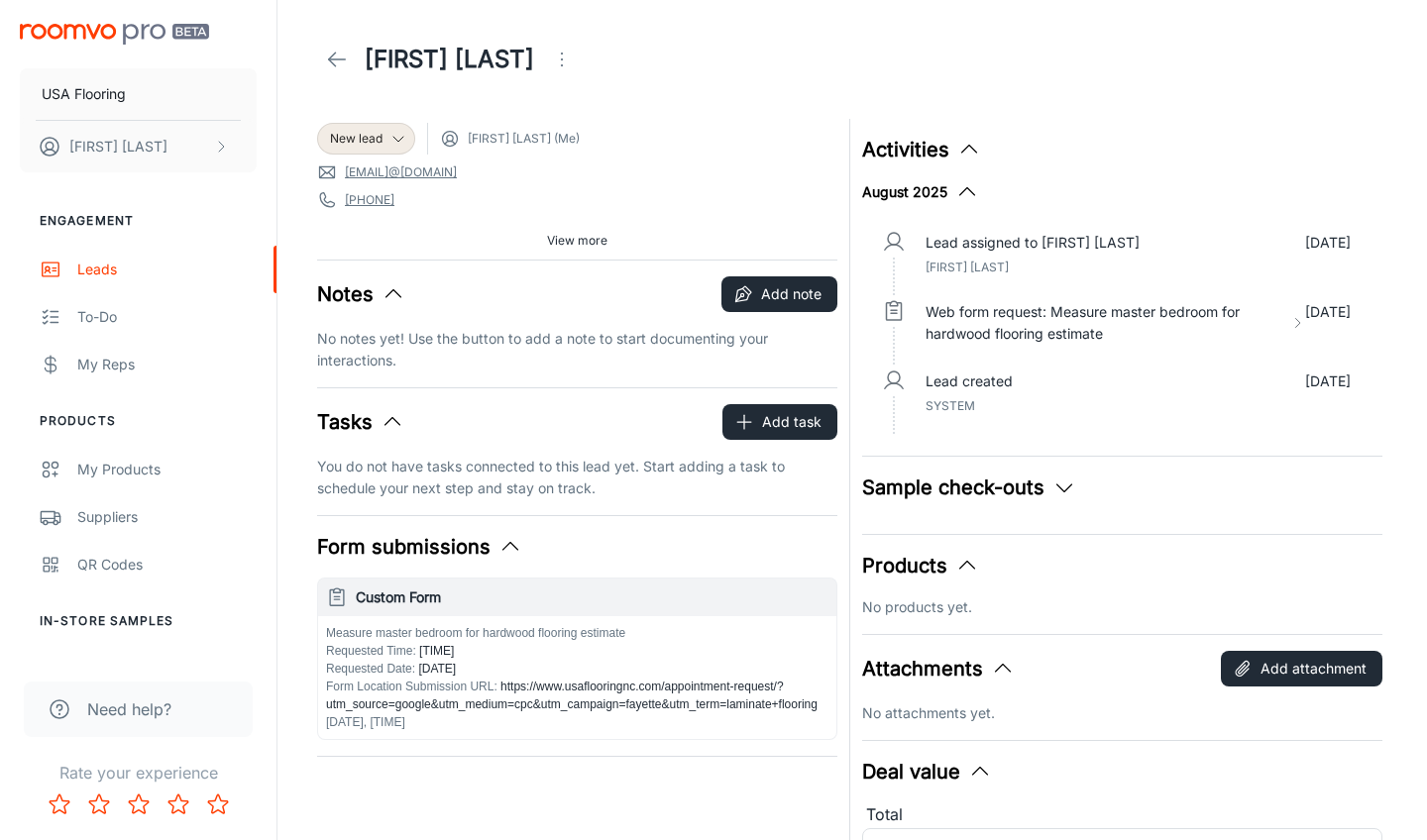 click on "Custom Form" at bounding box center [577, 597] 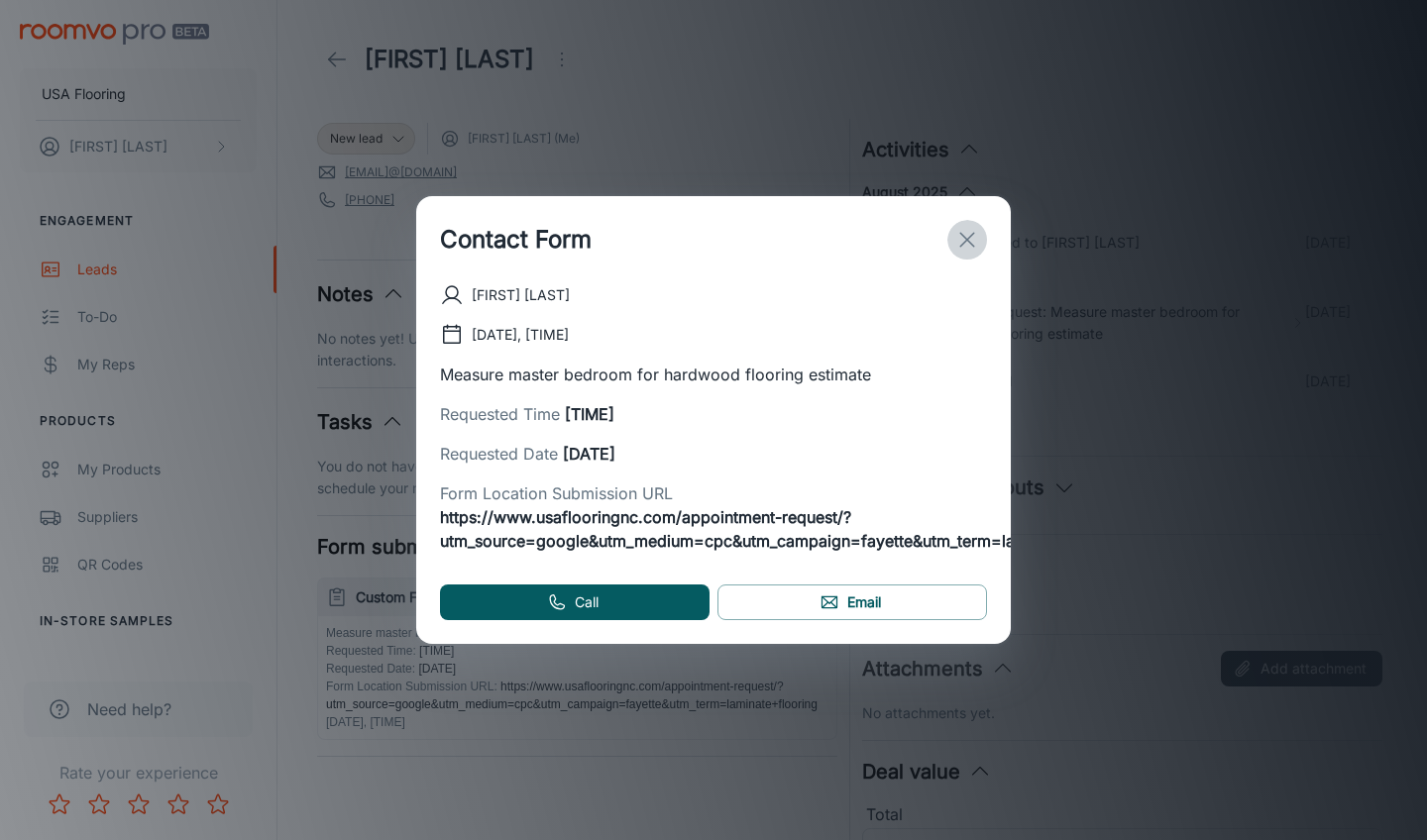 click 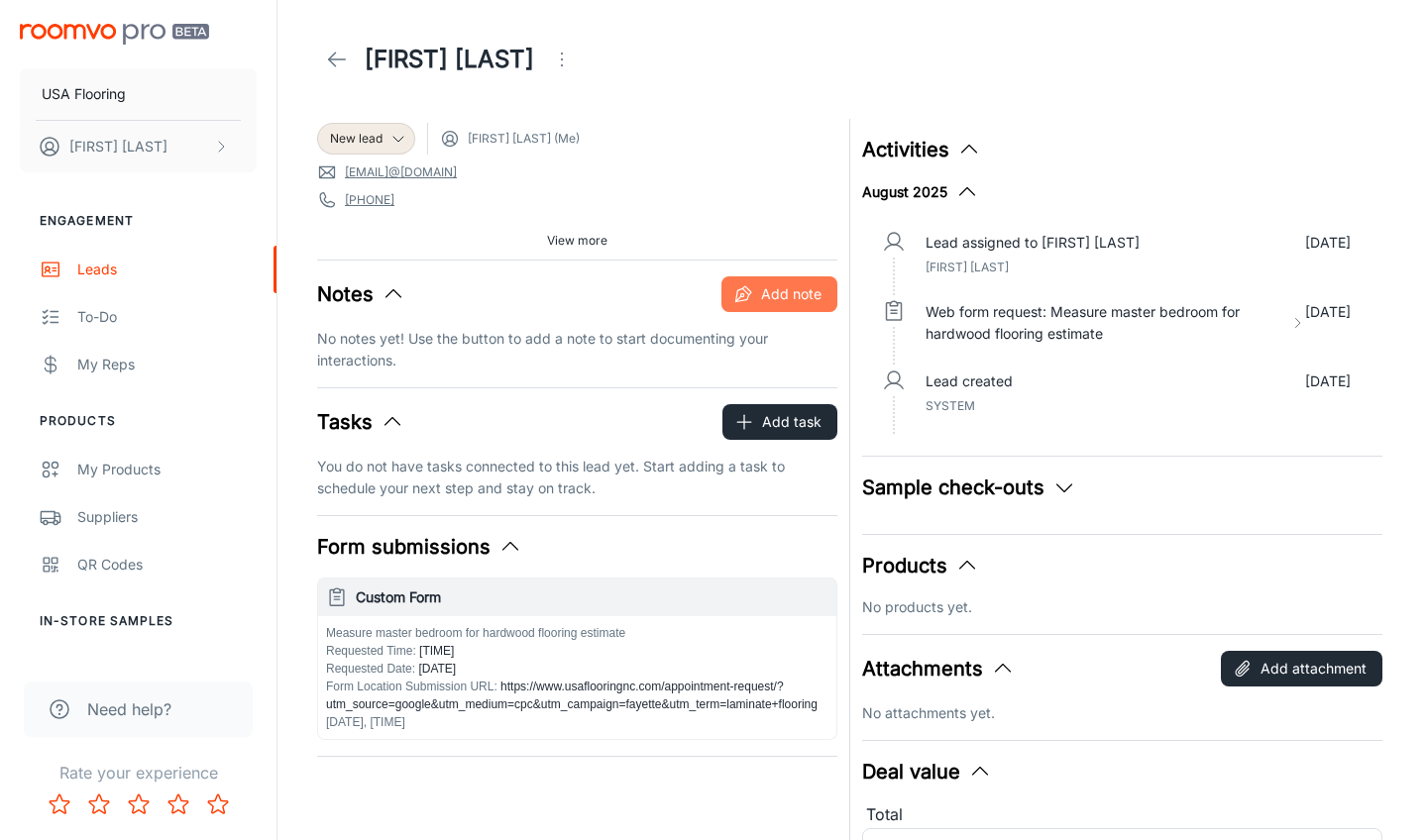 click on "Add note" at bounding box center (779, 294) 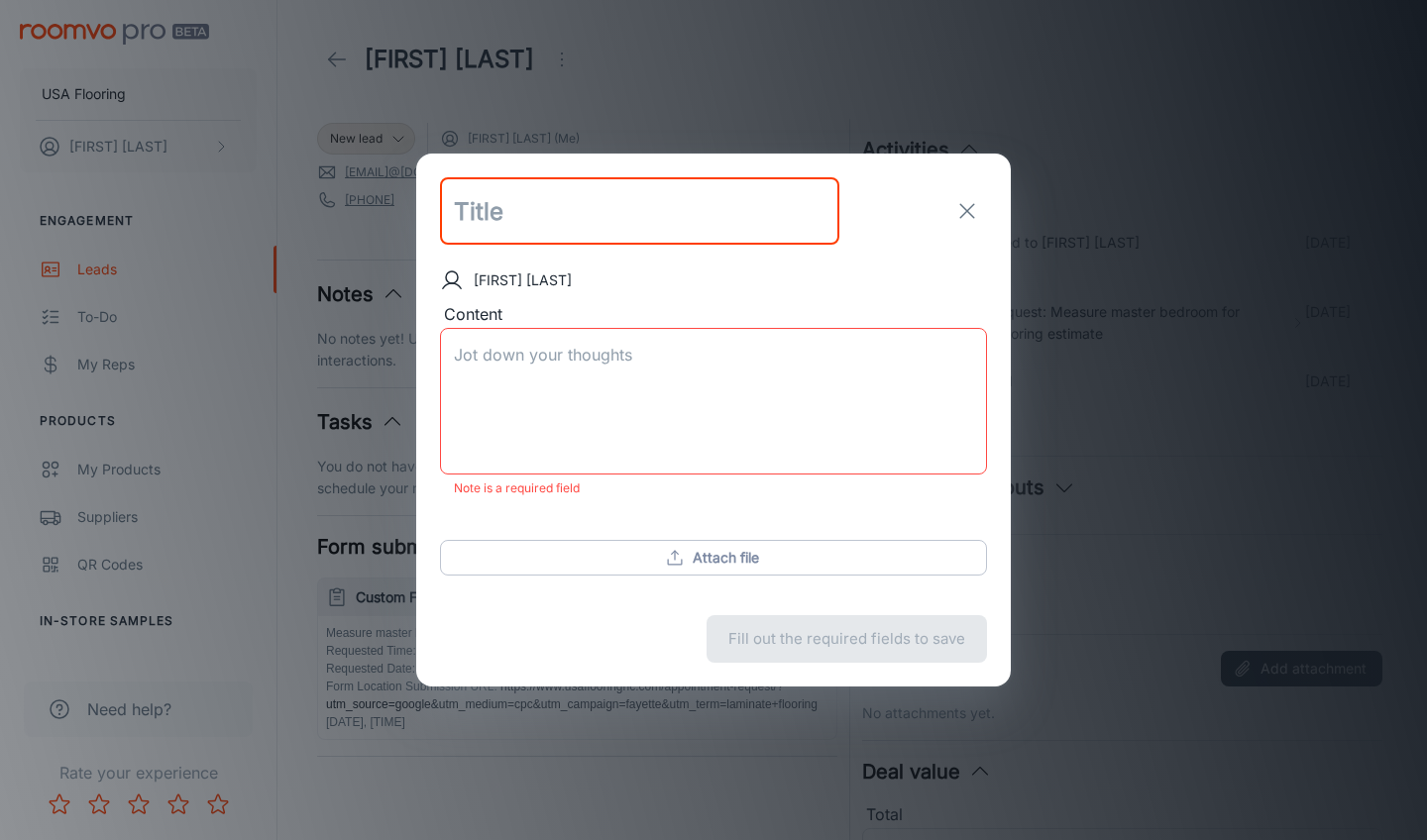 type on "[LAST]" 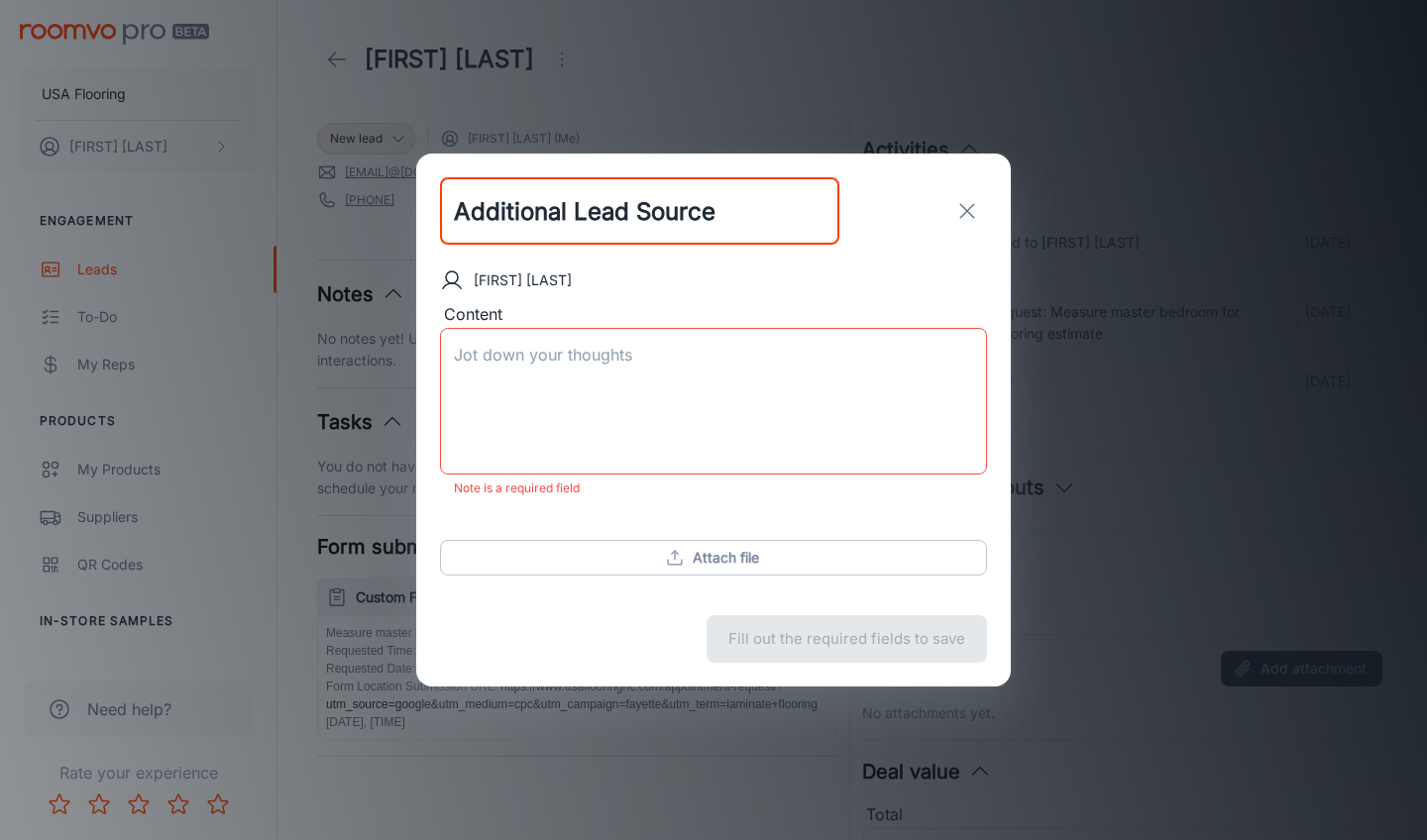 type on "Additional Lead Source" 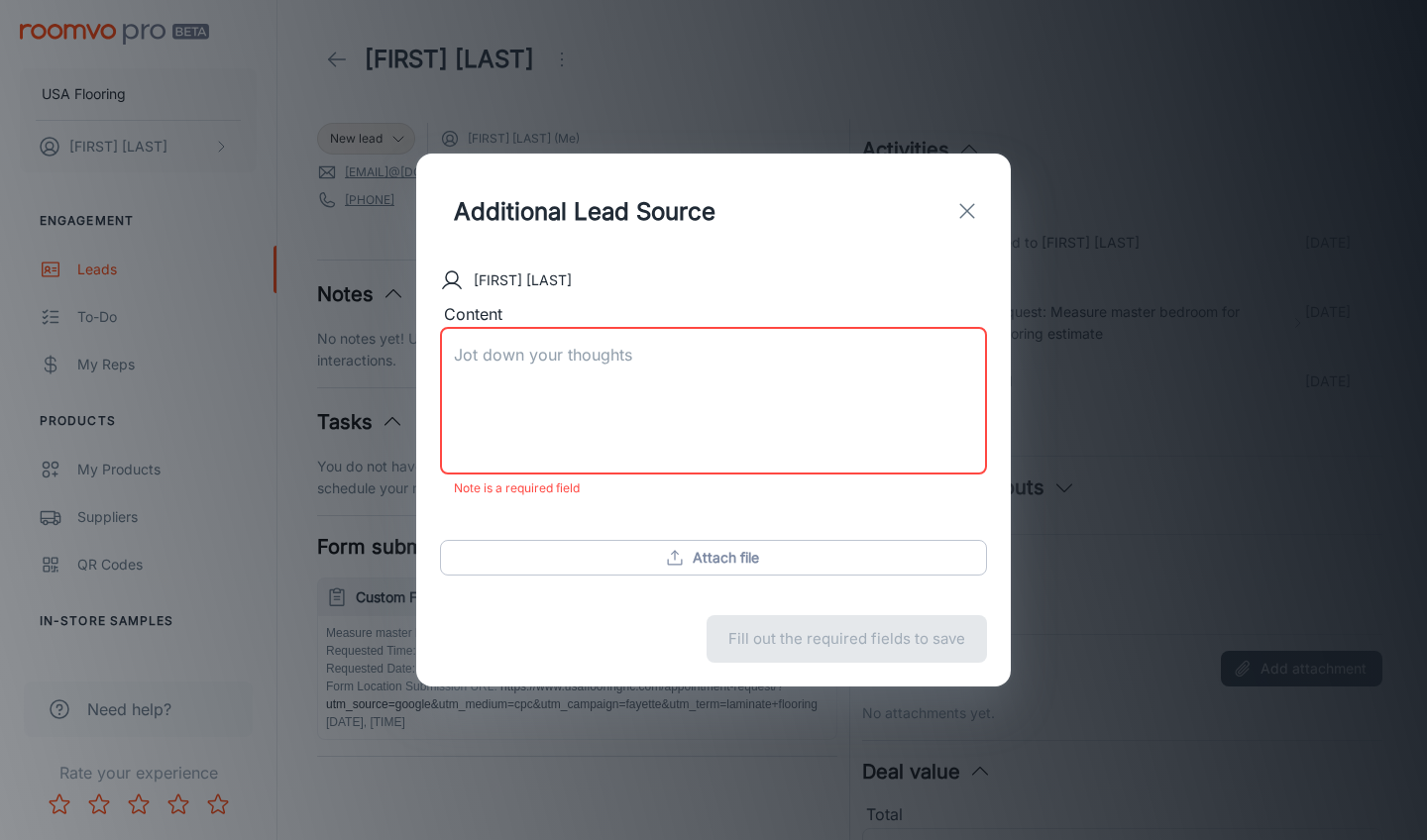 click on "Content" at bounding box center (714, 400) 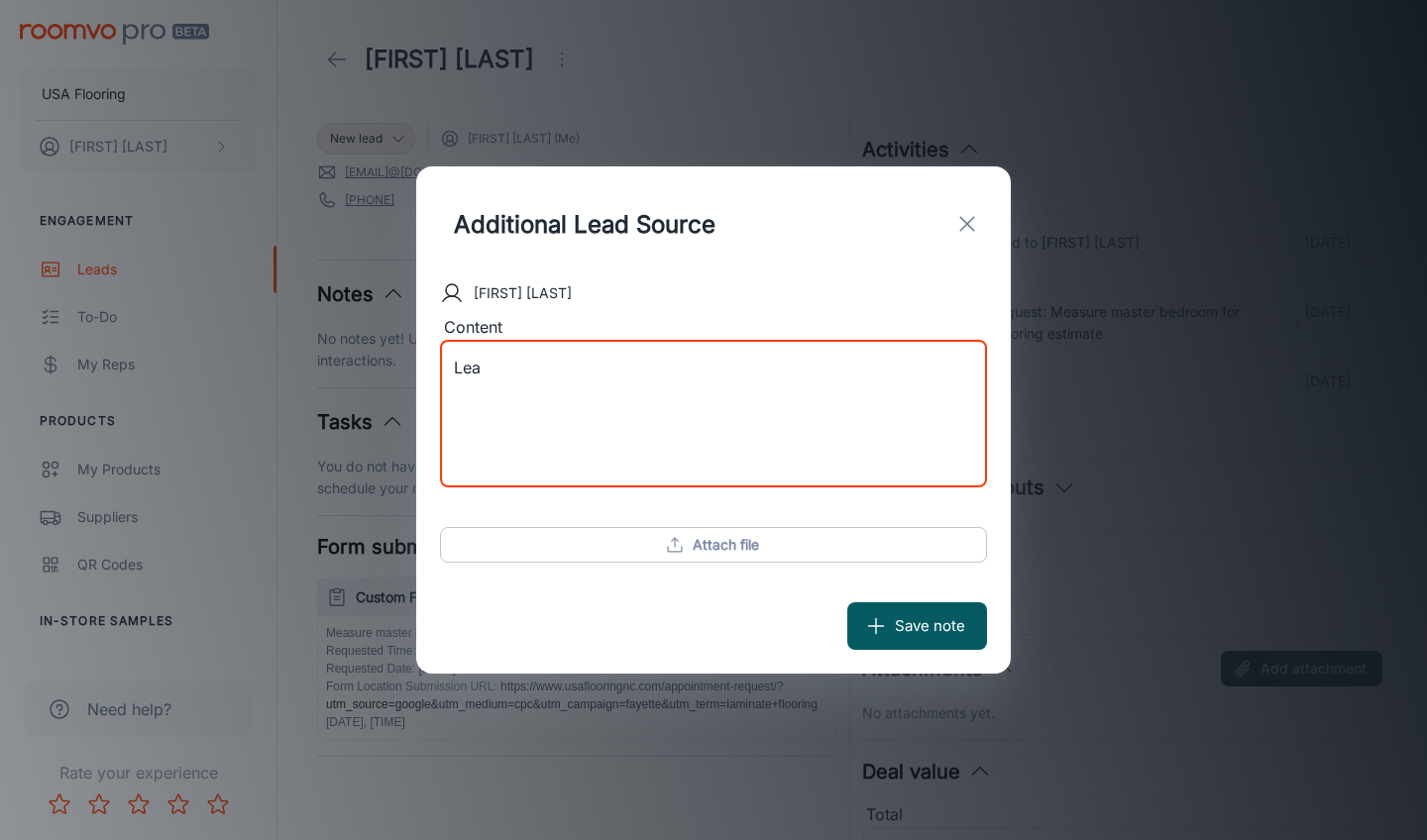 type on "Lea" 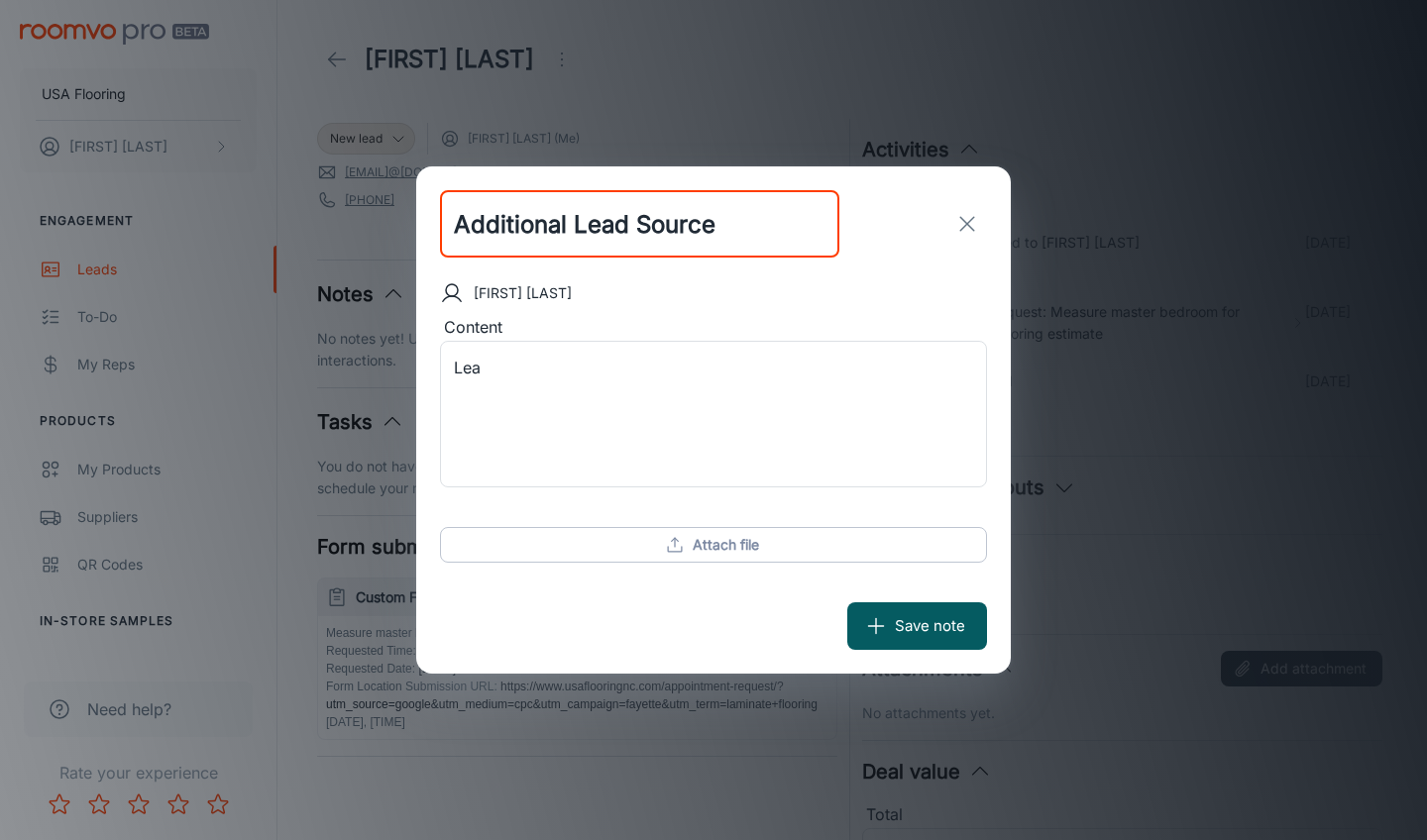 click on "Additional Lead Source" at bounding box center [639, 224] 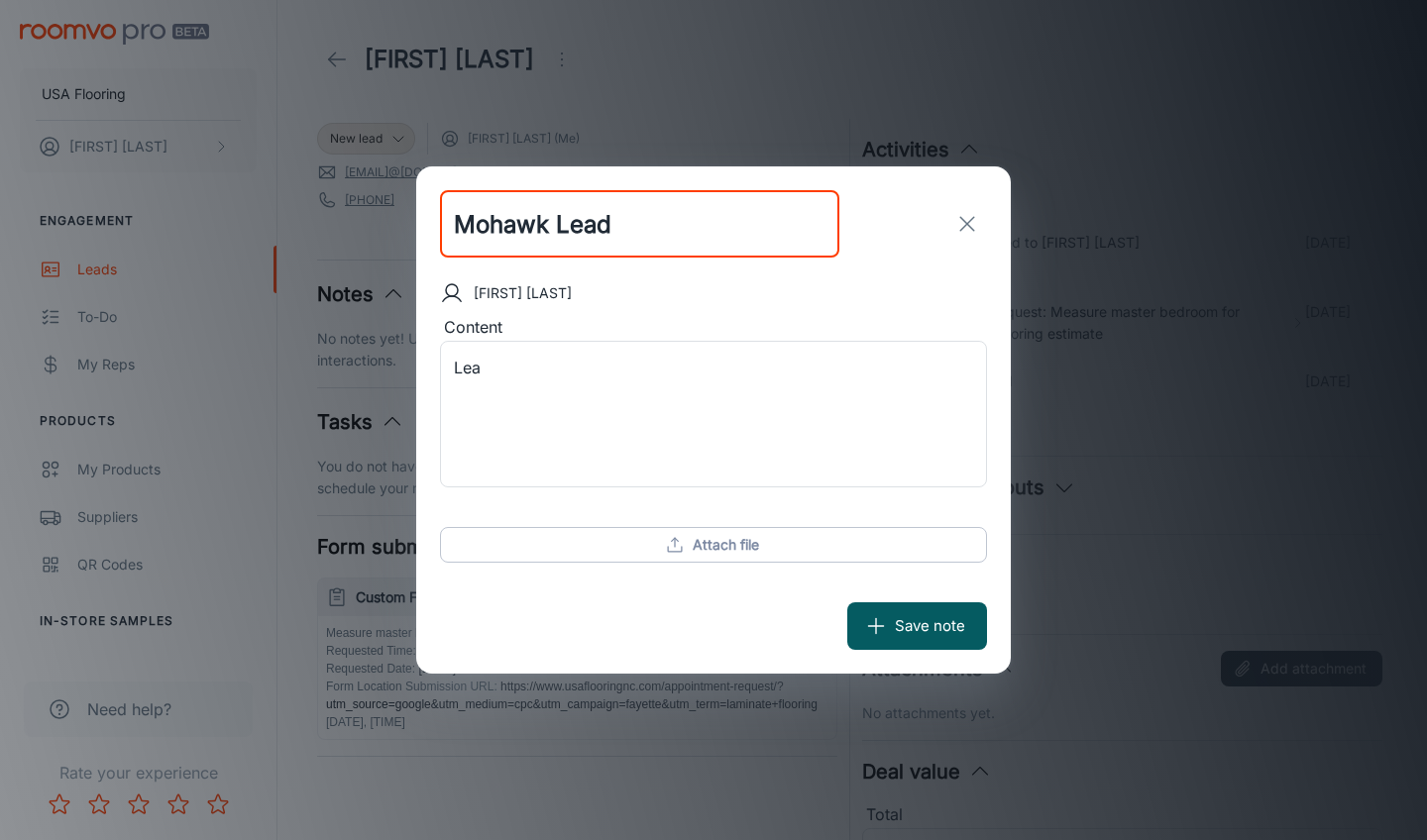 type on "Mohawk Lead" 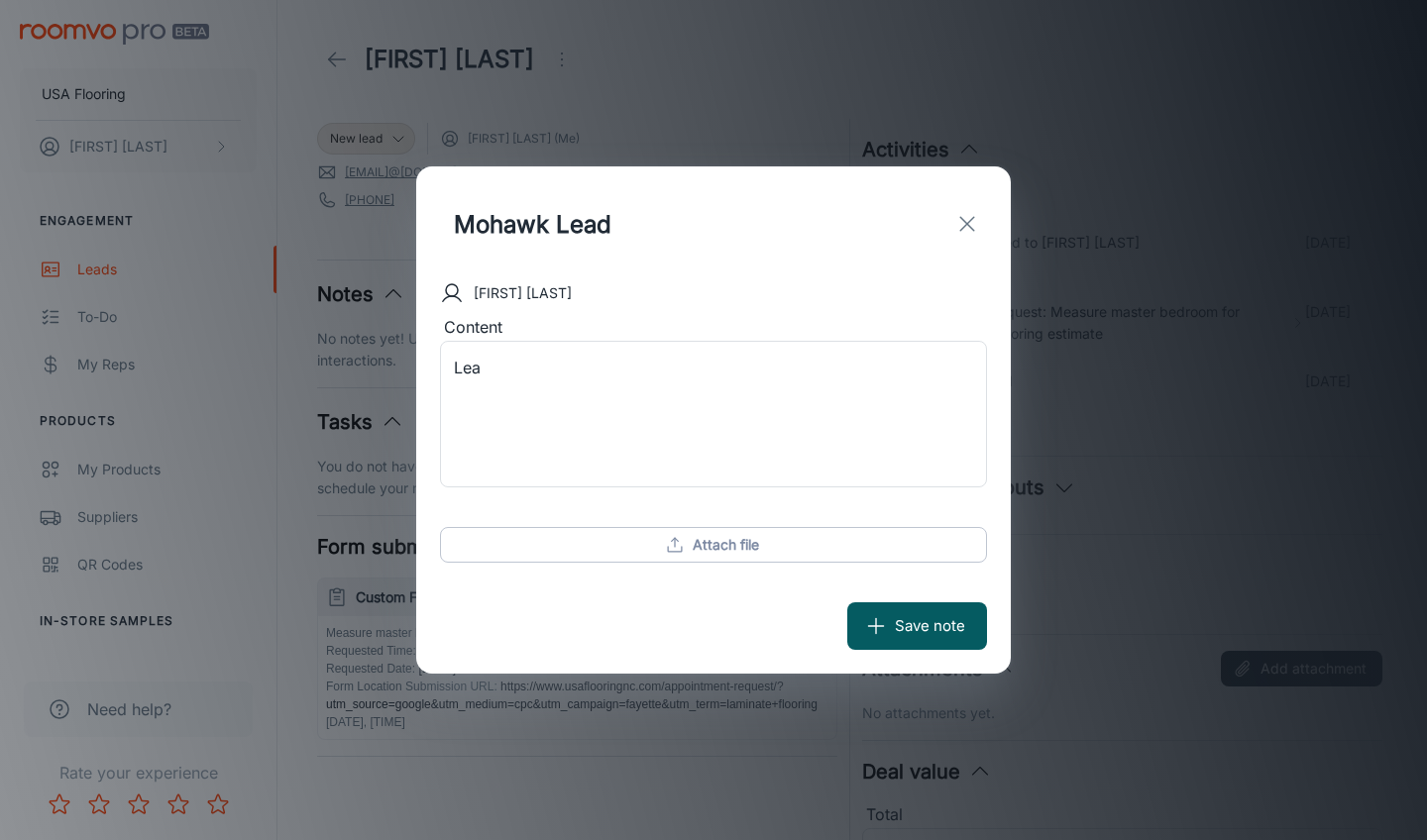 click on "Content" at bounding box center [714, 328] 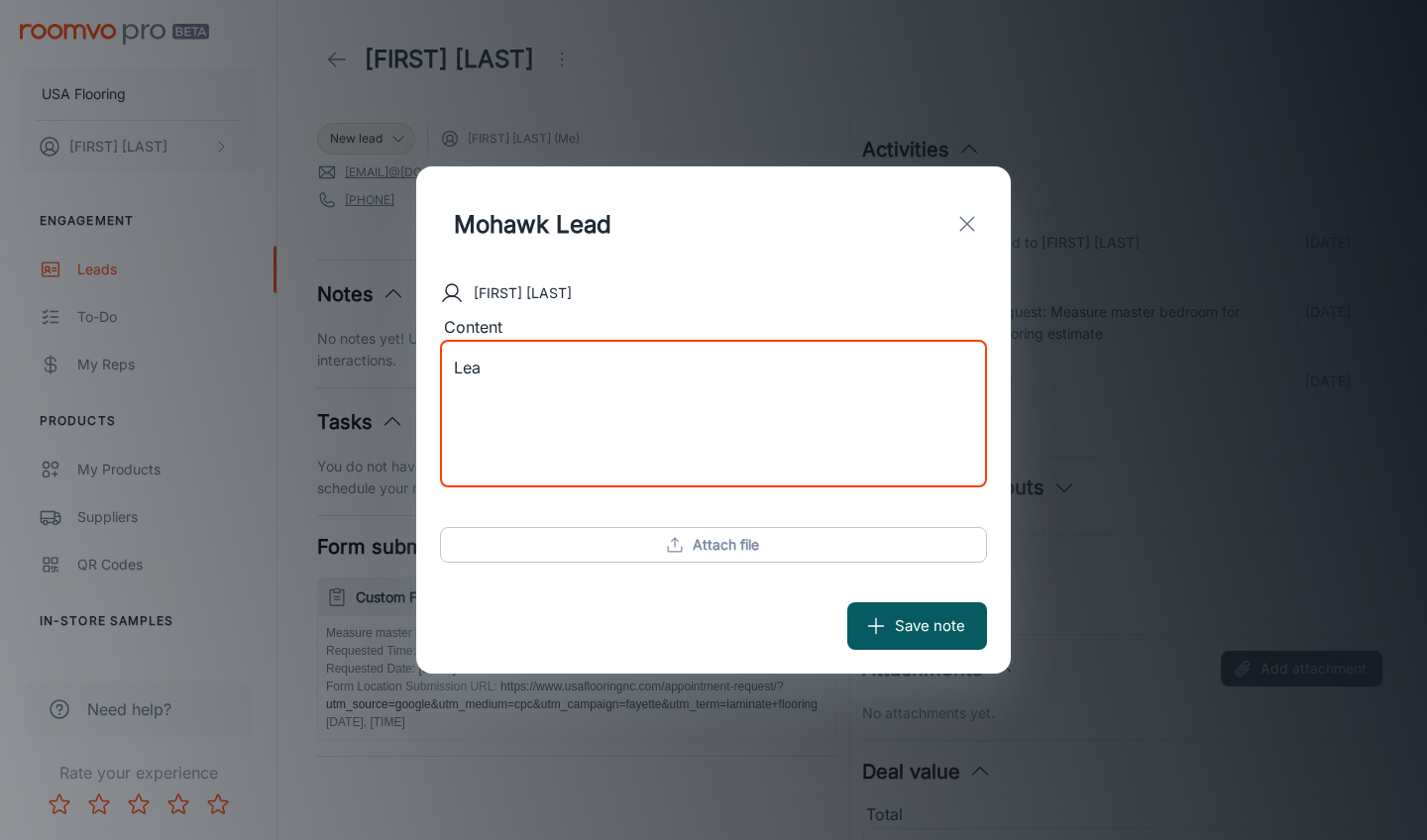 click on "Lea" at bounding box center (714, 413) 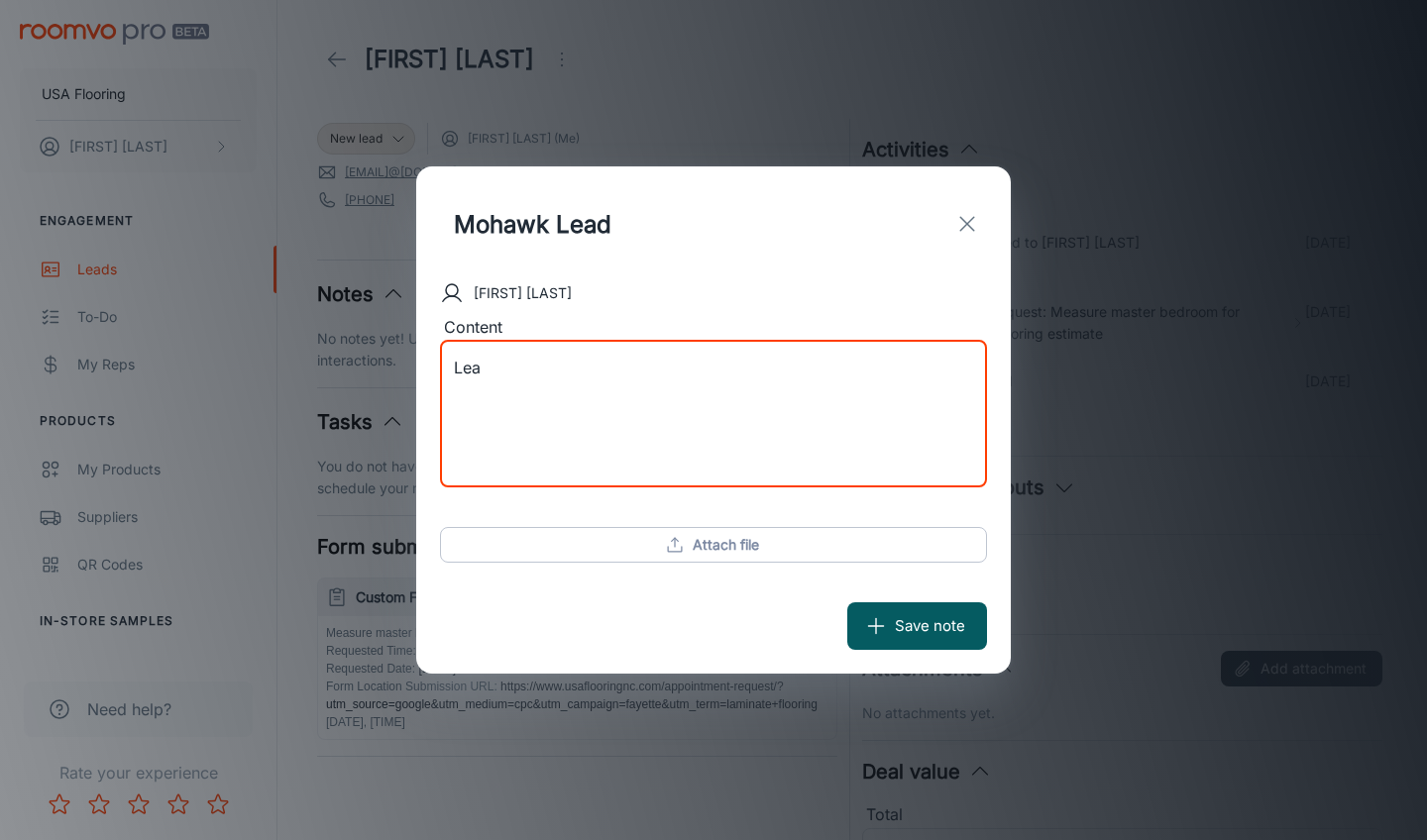 click on "Lea" at bounding box center [714, 413] 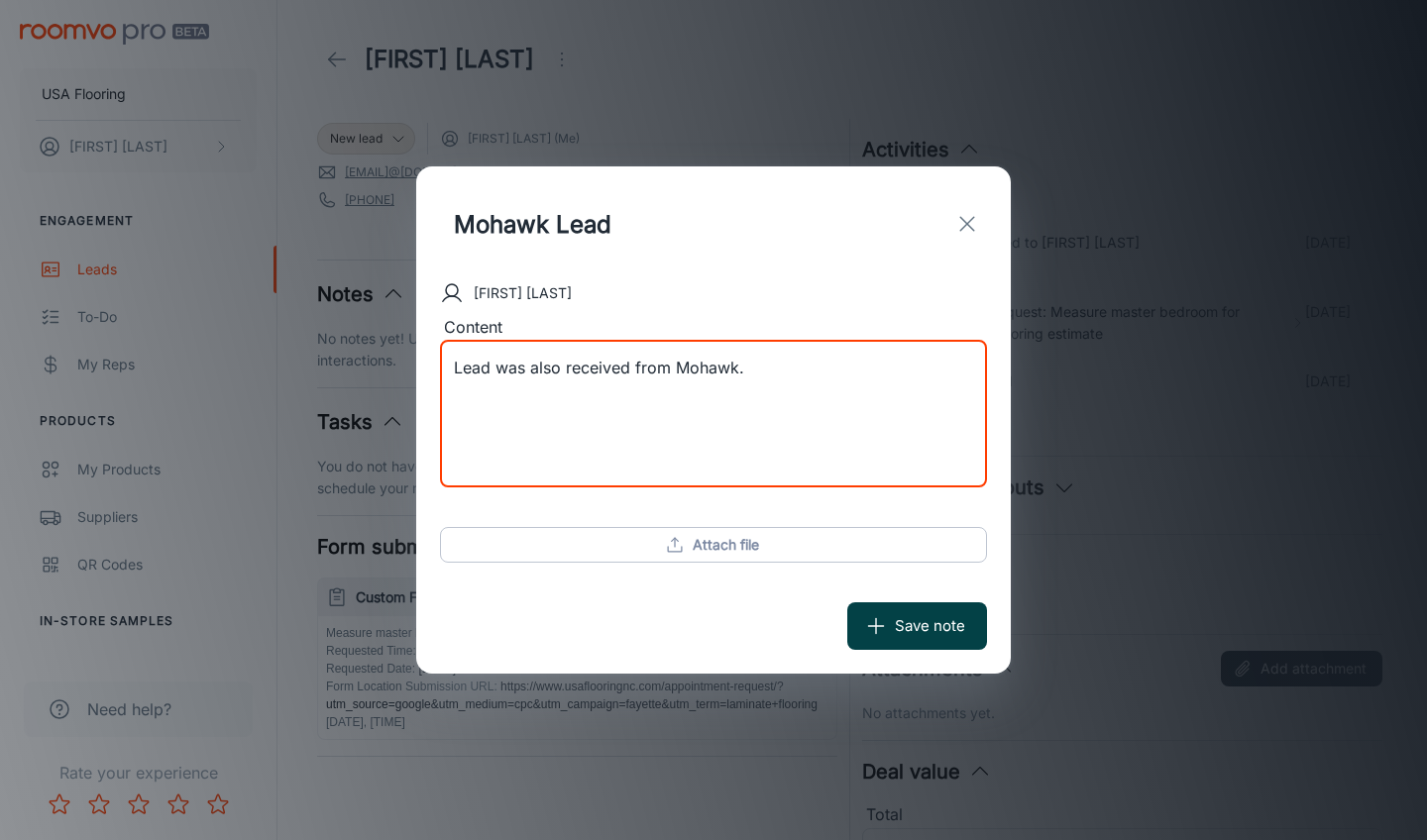 type on "Lead was also received from Mohawk." 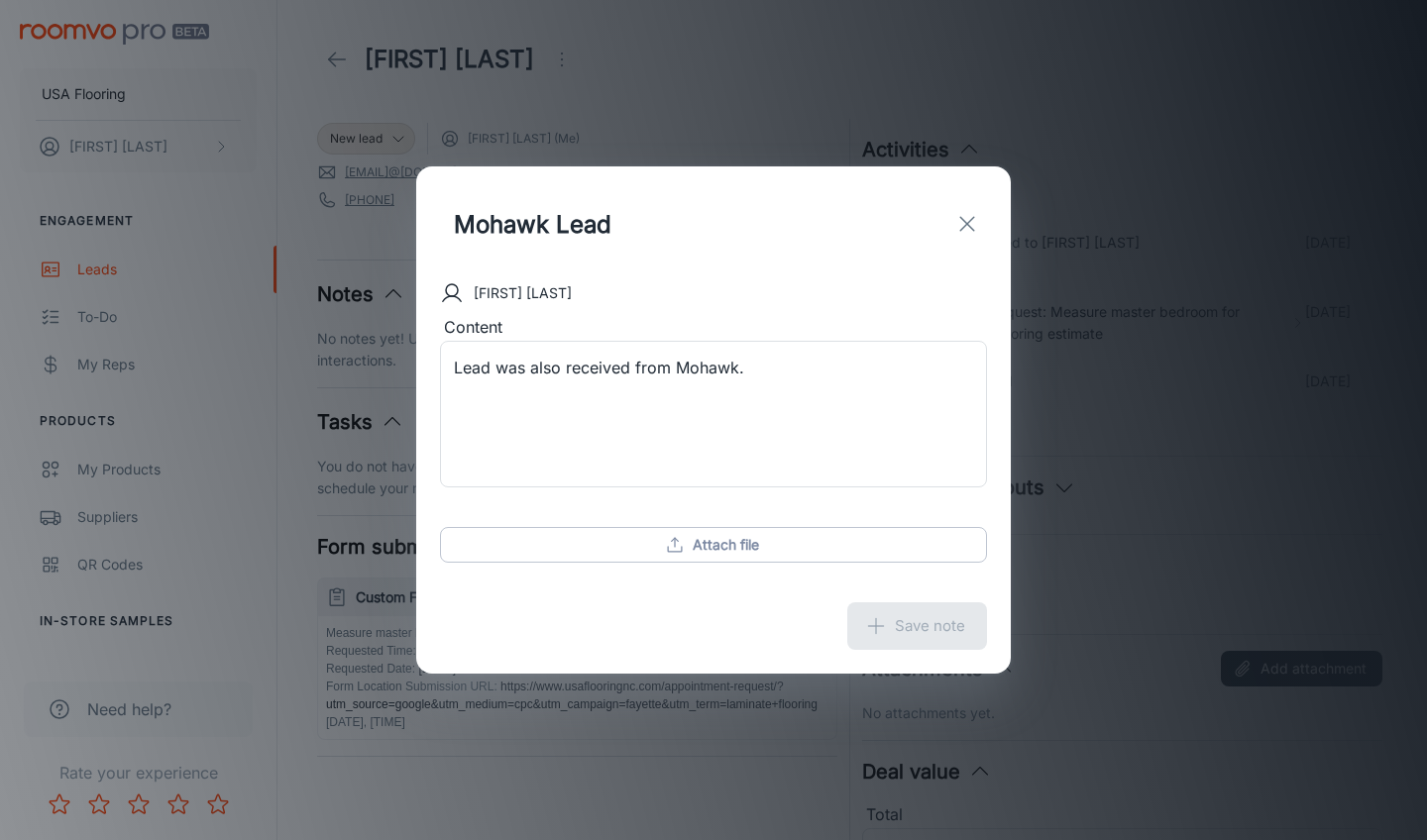type 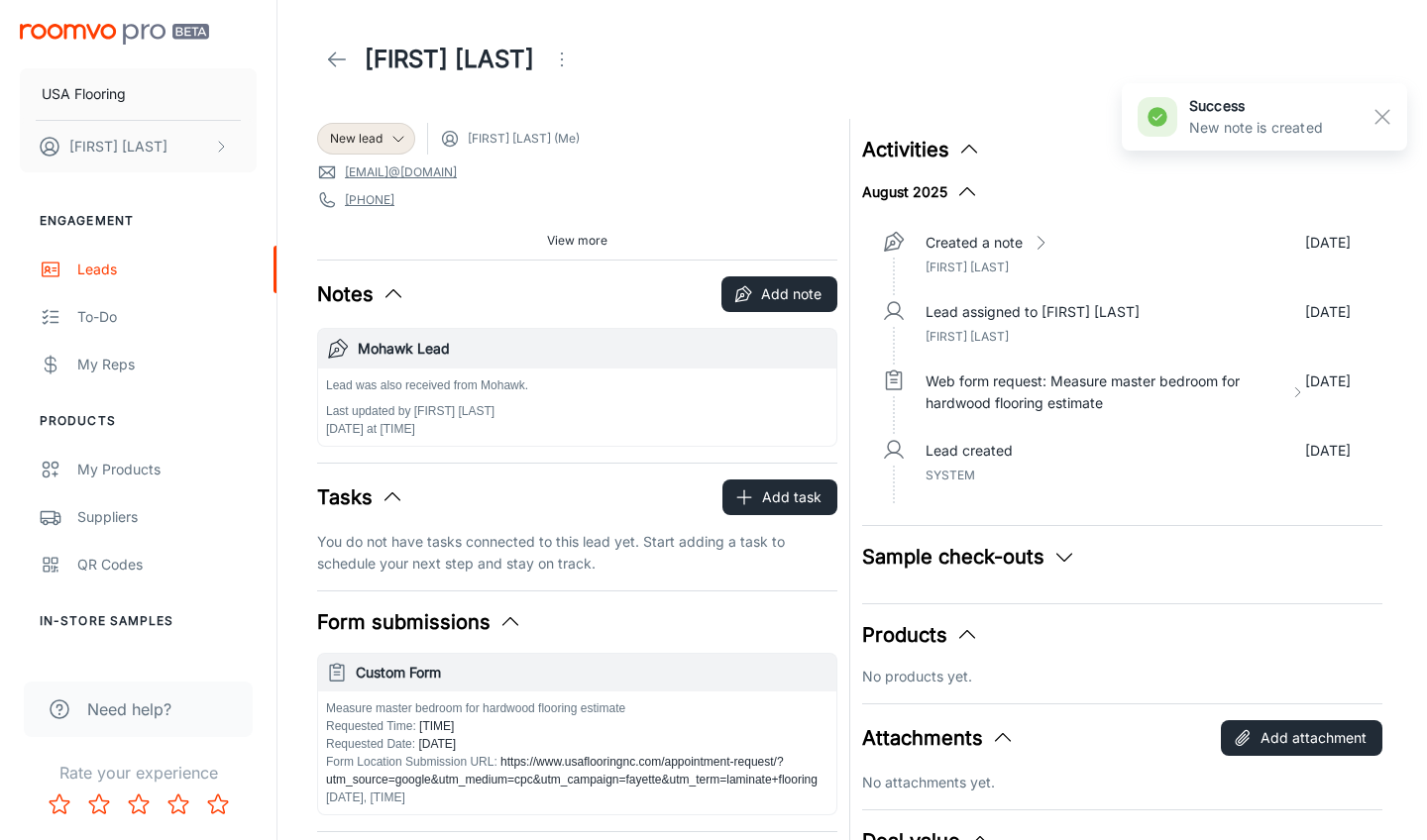click 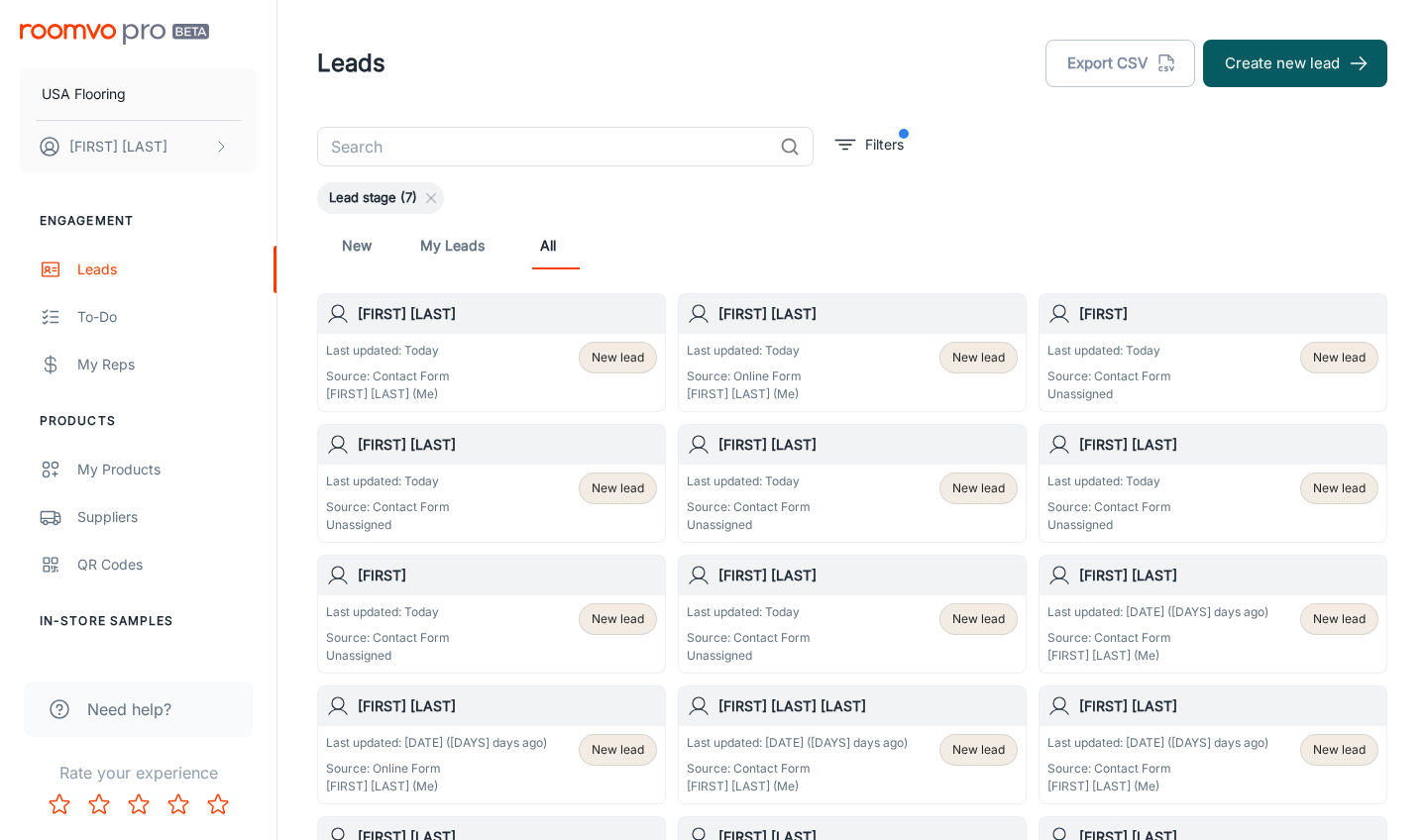scroll, scrollTop: 0, scrollLeft: 0, axis: both 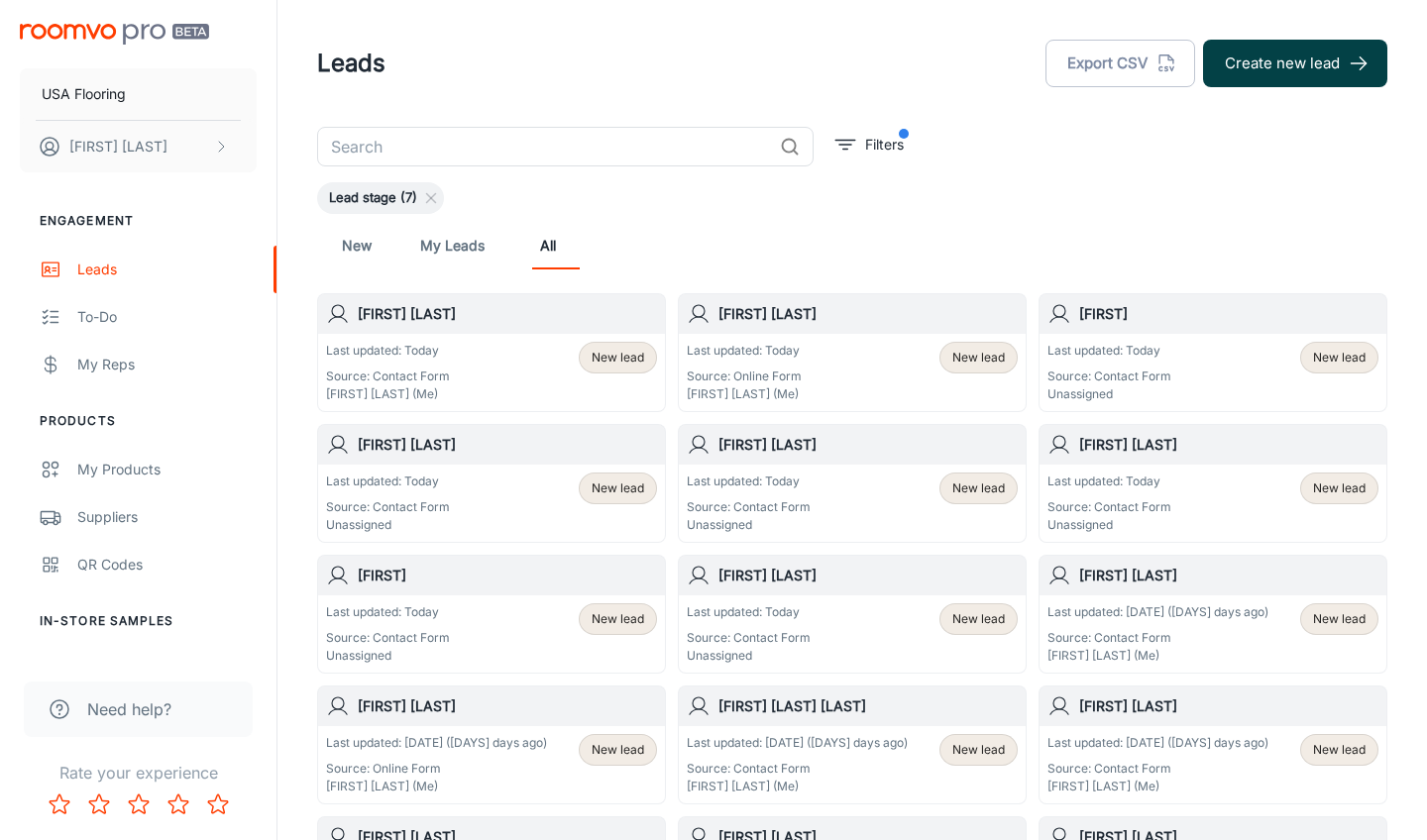 click on "Create new lead" at bounding box center [1295, 63] 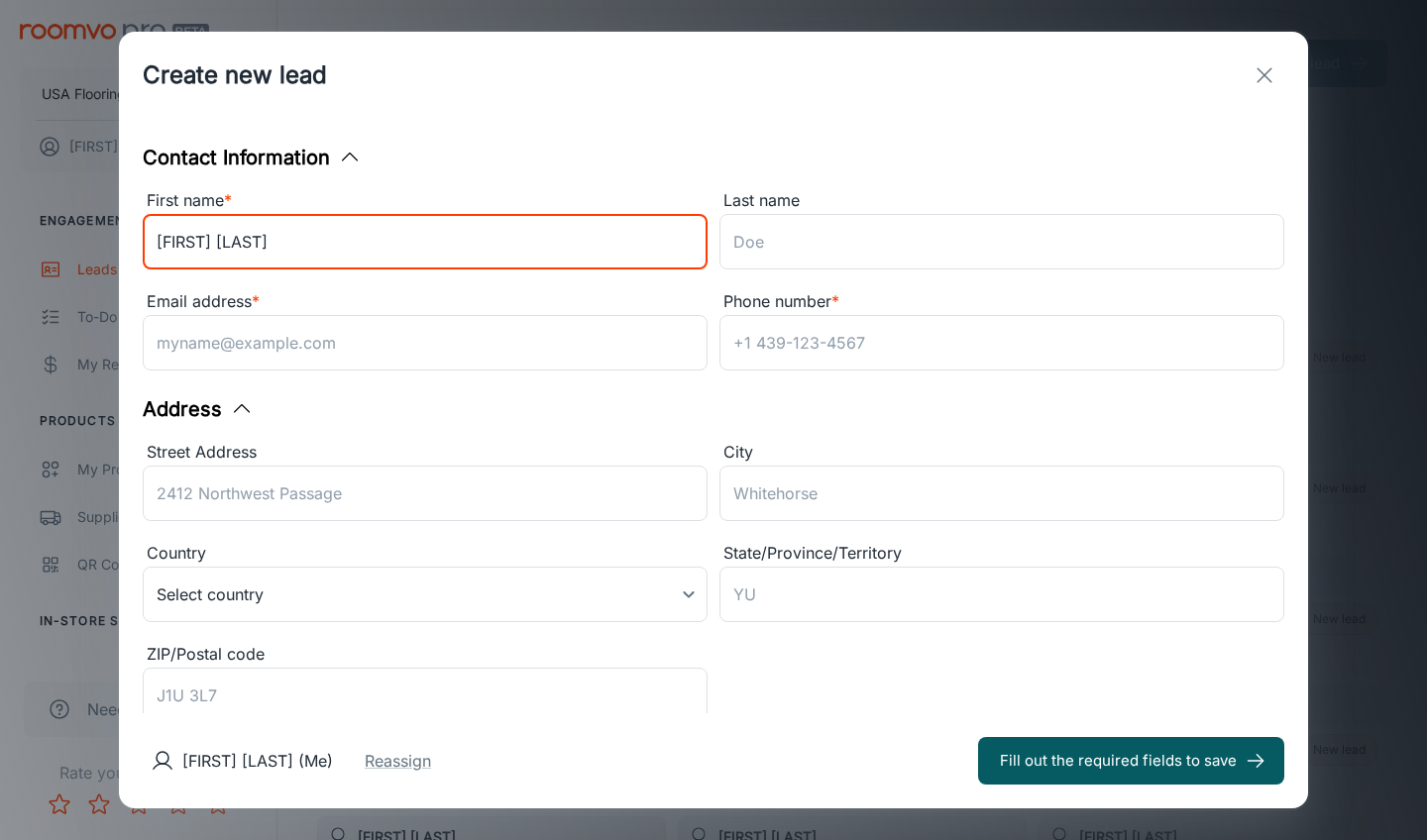 click on "[FIRST] [LAST]" at bounding box center [425, 242] 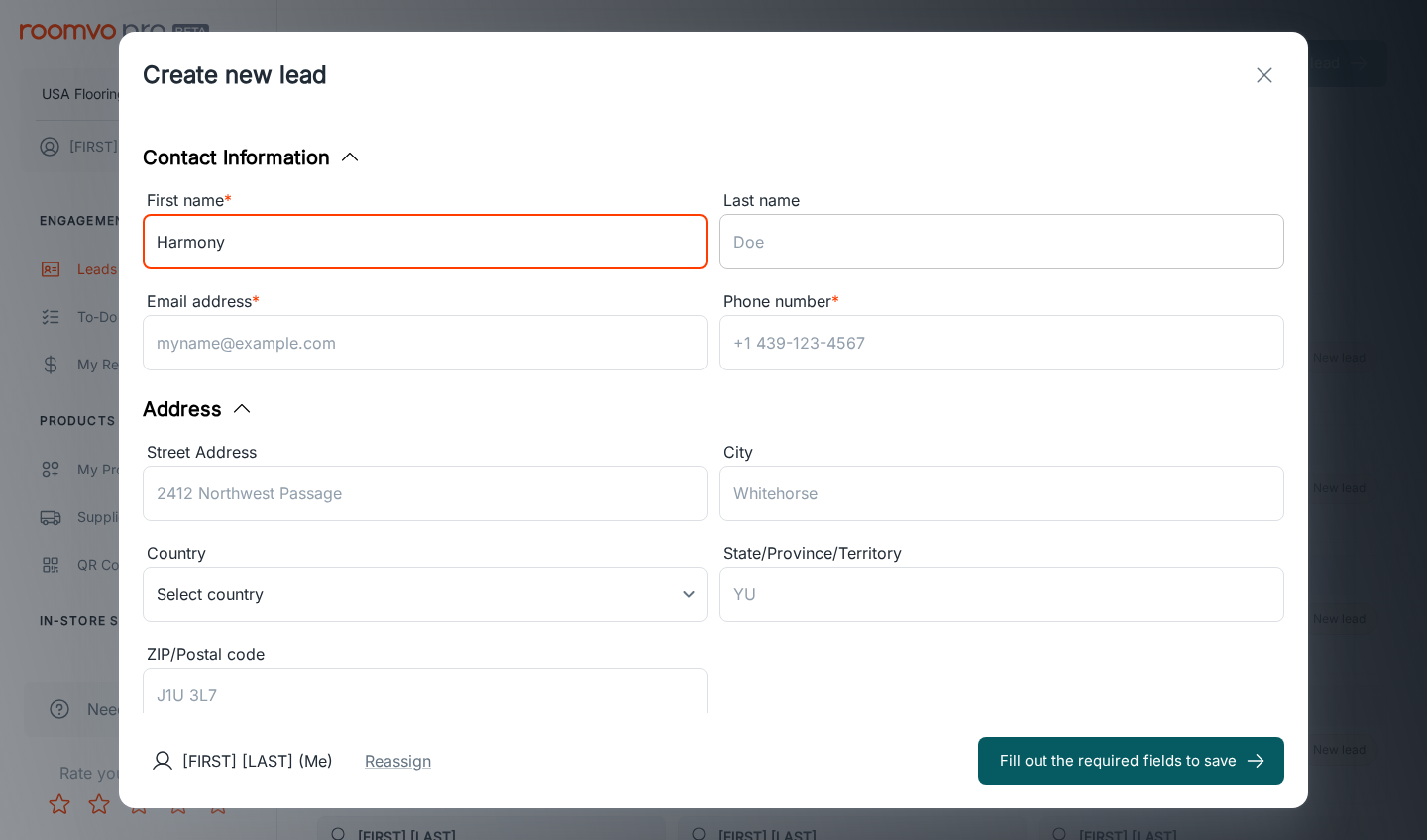 type on "Harmony" 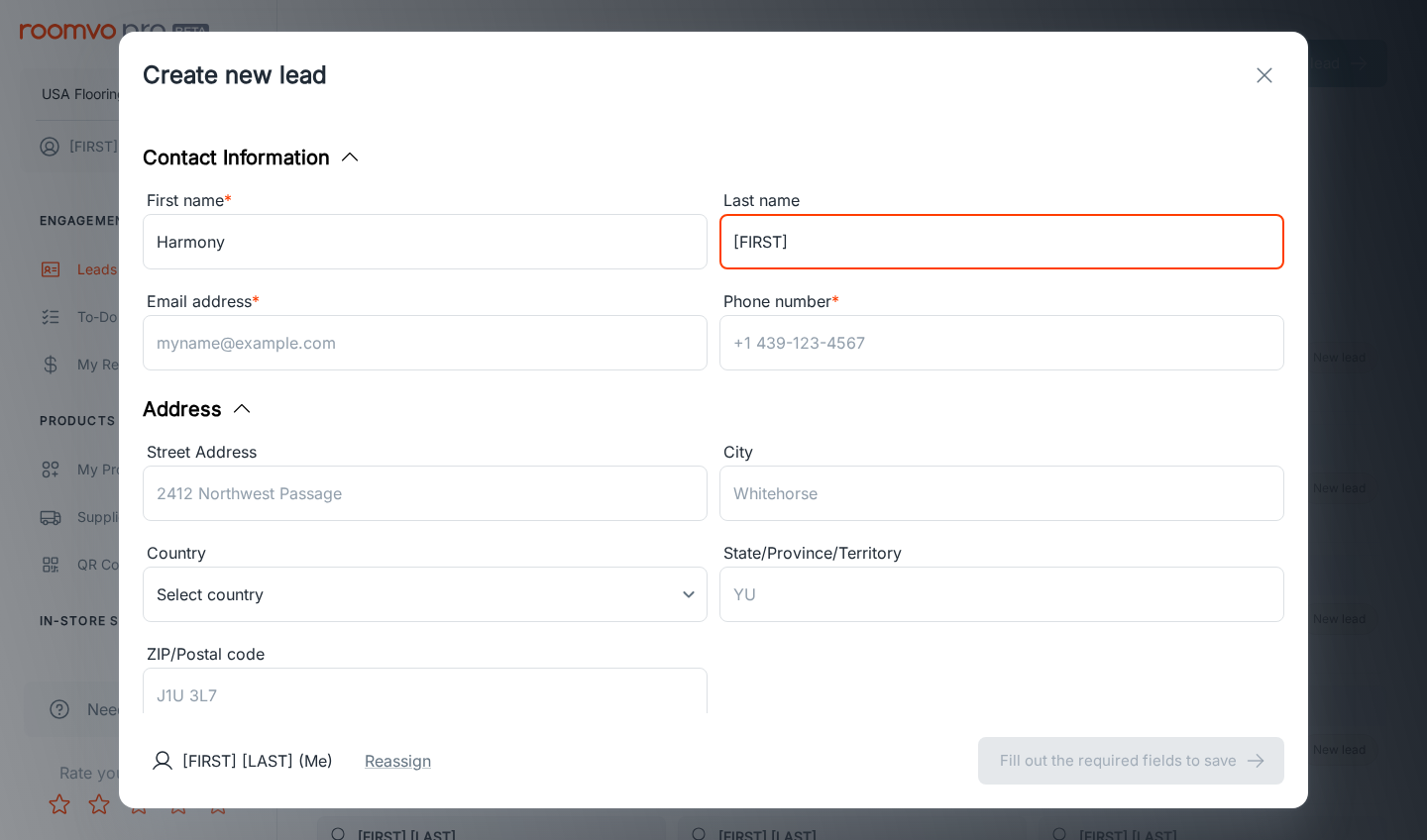 type on "[FIRST]" 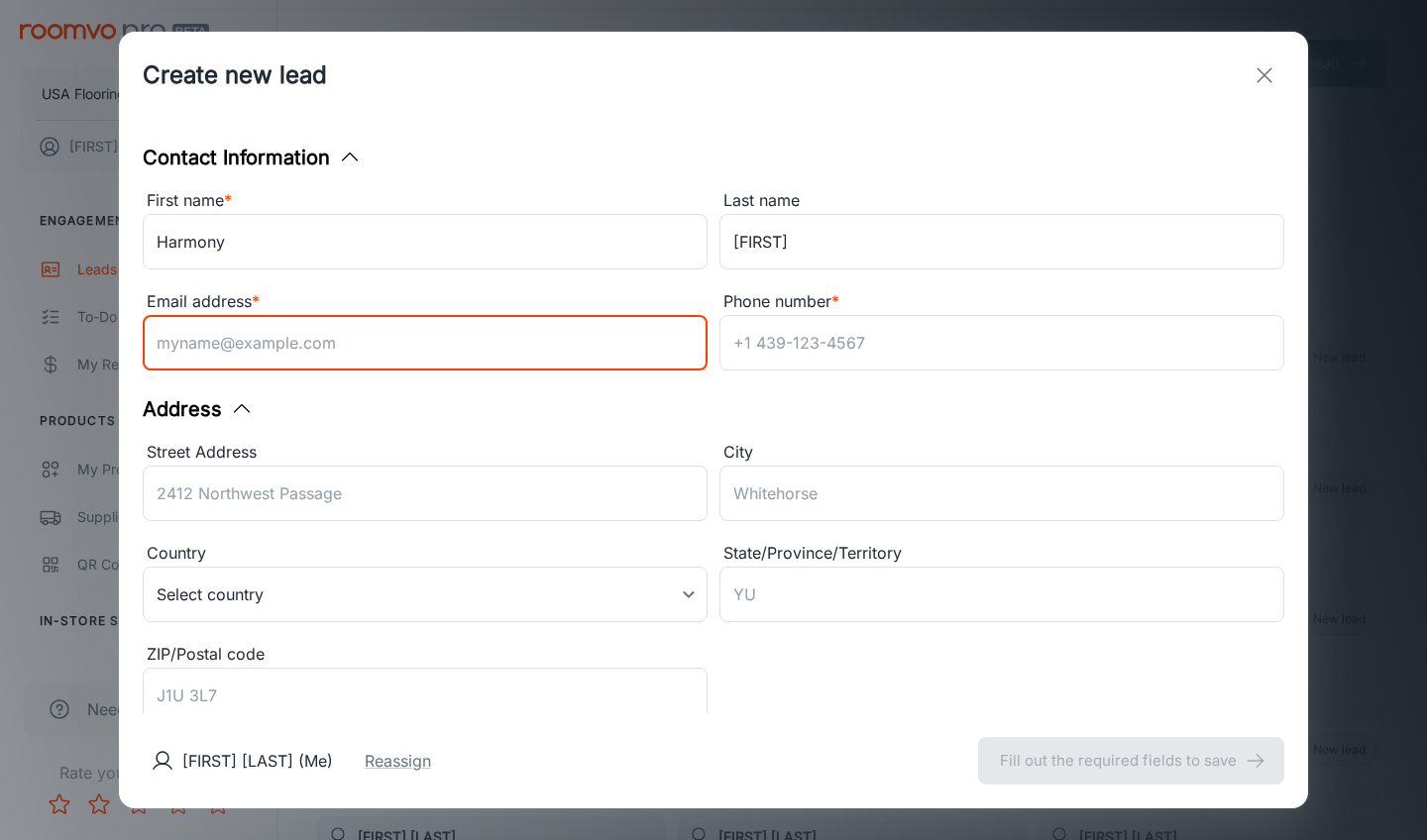 click on "Email address *" at bounding box center [425, 343] 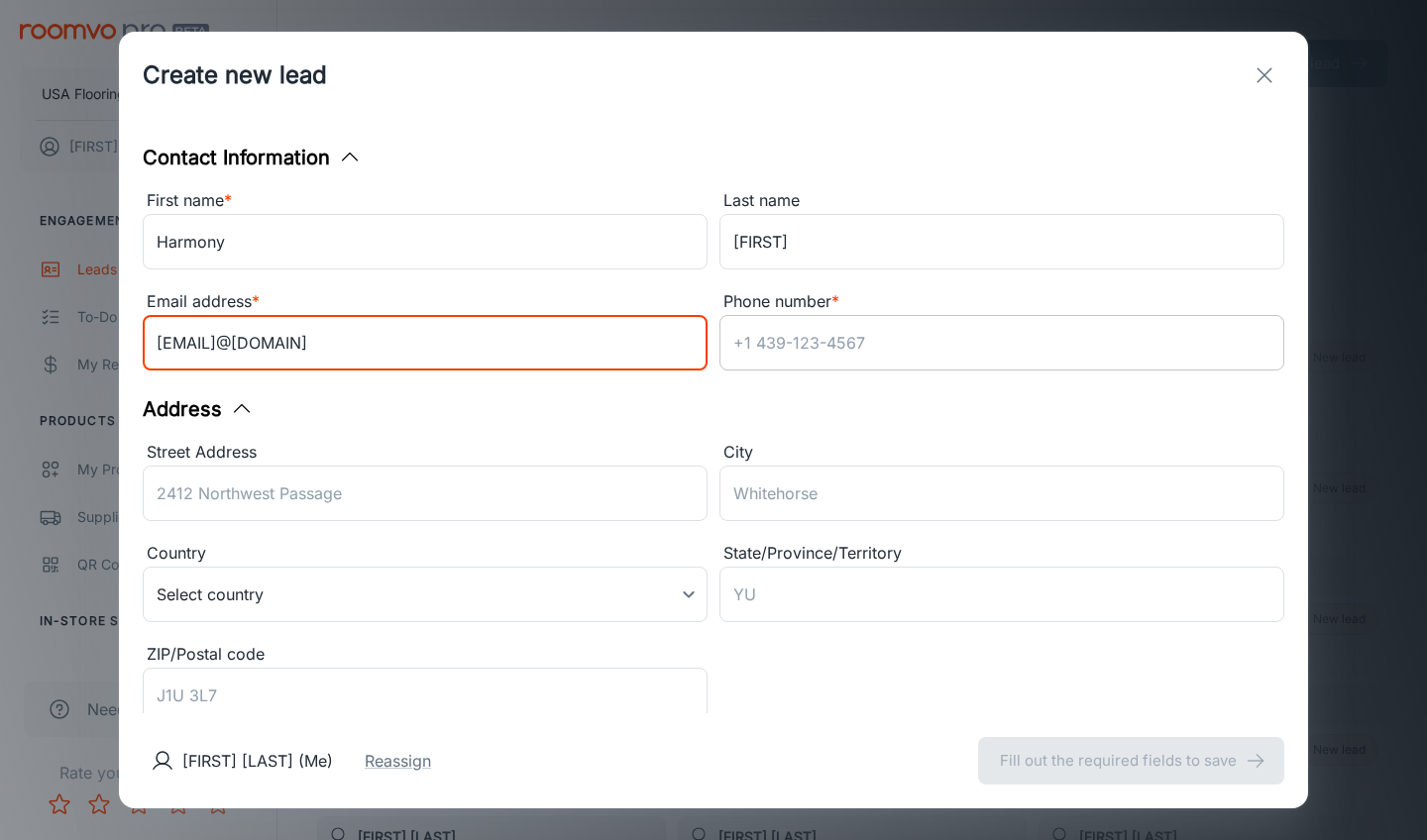type on "[EMAIL]@[DOMAIN]" 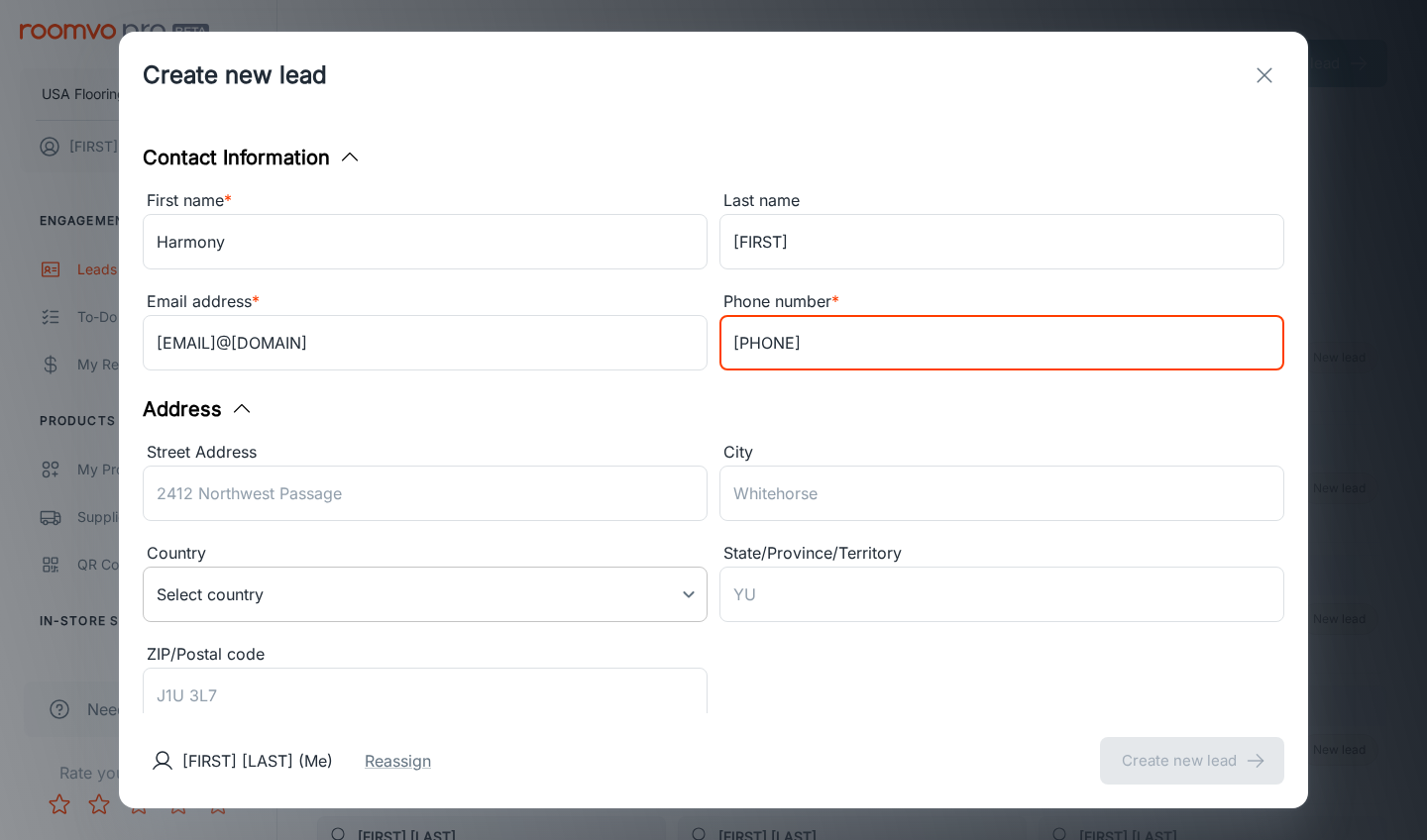 scroll, scrollTop: 98, scrollLeft: 0, axis: vertical 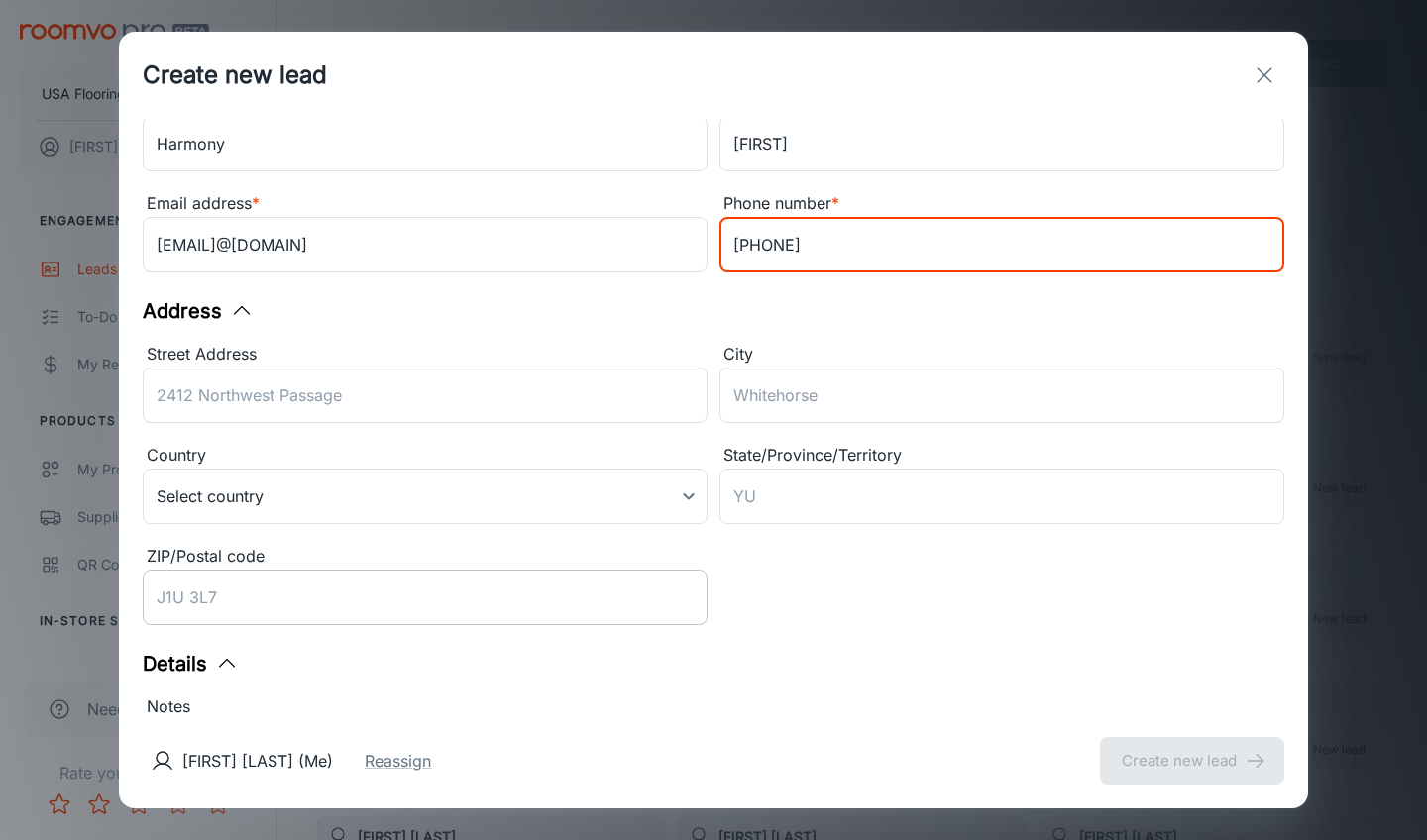 type on "[PHONE]" 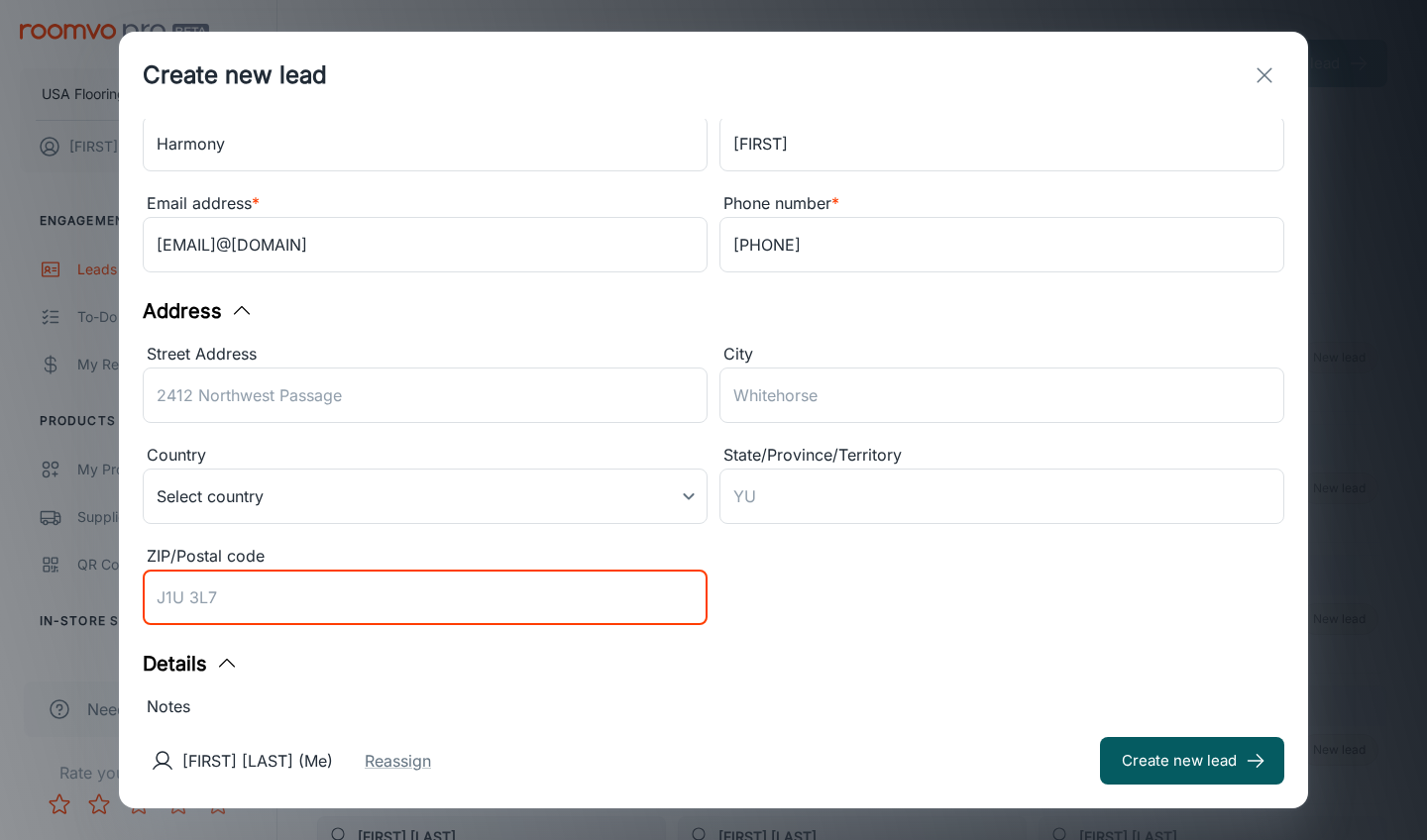 type on "1" 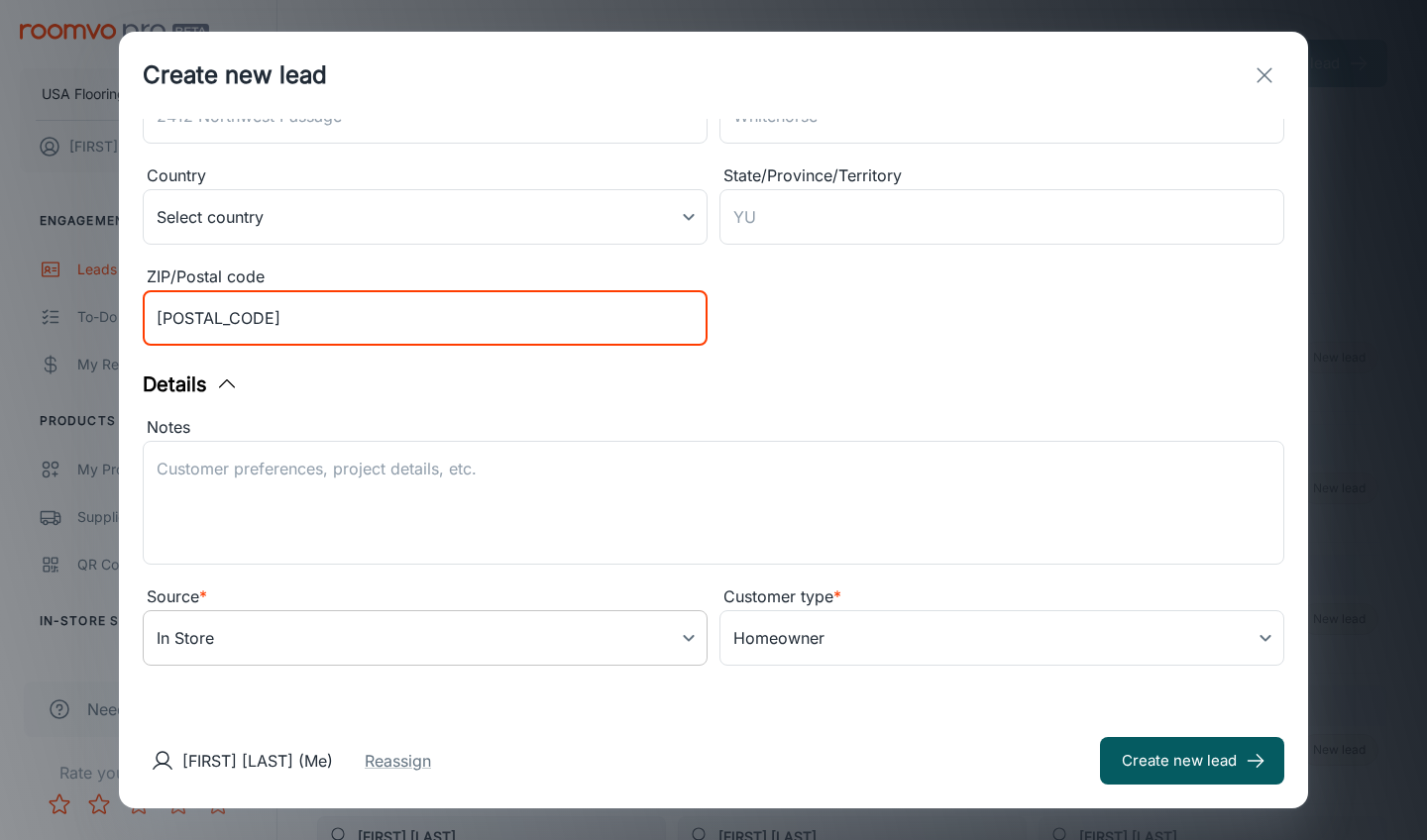 type on "[POSTAL_CODE]" 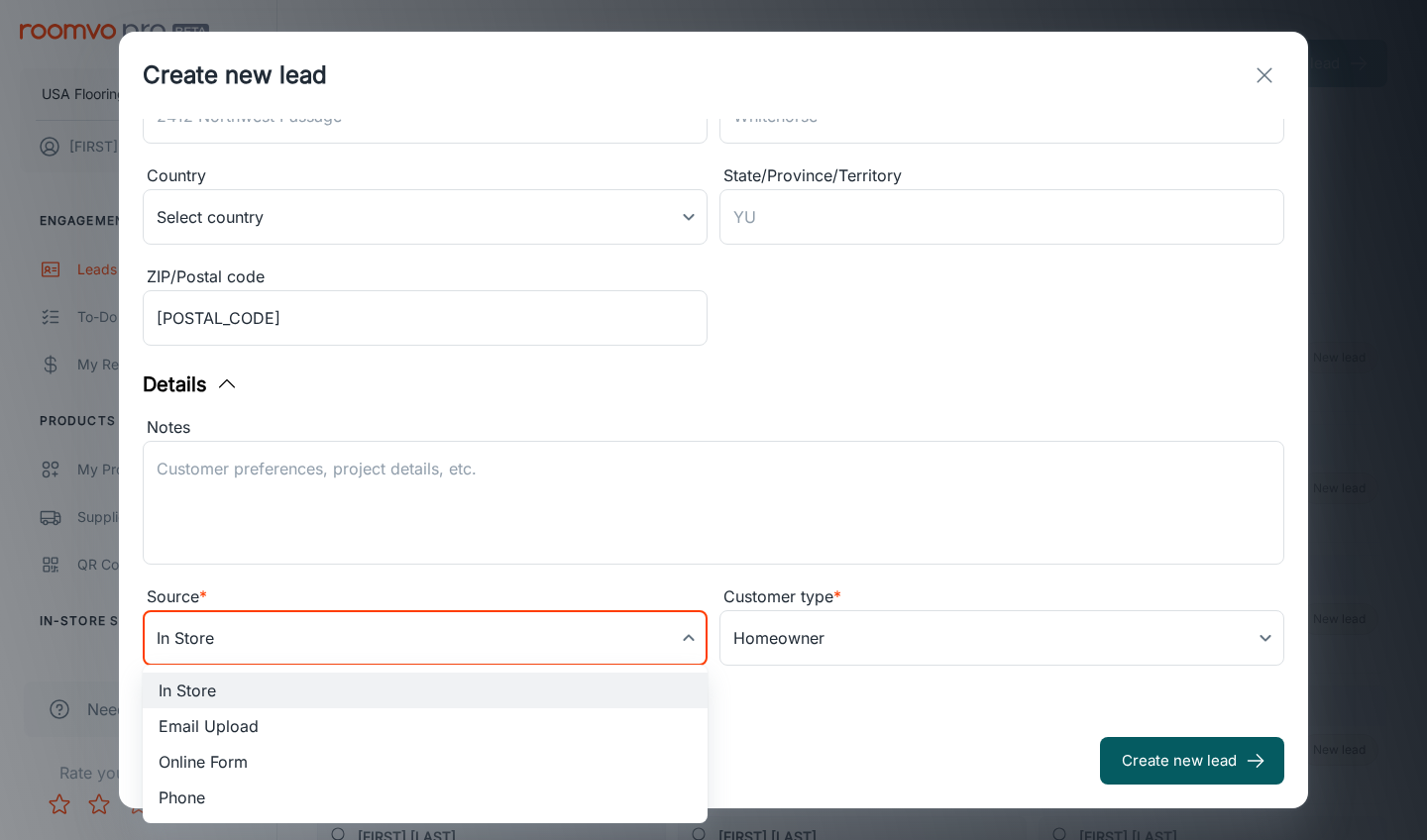 click on "Online Form" at bounding box center [425, 762] 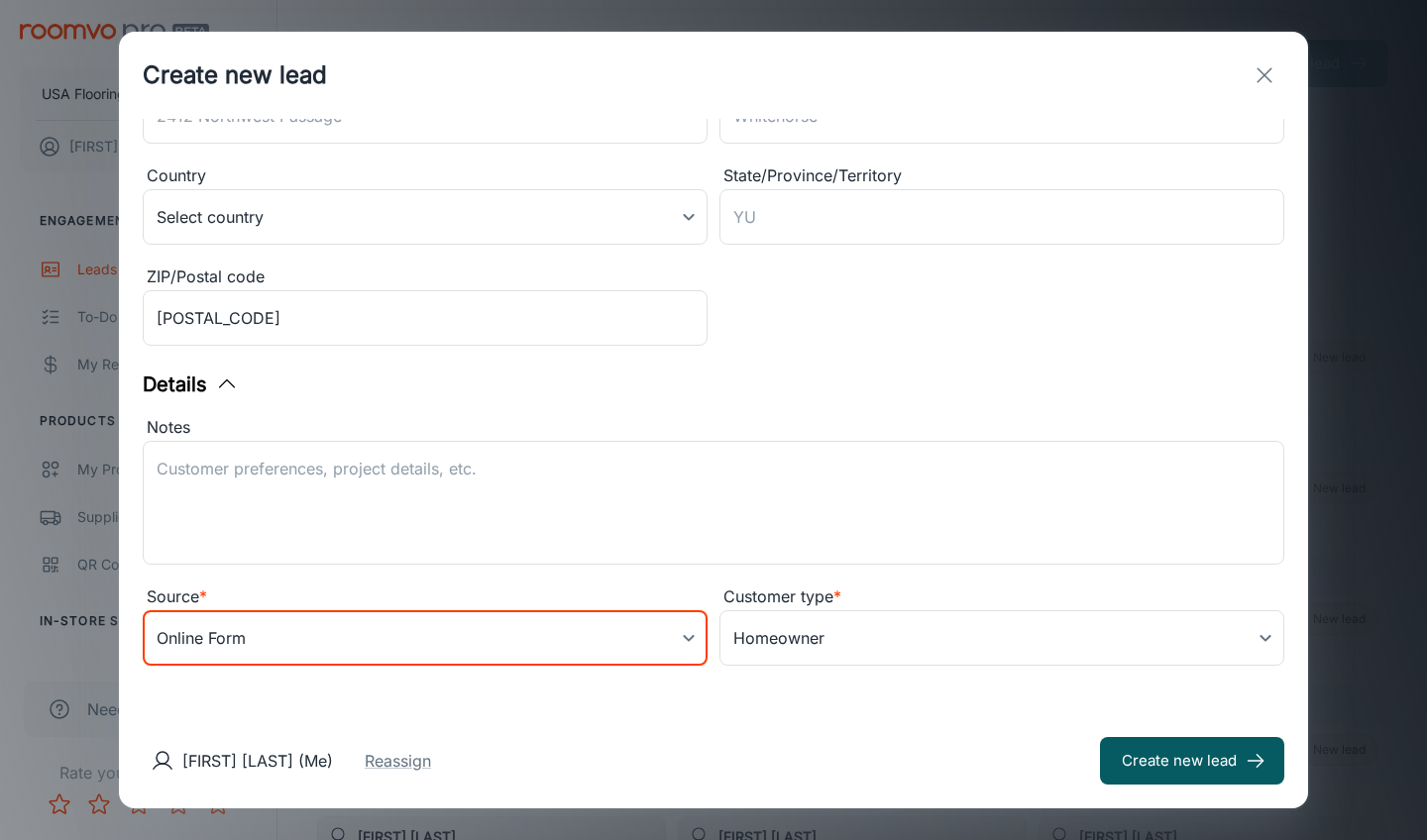 type on "online_form" 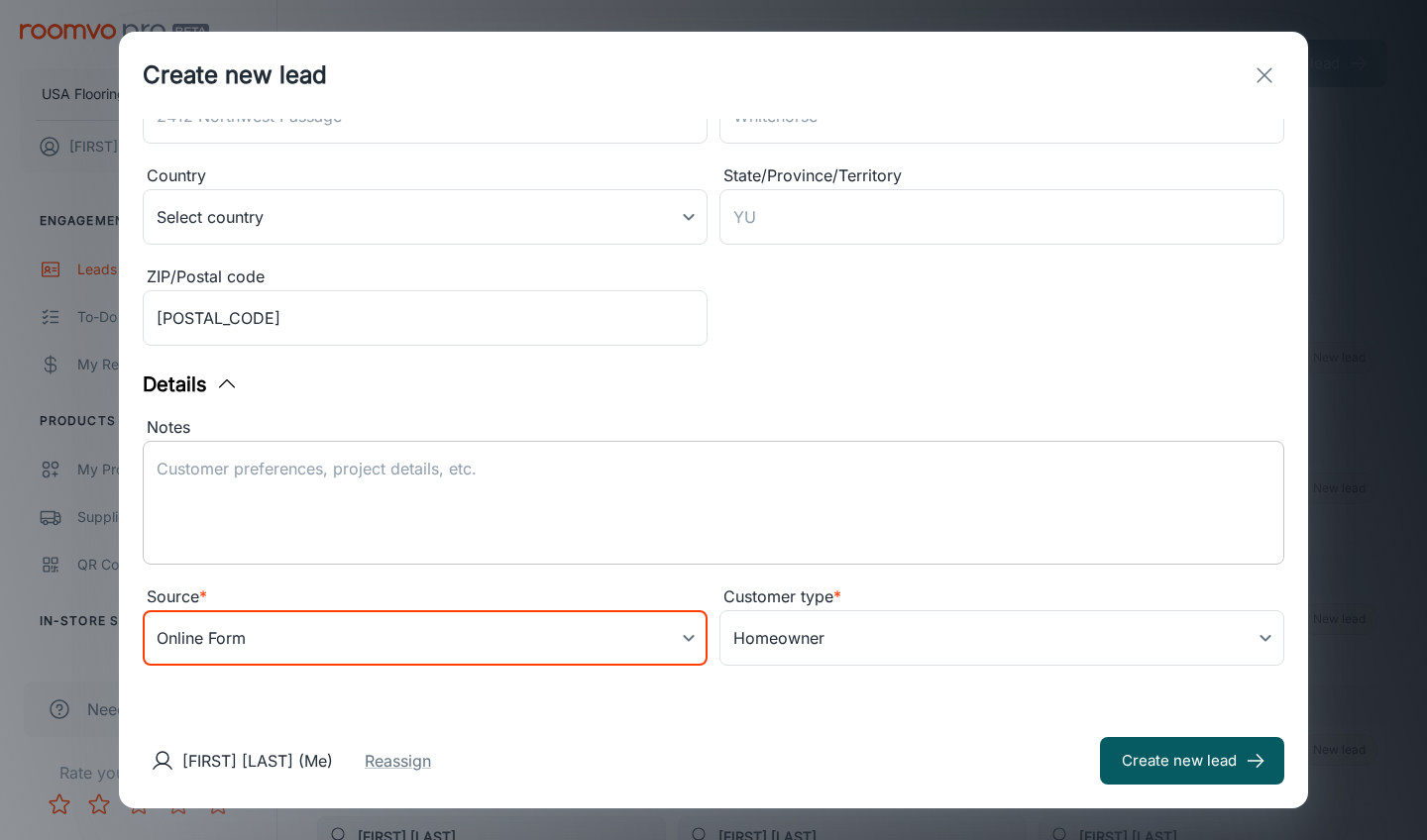 click on "Notes" at bounding box center [714, 503] 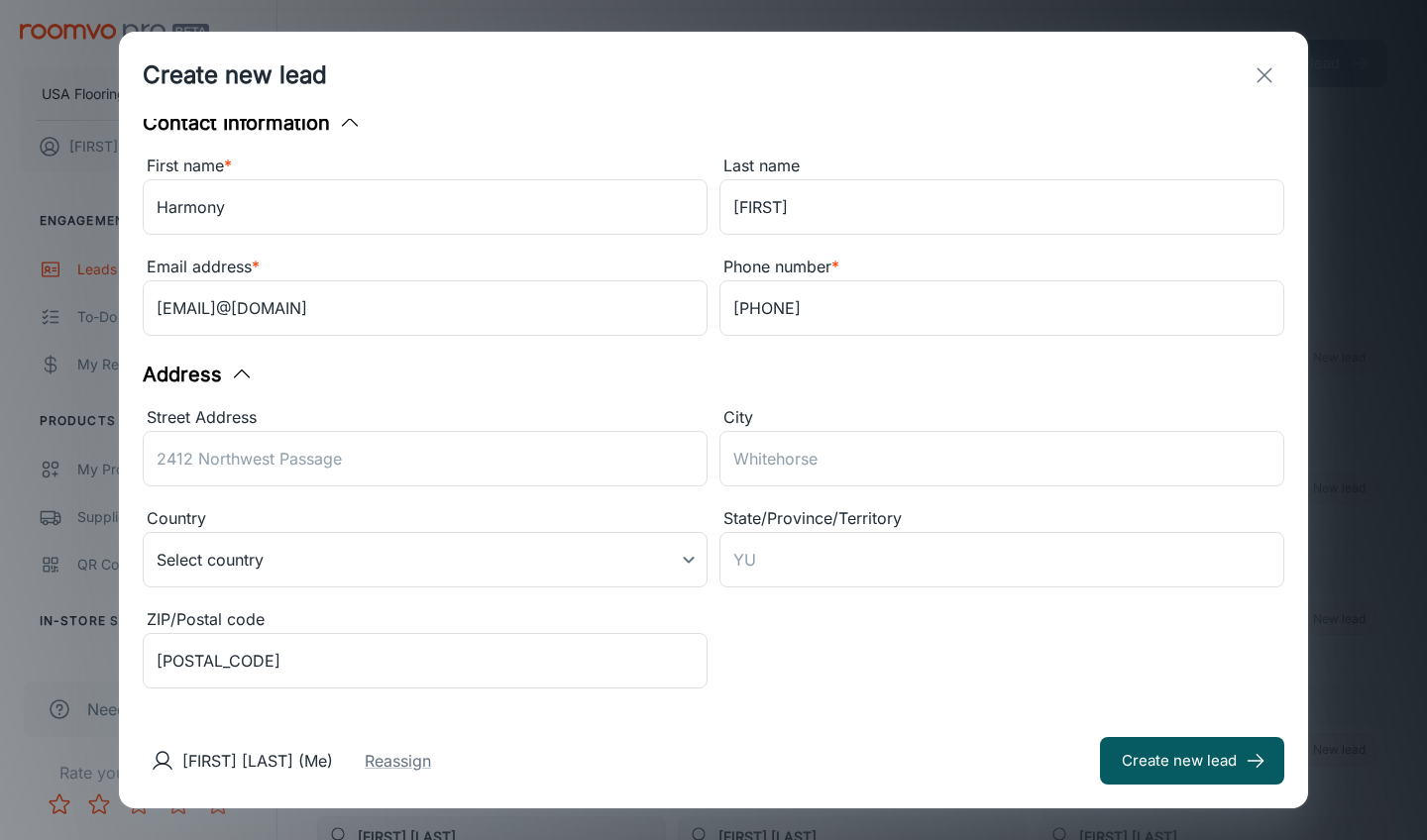 scroll, scrollTop: 41, scrollLeft: 0, axis: vertical 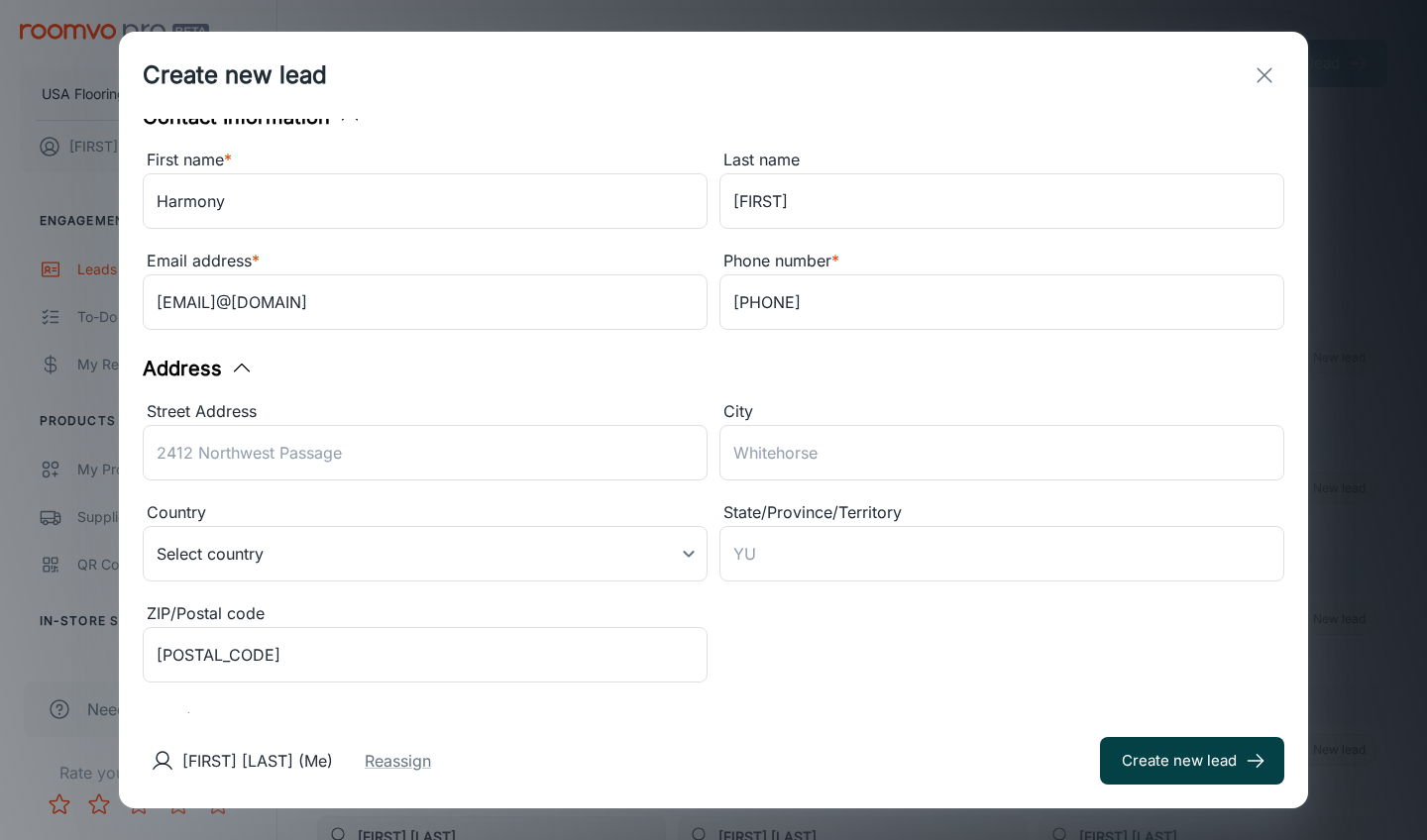 type on "Lead received from Daltile.
Harmoney is interested in Daltile products for their bathroom." 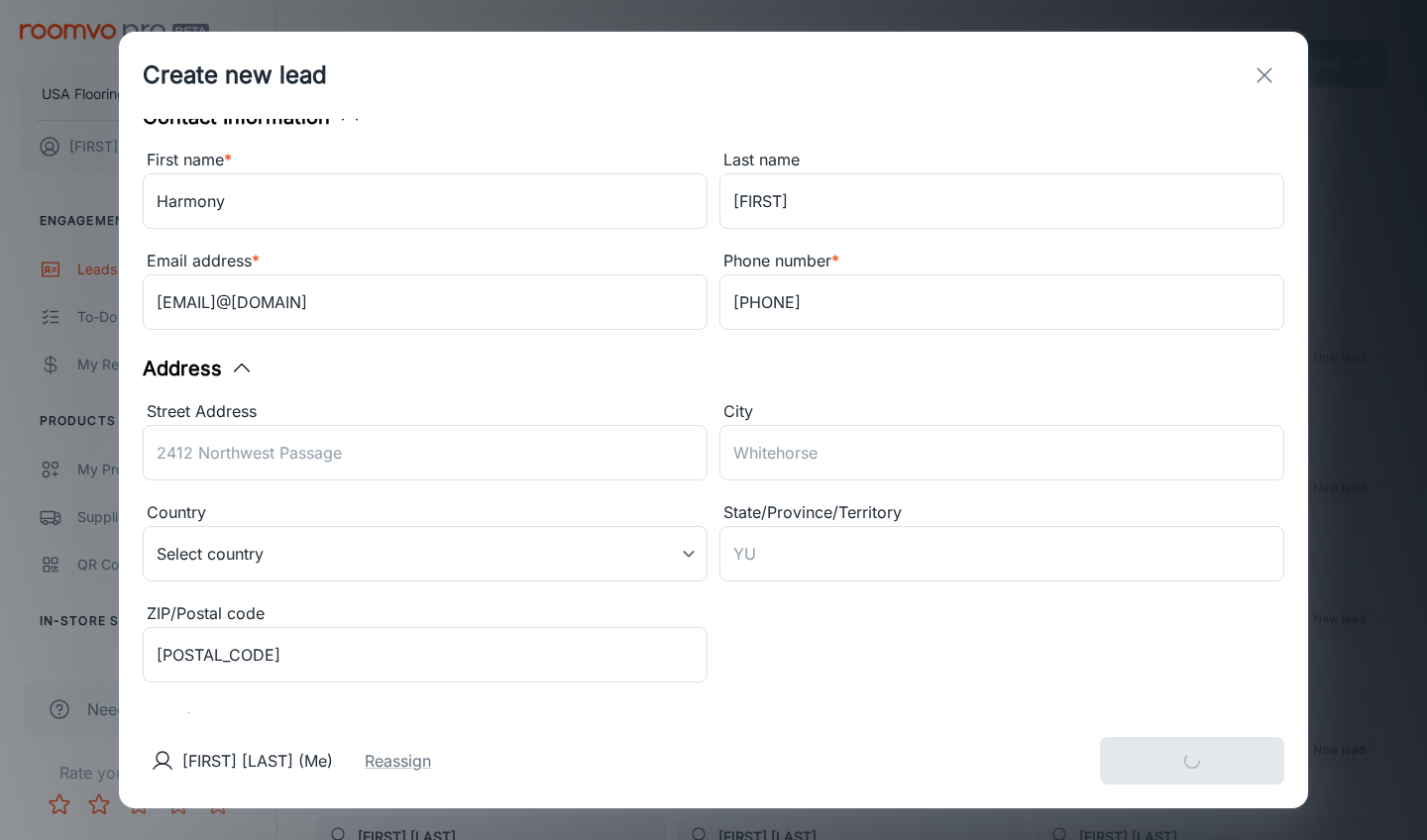 type 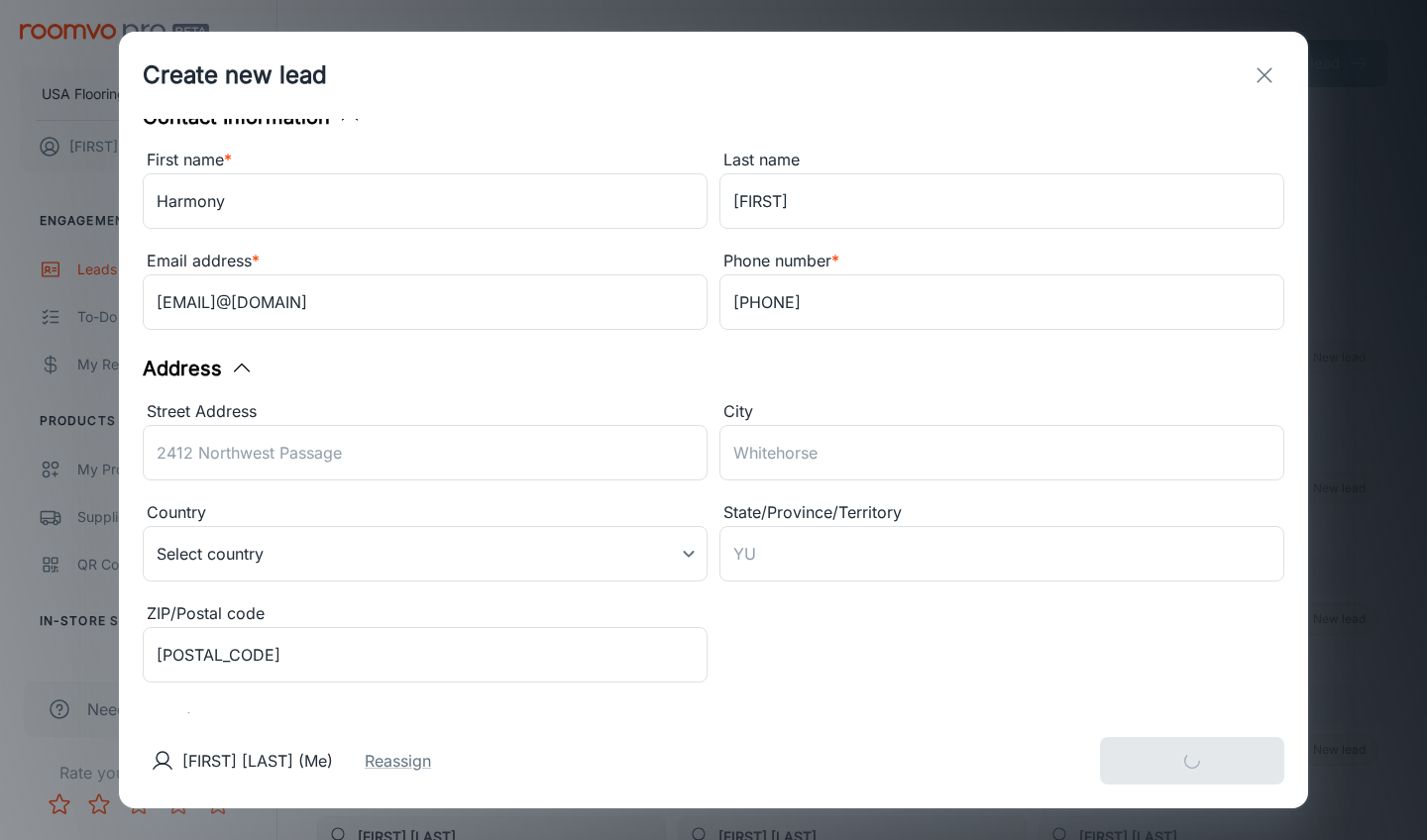 type 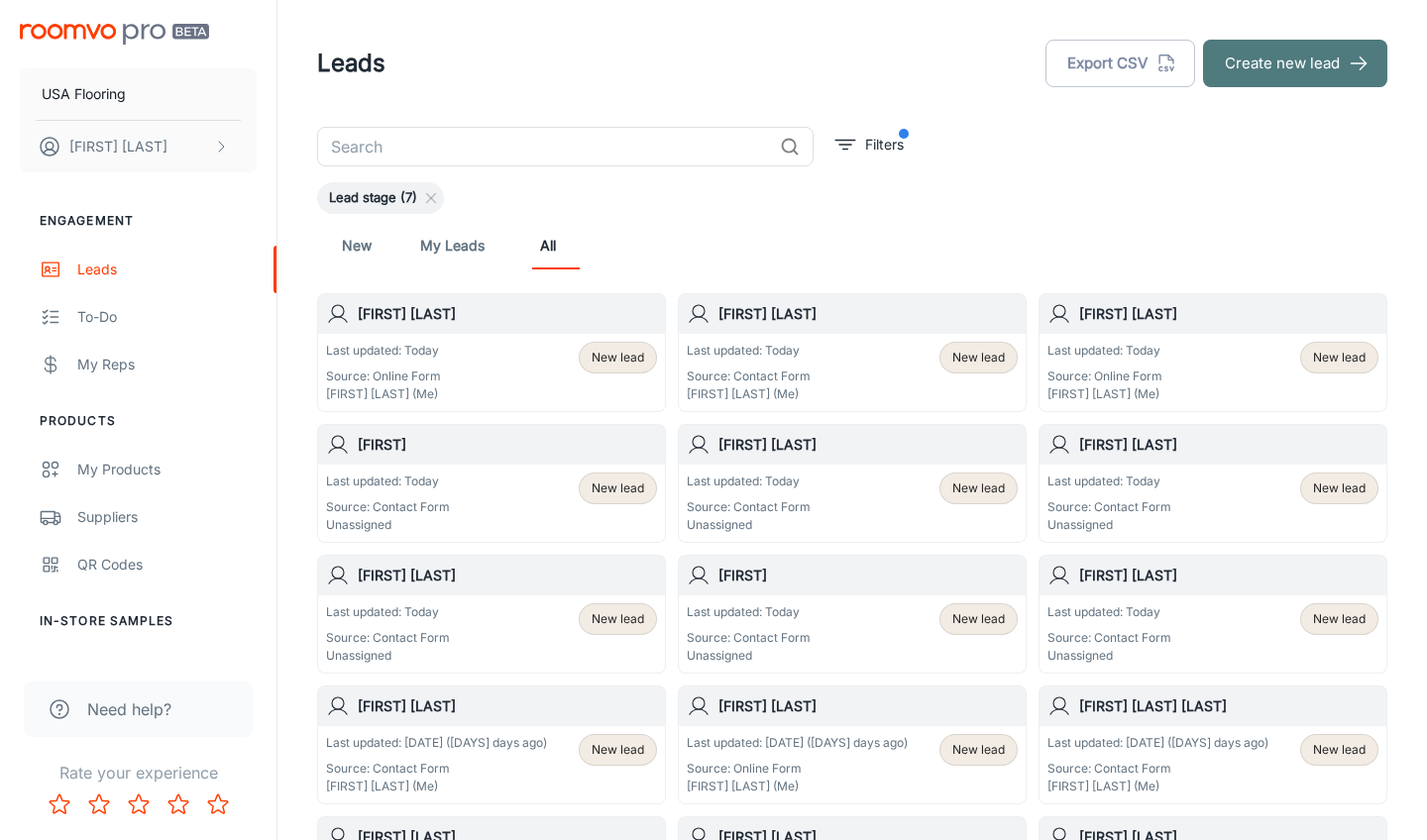 click on "Create new lead" at bounding box center (1295, 63) 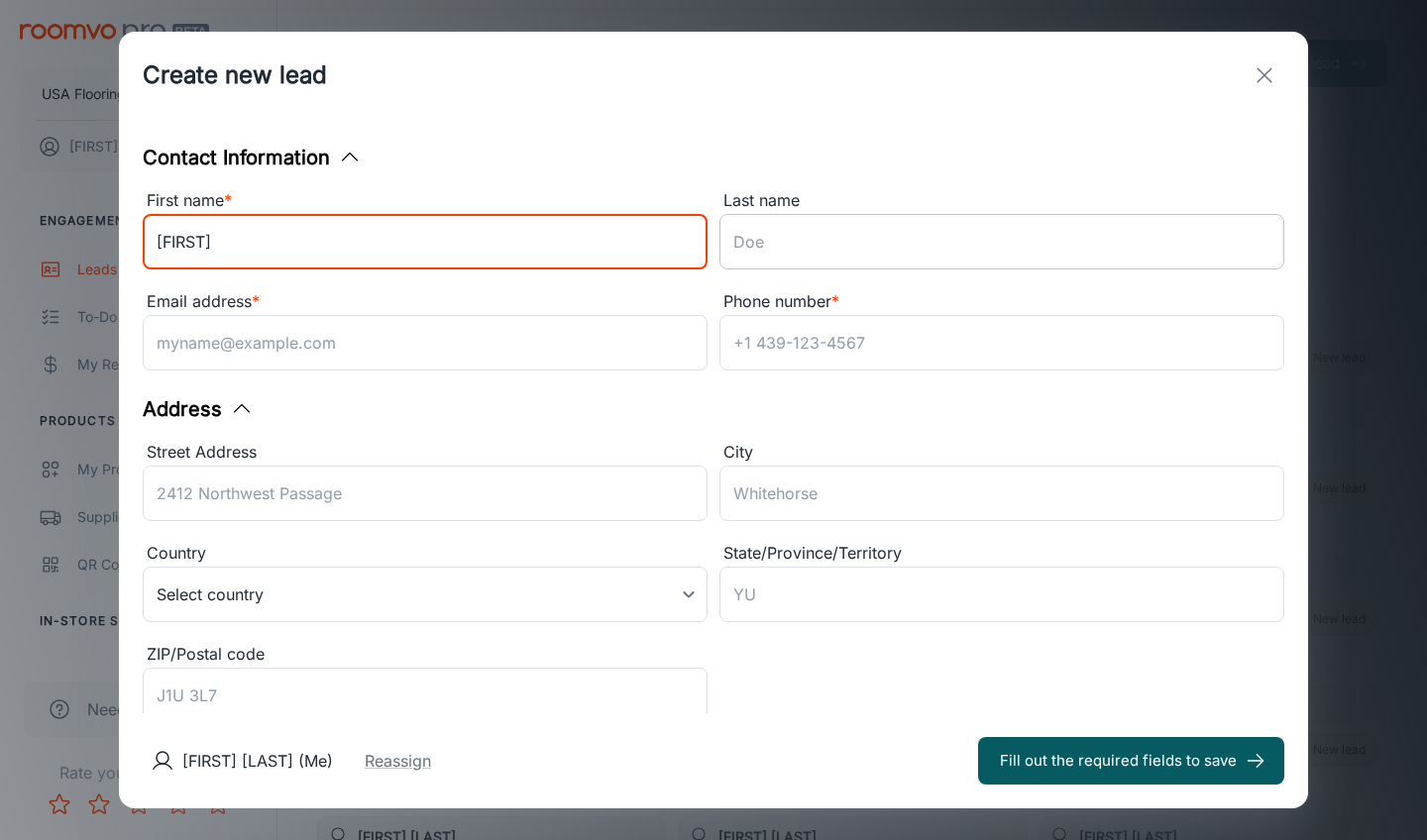 type on "[FIRST]" 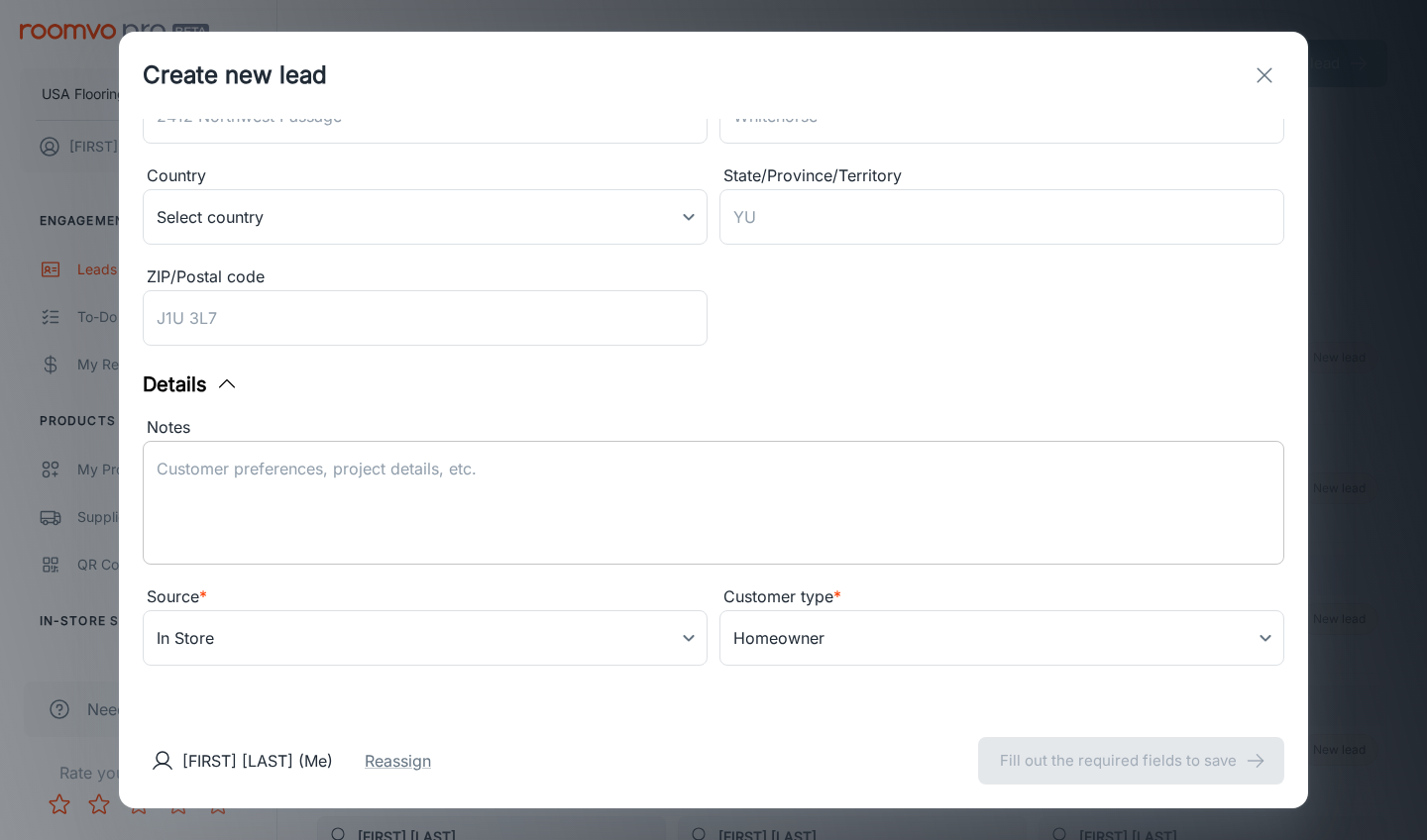 type on "[LAST]" 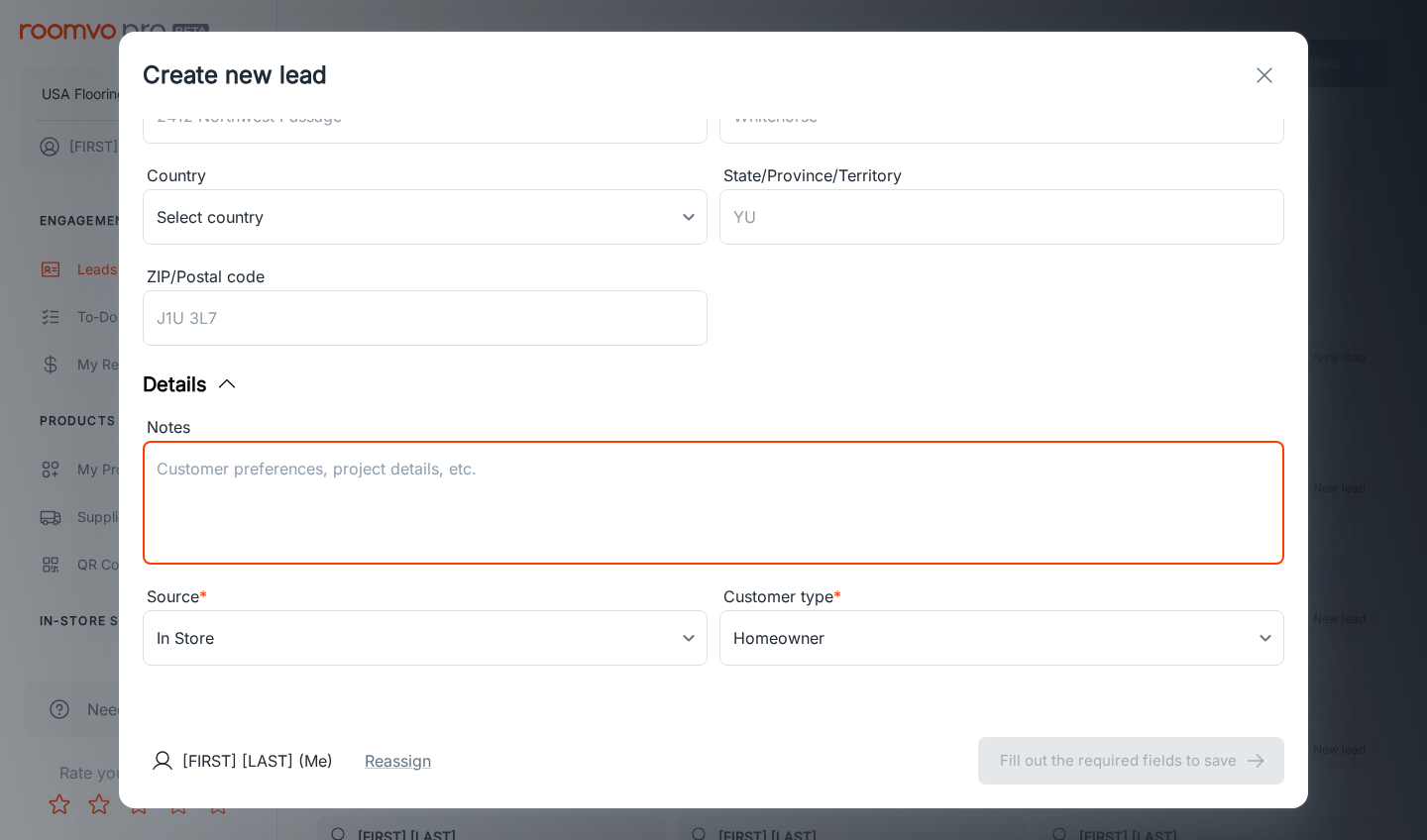paste on "Subject
Flooring interest
Form Location Submission URL
https://www.usaflooringnc.com/contact/
Message:
Looking for an estimate on this flooring option.
Products Viewed in Visualizer:
VH489-02754 - COREtec Pro Plus HD 7" by COREtec
SP218 - LUTUM SP218 by Karndean Designflooring
SR004-879 - Timber Brook II by Mohawk
G2930 - Stone Hollow by Armstrong Flooring
G2825 - Stone Hollow by Armstrong Flooring
S1107 - D6101 - Tile with IGT by TRUCOR®
SP115 - NERO SP115 by Karndean Designflooring" 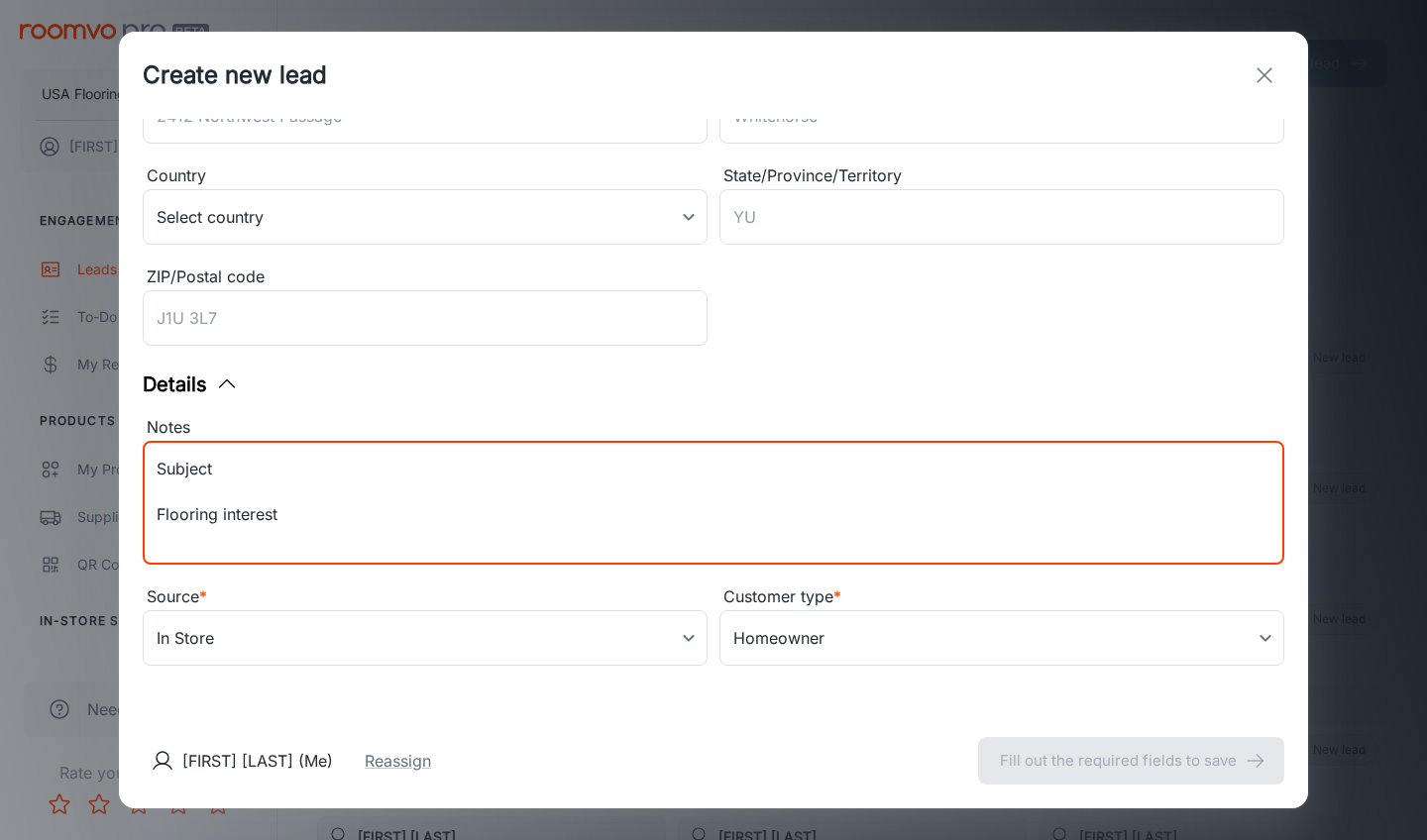 scroll, scrollTop: 377, scrollLeft: 0, axis: vertical 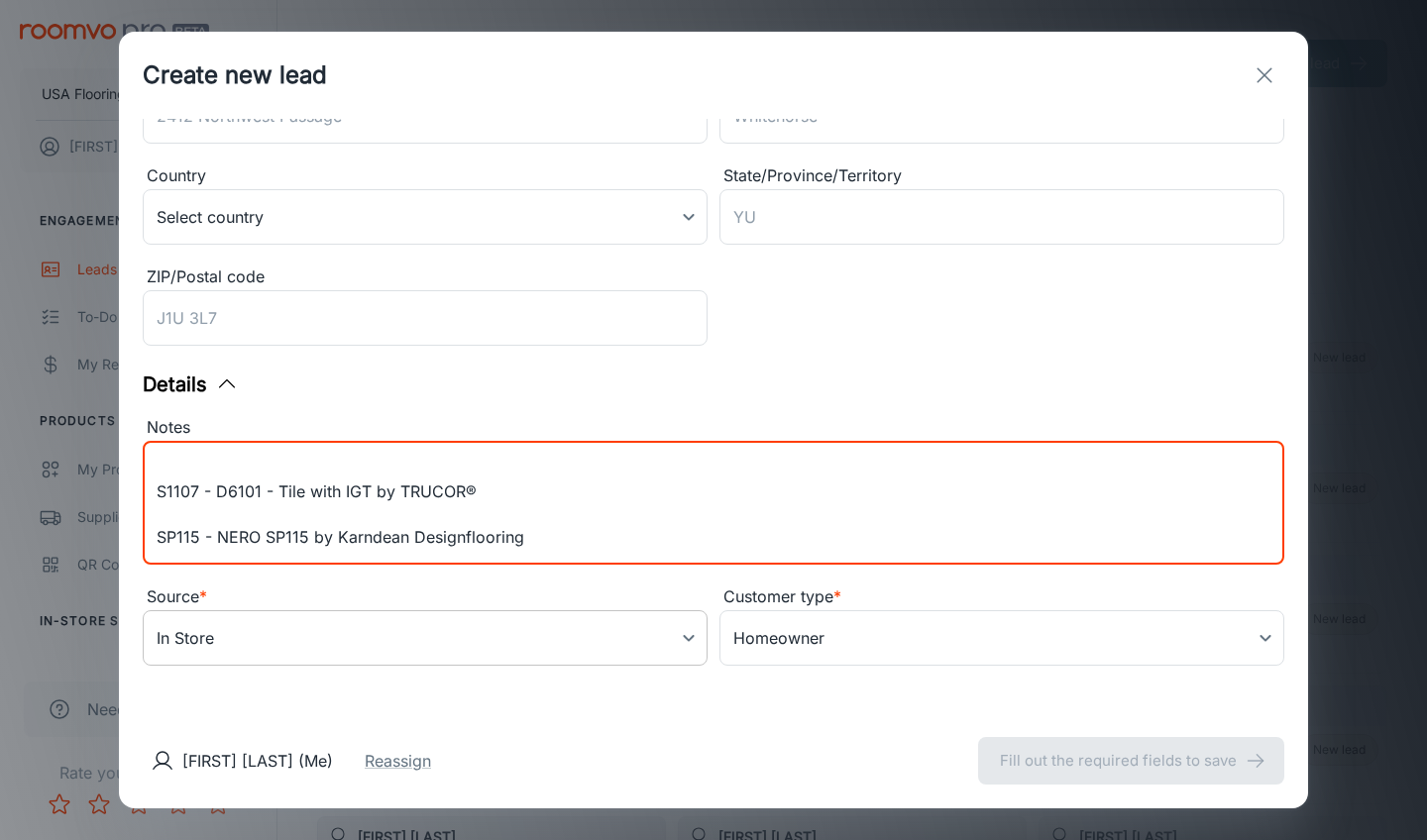 type on "Subject
Flooring interest
Form Location Submission URL
https://www.usaflooringnc.com/contact/
Message:
Looking for an estimate on this flooring option.
Products Viewed in Visualizer:
VH489-02754 - COREtec Pro Plus HD 7" by COREtec
SP218 - LUTUM SP218 by Karndean Designflooring
SR004-879 - Timber Brook II by Mohawk
G2930 - Stone Hollow by Armstrong Flooring
G2825 - Stone Hollow by Armstrong Flooring
S1107 - D6101 - Tile with IGT by TRUCOR®
SP115 - NERO SP115 by Karndean Designflooring" 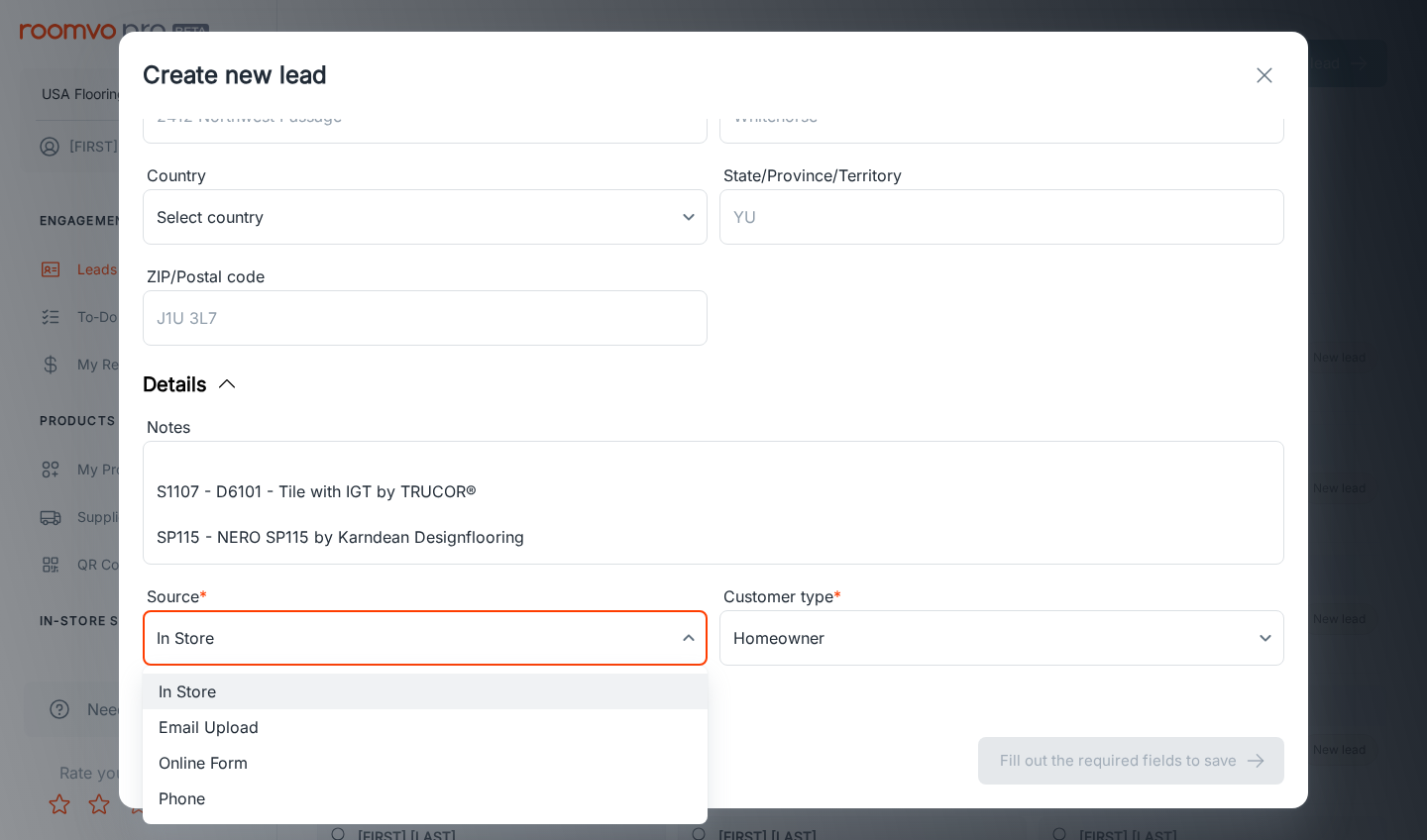 click on "Online Form" at bounding box center (425, 763) 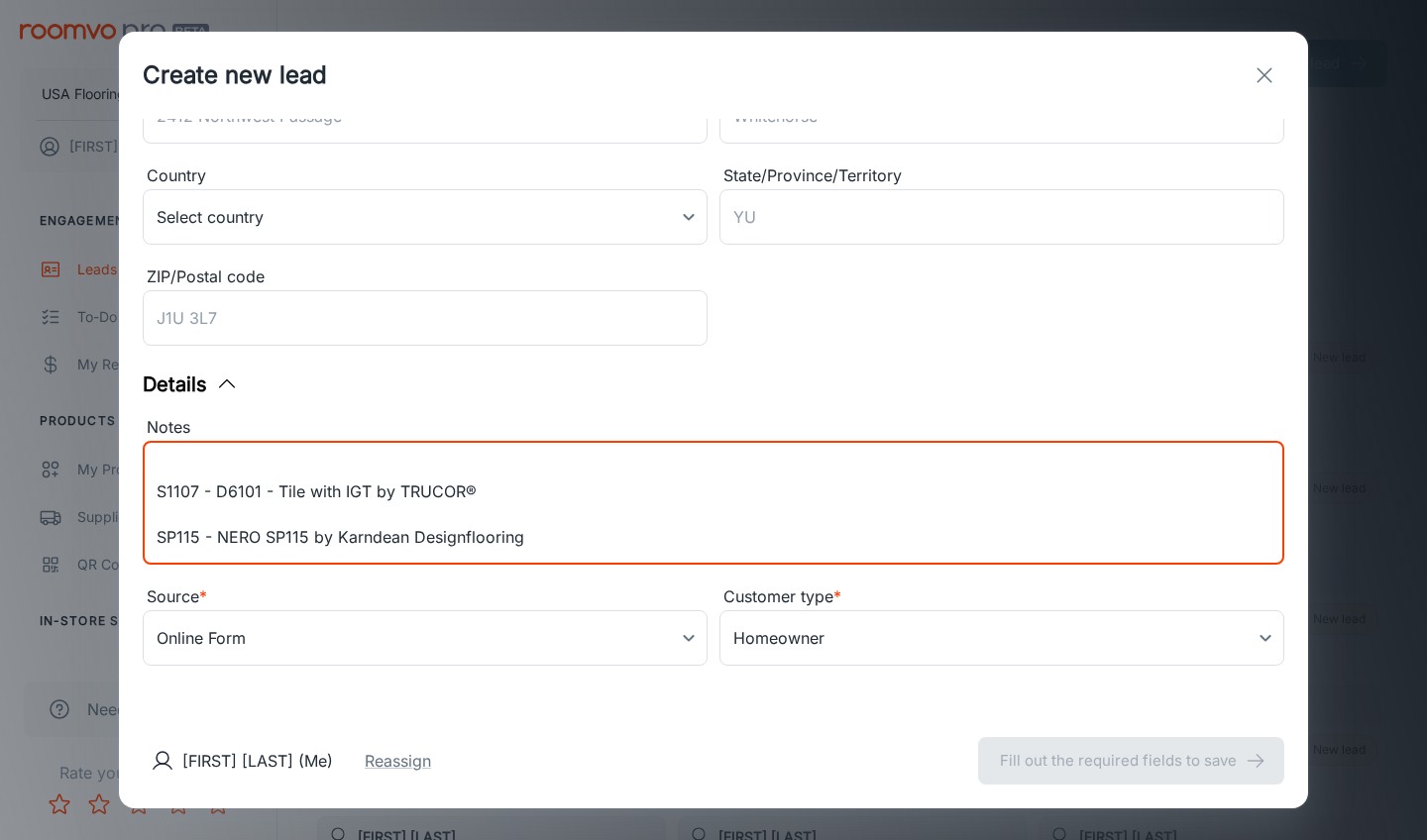 click on "Subject
Flooring interest
Form Location Submission URL
https://www.usaflooringnc.com/contact/
Message:
Looking for an estimate on this flooring option.
Products Viewed in Visualizer:
VH489-02754 - COREtec Pro Plus HD 7" by COREtec
SP218 - LUTUM SP218 by Karndean Designflooring
SR004-879 - Timber Brook II by Mohawk
G2930 - Stone Hollow by Armstrong Flooring
G2825 - Stone Hollow by Armstrong Flooring
S1107 - D6101 - Tile with IGT by TRUCOR®
SP115 - NERO SP115 by Karndean Designflooring" at bounding box center [714, 503] 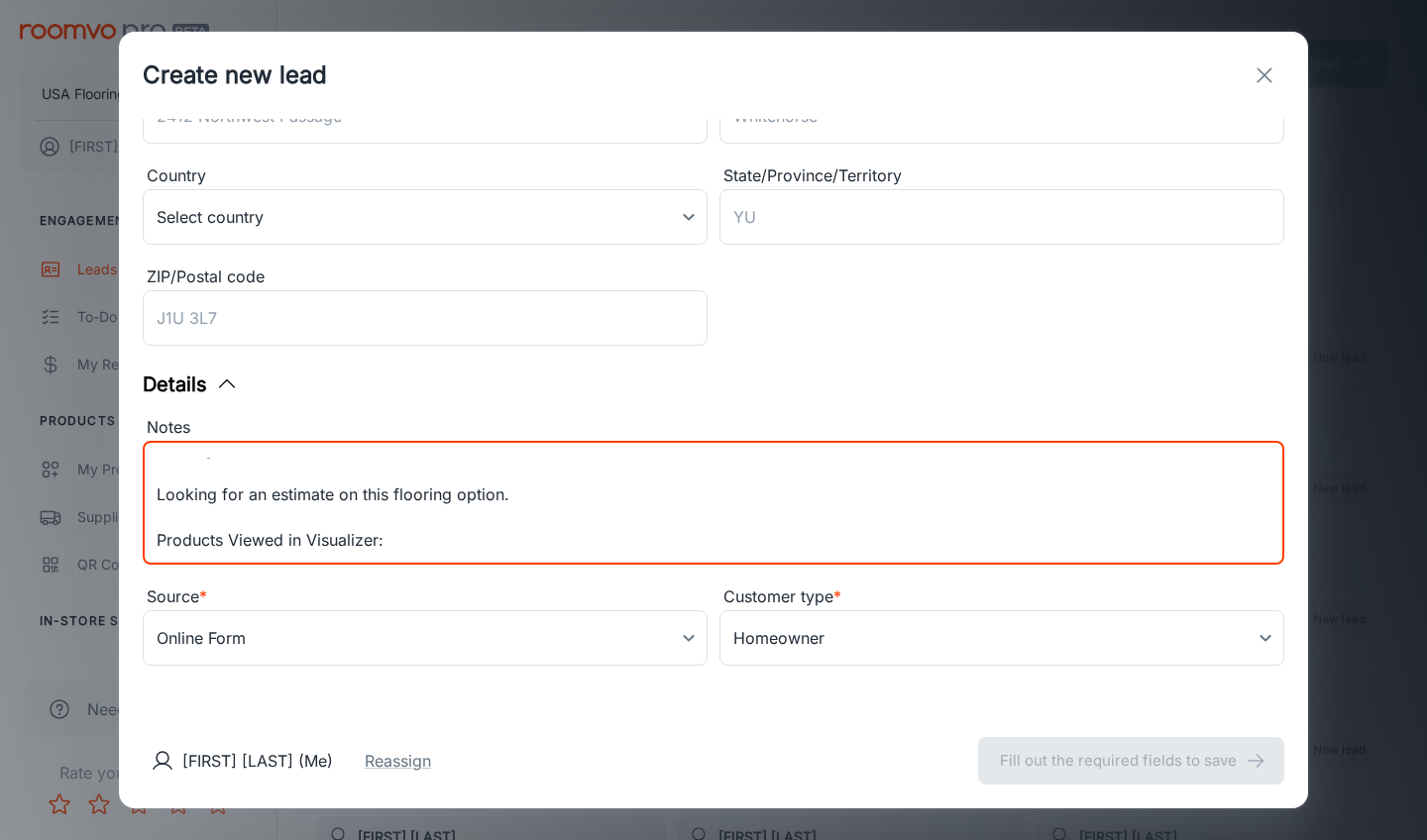 scroll, scrollTop: 190, scrollLeft: 0, axis: vertical 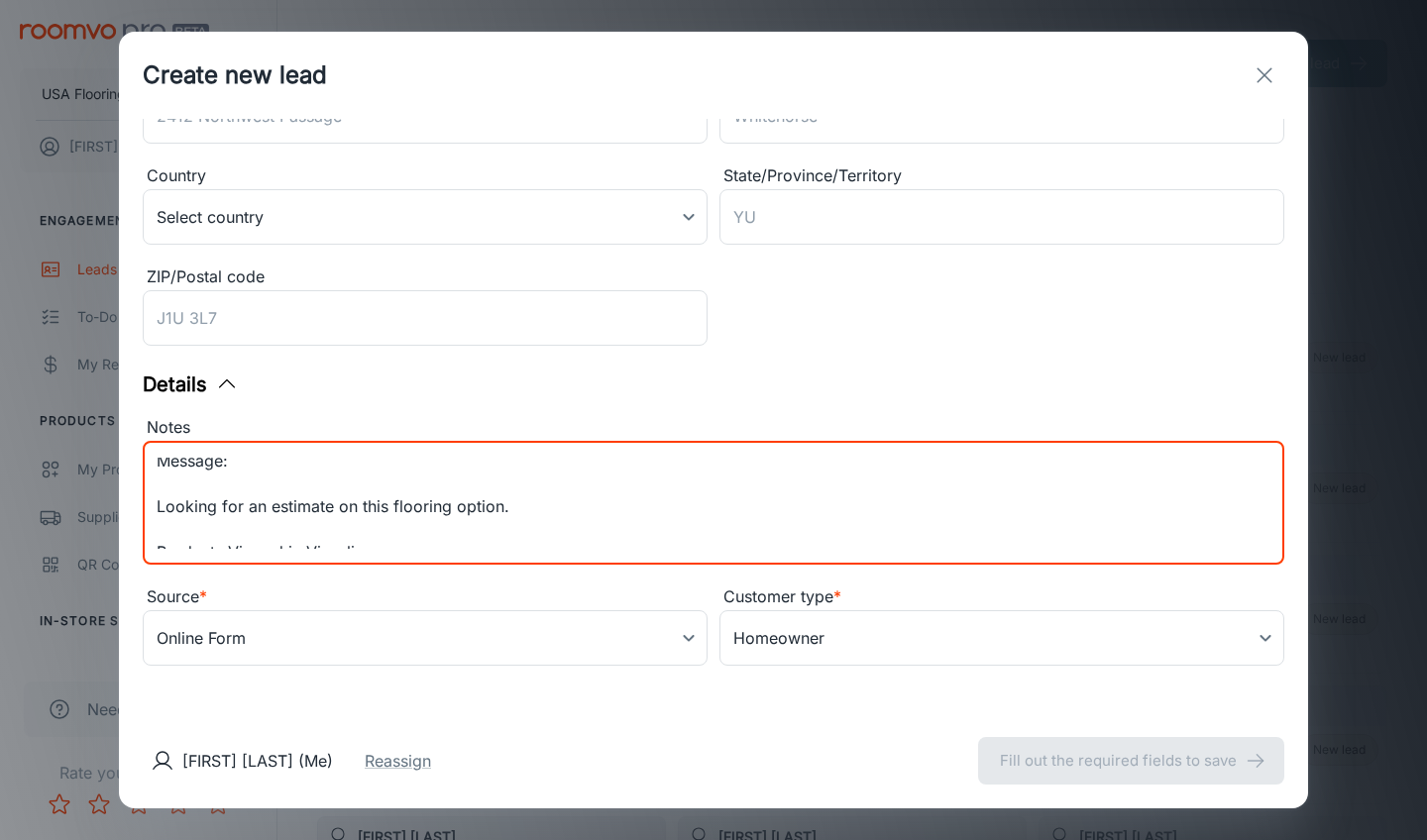 click on "Subject
Flooring interest
Form Location Submission URL
https://www.usaflooringnc.com/contact/
Message:
Looking for an estimate on this flooring option.
Products Viewed in Visualizer:
VH489-02754 - COREtec Pro Plus HD 7" by COREtec
SP218 - LUTUM SP218 by Karndean Designflooring
SR004-879 - Timber Brook II by Mohawk
G2930 - Stone Hollow by Armstrong Flooring
G2825 - Stone Hollow by Armstrong Flooring
S1107 - D6101 - Tile with IGT by TRUCOR®
SP115 - NERO SP115 by Karndean Designflooring" at bounding box center [714, 503] 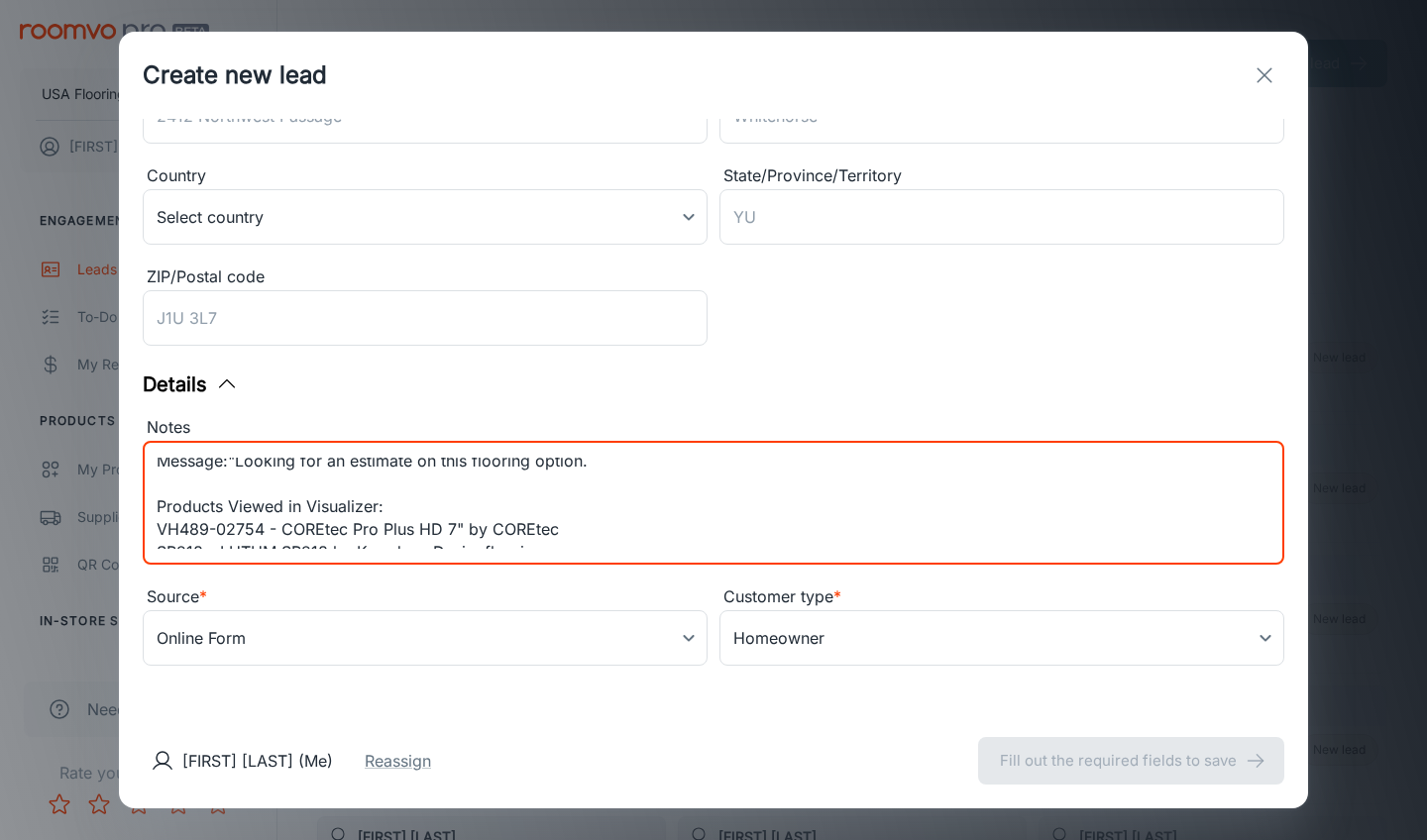 scroll, scrollTop: 179, scrollLeft: 0, axis: vertical 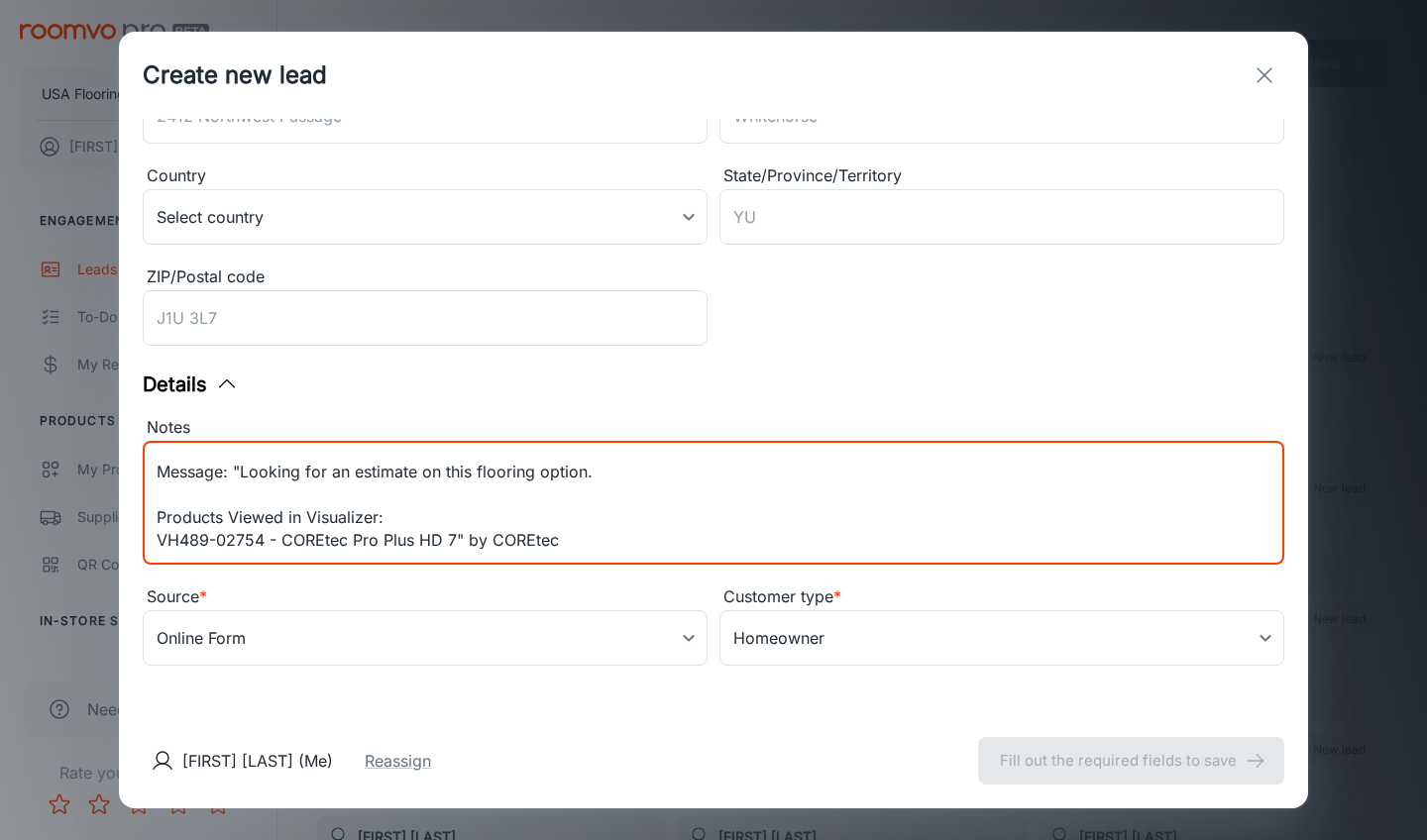 click on "Subject
Flooring interest
Form Location Submission URL
https://www.usaflooringnc.com/contact/
Message: "Looking for an estimate on this flooring option.
Products Viewed in Visualizer:
VH489-02754 - COREtec Pro Plus HD 7" by COREtec
SP218 - LUTUM SP218 by Karndean Designflooring
SR004-879 - Timber Brook II by Mohawk
G2930 - Stone Hollow by Armstrong Flooring
G2825 - Stone Hollow by Armstrong Flooring
S1107 - D6101 - Tile with IGT by TRUCOR®
SP115 - NERO SP115 by Karndean Designflooring x ​" at bounding box center [714, 502] 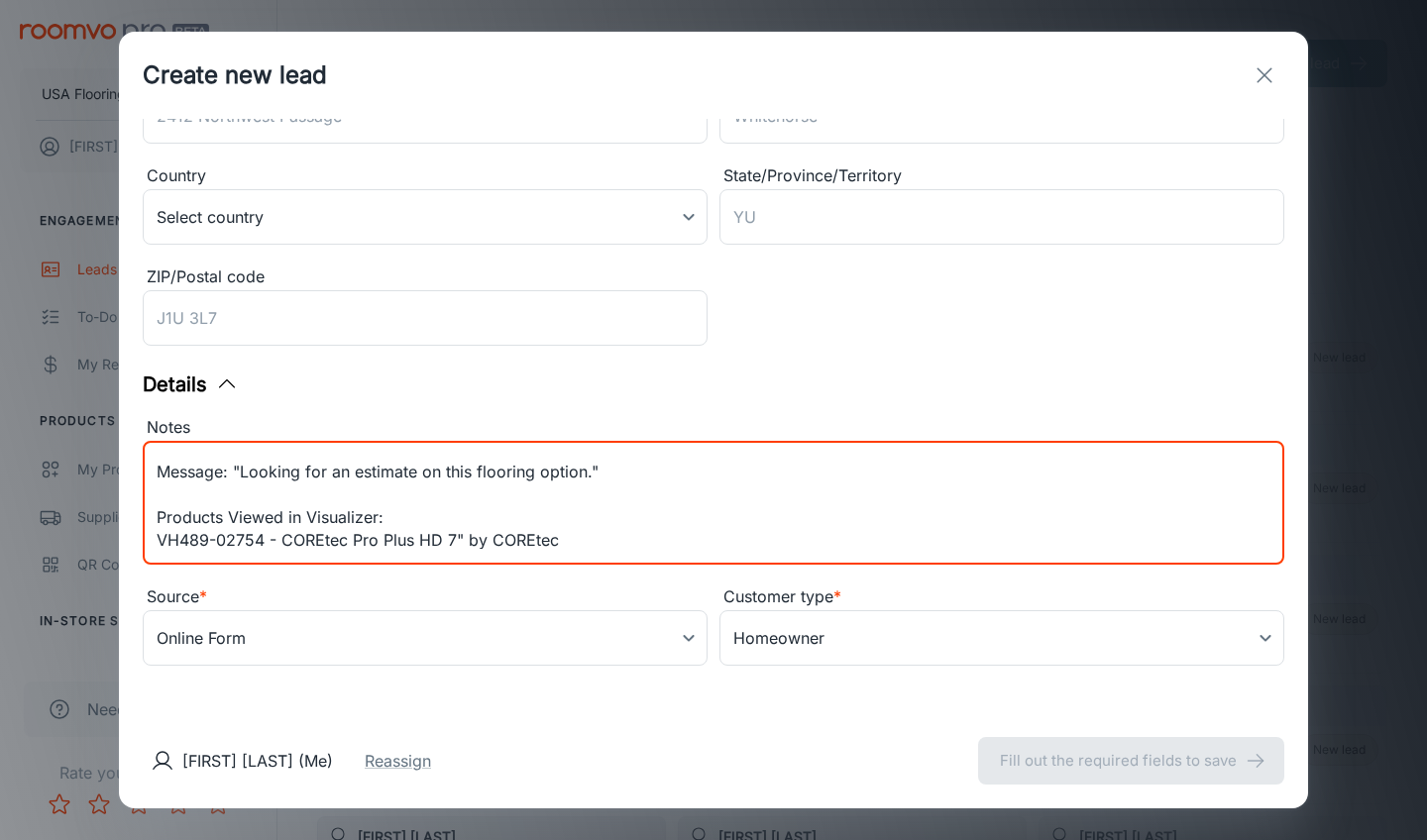 click on "Subject
Flooring interest
Form Location Submission URL
https://www.usaflooringnc.com/contact/
Message: "Looking for an estimate on this flooring option."
Products Viewed in Visualizer:
VH489-02754 - COREtec Pro Plus HD 7" by COREtec
SP218 - LUTUM SP218 by Karndean Designflooring
SR004-879 - Timber Brook II by Mohawk
G2930 - Stone Hollow by Armstrong Flooring
G2825 - Stone Hollow by Armstrong Flooring
S1107 - D6101 - Tile with IGT by TRUCOR®
SP115 - NERO SP115 by Karndean Designflooring x ​" at bounding box center (714, 502) 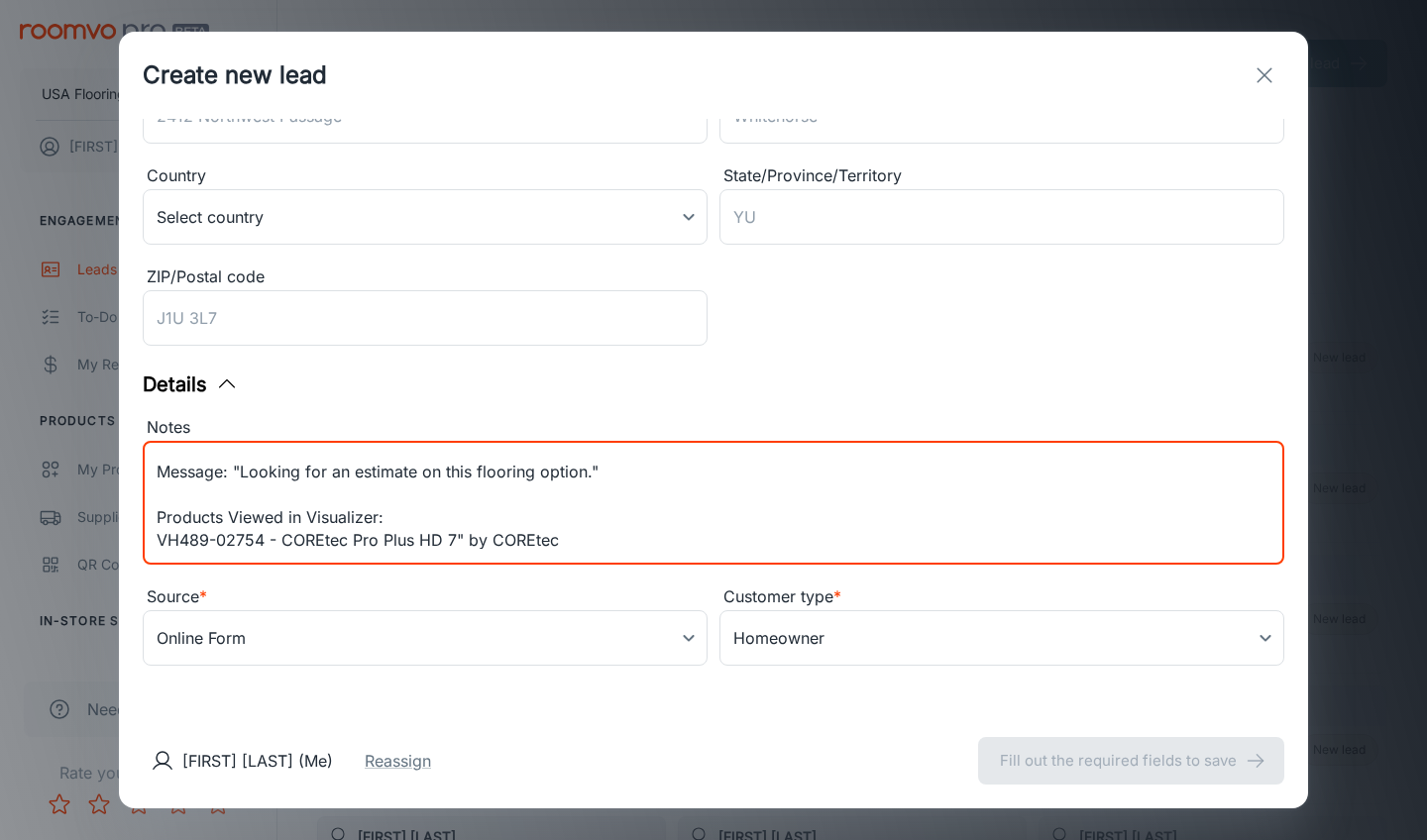 click on "Subject
Flooring interest
Form Location Submission URL
https://www.usaflooringnc.com/contact/
Message: "Looking for an estimate on this flooring option."
Products Viewed in Visualizer:
VH489-02754 - COREtec Pro Plus HD 7" by COREtec
SP218 - LUTUM SP218 by Karndean Designflooring
SR004-879 - Timber Brook II by Mohawk
G2930 - Stone Hollow by Armstrong Flooring
G2825 - Stone Hollow by Armstrong Flooring
S1107 - D6101 - Tile with IGT by TRUCOR®
SP115 - NERO SP115 by Karndean Designflooring x ​" at bounding box center [714, 502] 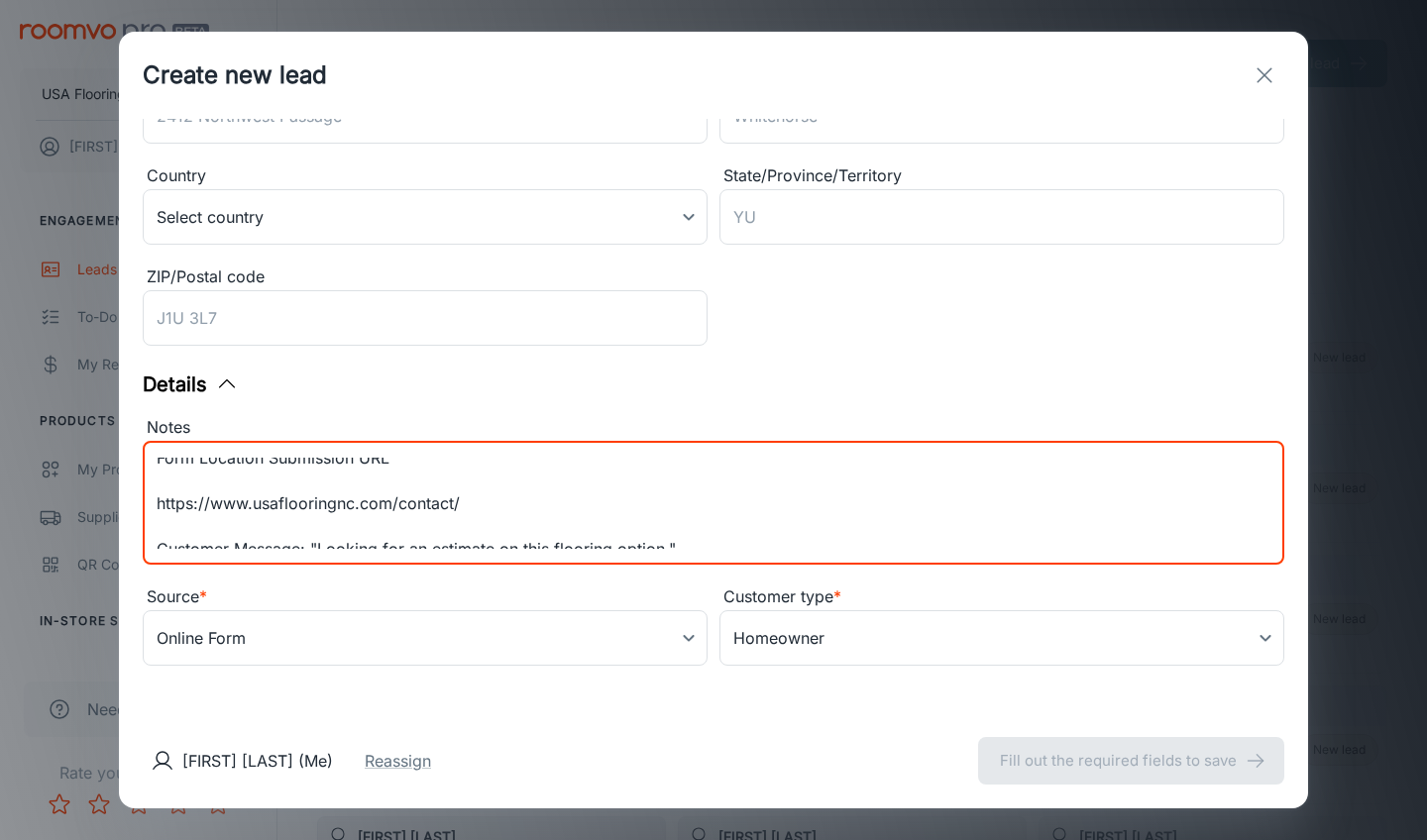 scroll, scrollTop: 125, scrollLeft: 0, axis: vertical 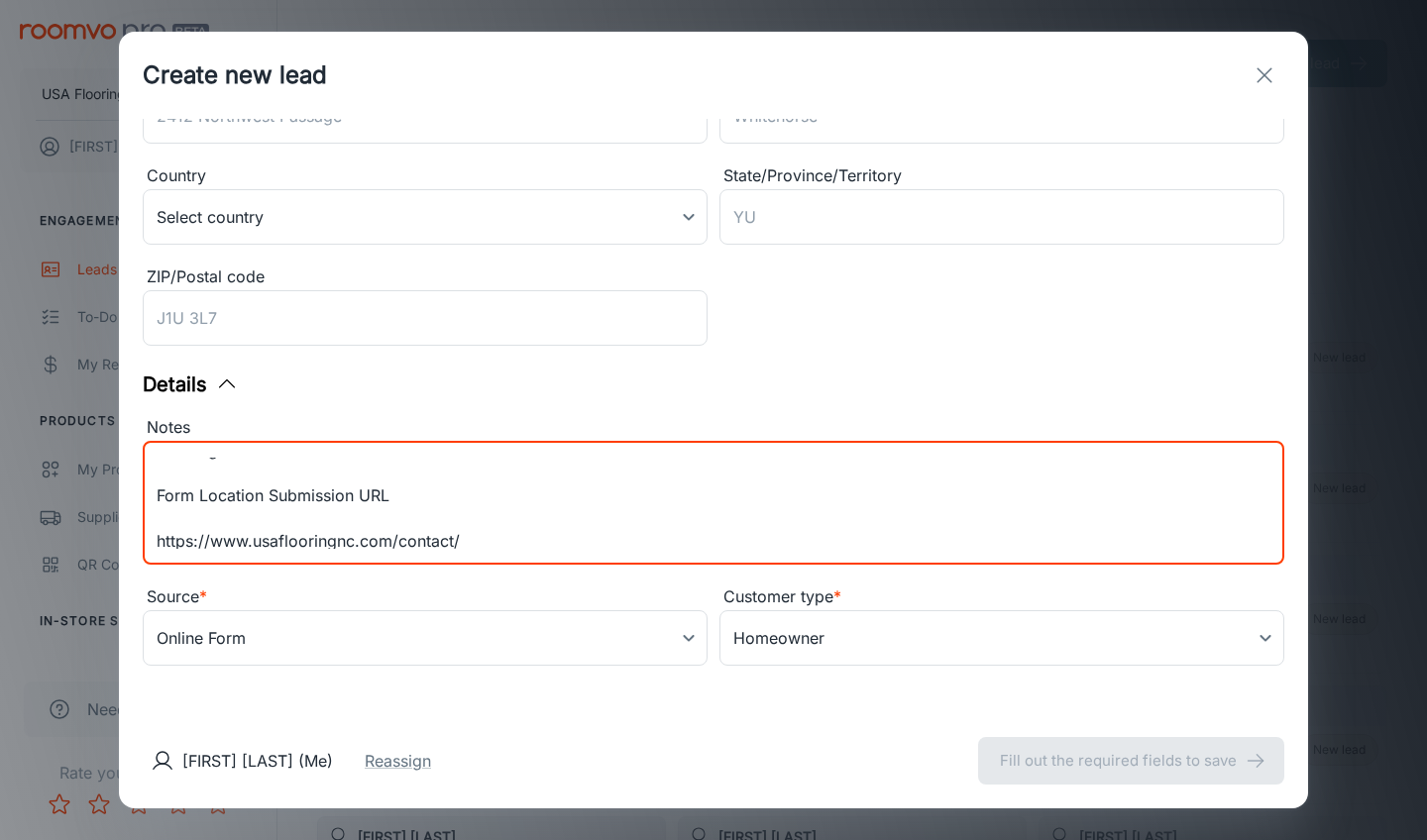 drag, startPoint x: 462, startPoint y: 480, endPoint x: 119, endPoint y: 490, distance: 343.14574 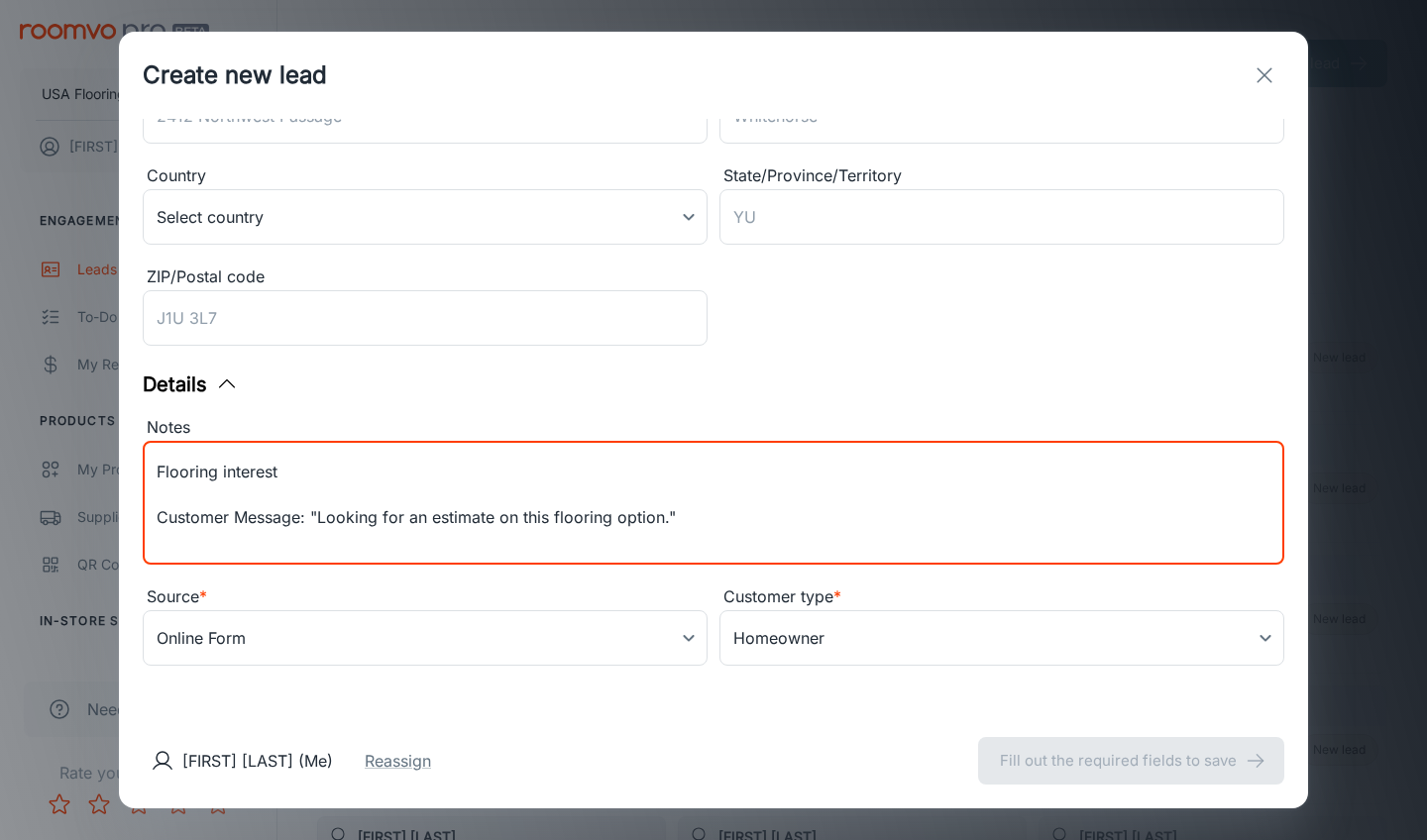 scroll, scrollTop: 20, scrollLeft: 0, axis: vertical 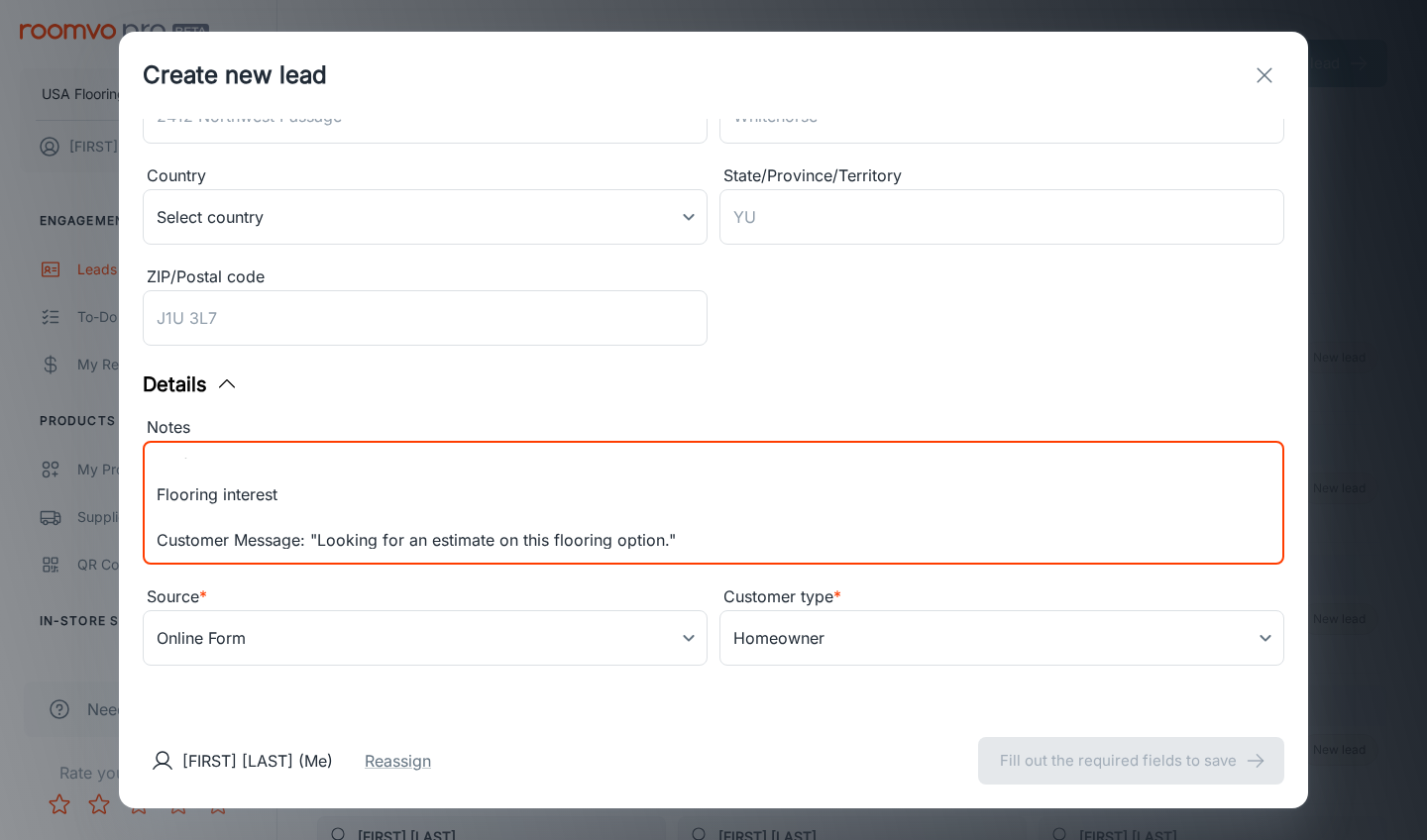 click on "Subject
Flooring interest
Customer Message: "Looking for an estimate on this flooring option."
Products Viewed in Visualizer:
VH489-02754 - COREtec Pro Plus HD 7" by COREtec
SP218 - LUTUM SP218 by Karndean Designflooring
SR004-879 - Timber Brook II by Mohawk
G2930 - Stone Hollow by Armstrong Flooring
G2825 - Stone Hollow by Armstrong Flooring
S1107 - D6101 - Tile with IGT by TRUCOR®
SP115 - NERO SP115 by Karndean Designflooring x ​" at bounding box center (714, 502) 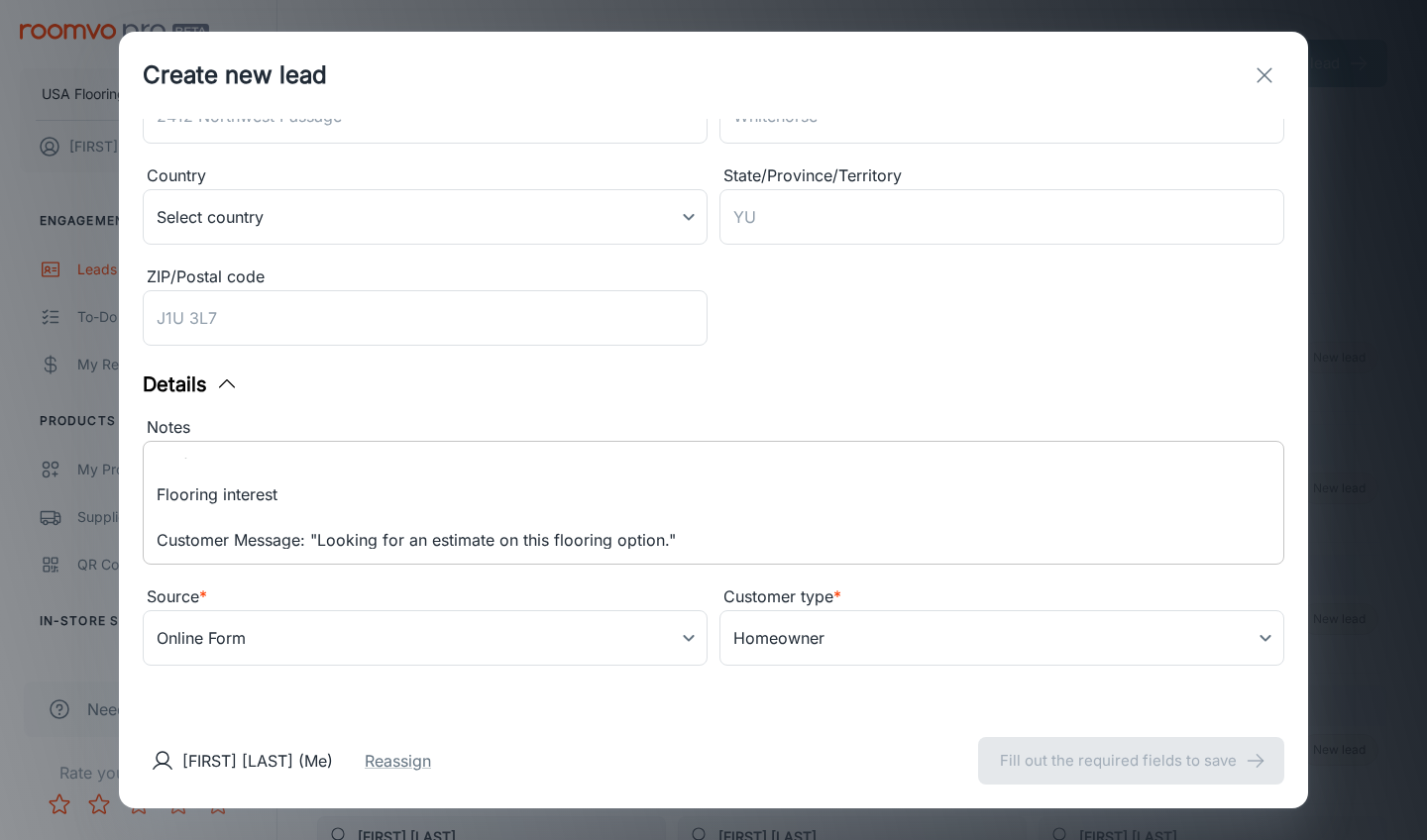 click on "Subject
Flooring interest
Customer Message: "Looking for an estimate on this flooring option."
Products Viewed in Visualizer:
VH489-02754 - COREtec Pro Plus HD 7" by COREtec
SP218 - LUTUM SP218 by Karndean Designflooring
SR004-879 - Timber Brook II by Mohawk
G2930 - Stone Hollow by Armstrong Flooring
G2825 - Stone Hollow by Armstrong Flooring
S1107 - D6101 - Tile with IGT by TRUCOR®
SP115 - NERO SP115 by Karndean Designflooring x ​" at bounding box center [714, 502] 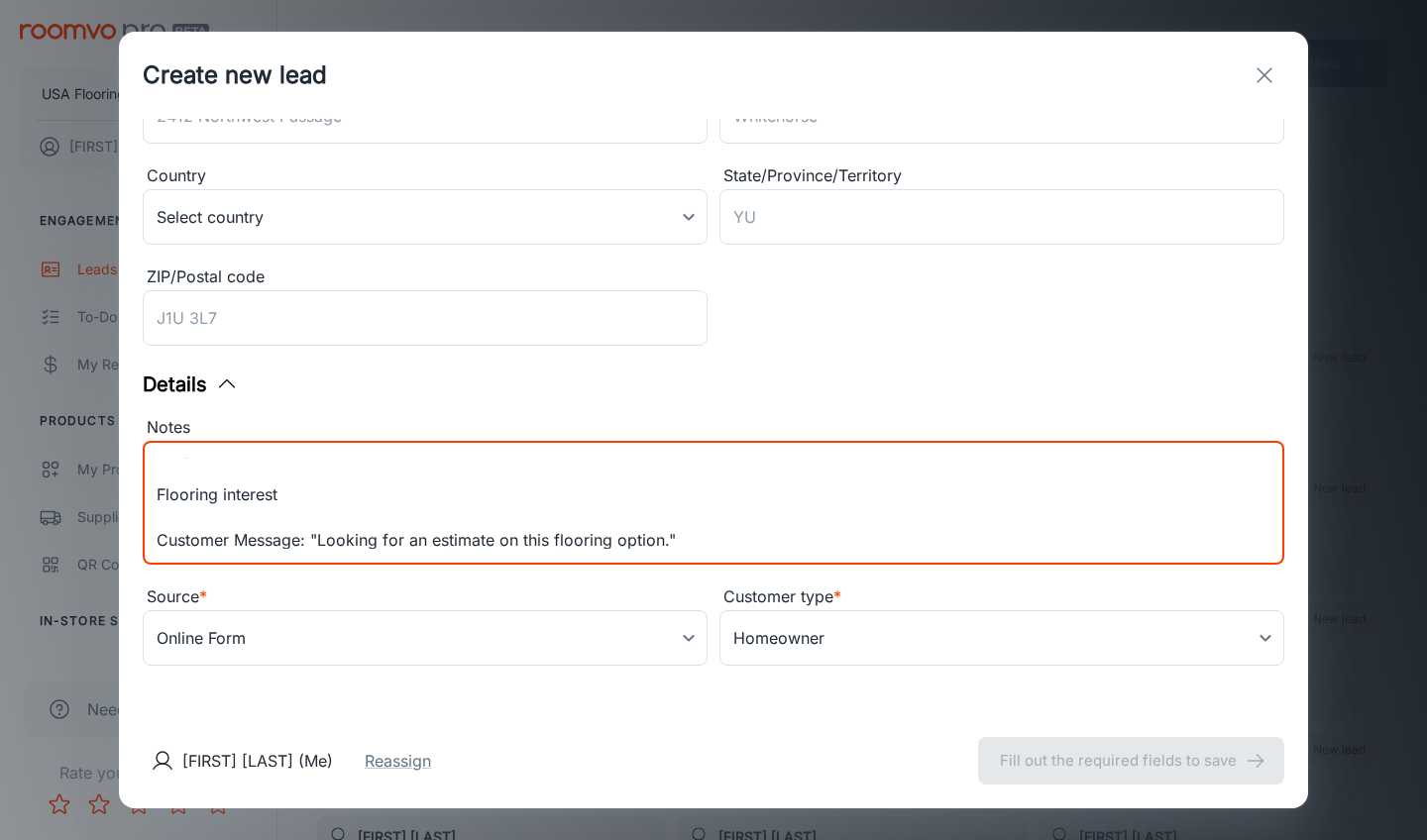 click on "Subject
Flooring interest
Customer Message: "Looking for an estimate on this flooring option."
Products Viewed in Visualizer:
VH489-02754 - COREtec Pro Plus HD 7" by COREtec
SP218 - LUTUM SP218 by Karndean Designflooring
SR004-879 - Timber Brook II by Mohawk
G2930 - Stone Hollow by Armstrong Flooring
G2825 - Stone Hollow by Armstrong Flooring
S1107 - D6101 - Tile with IGT by TRUCOR®
SP115 - NERO SP115 by Karndean Designflooring" at bounding box center (714, 503) 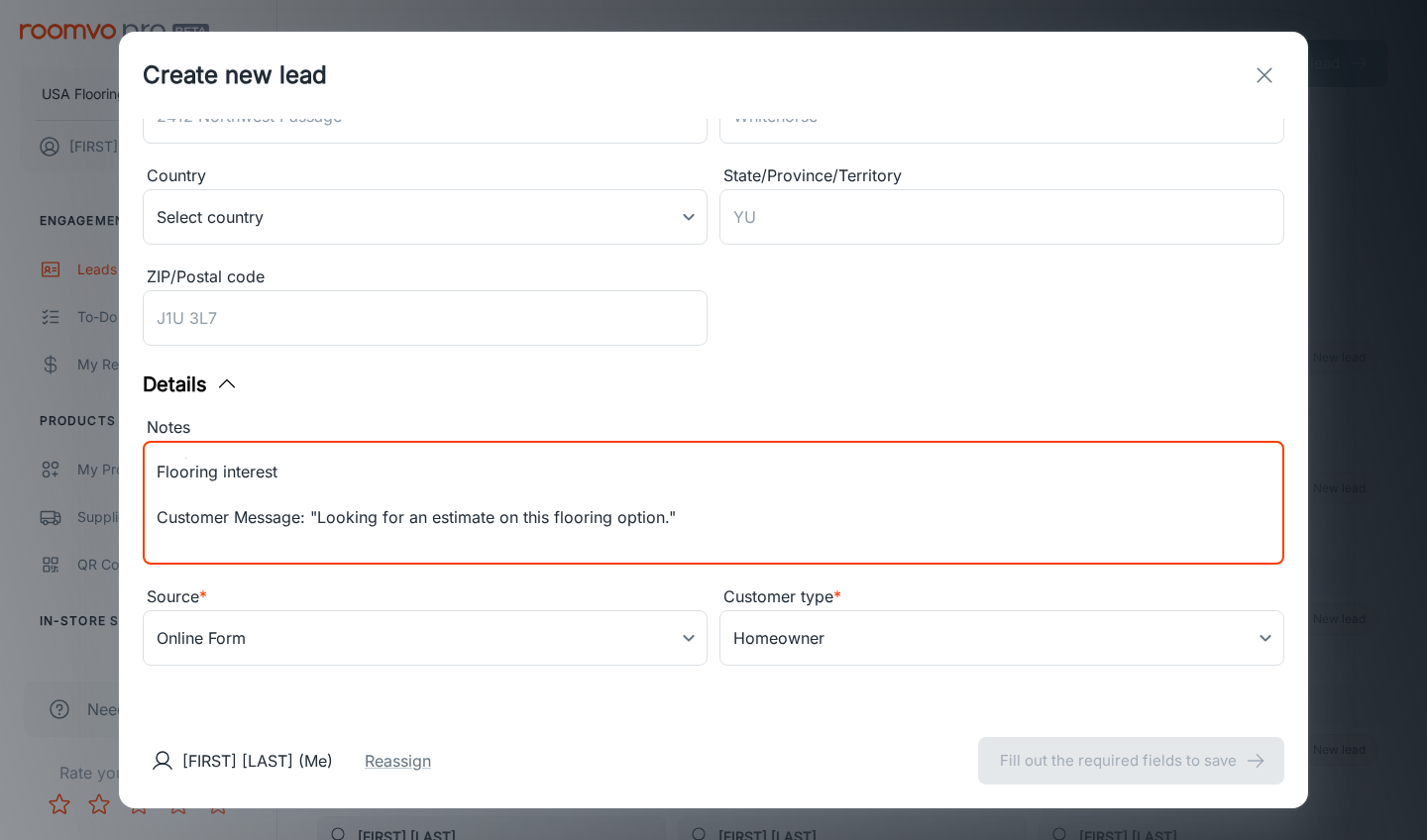 scroll, scrollTop: 0, scrollLeft: 0, axis: both 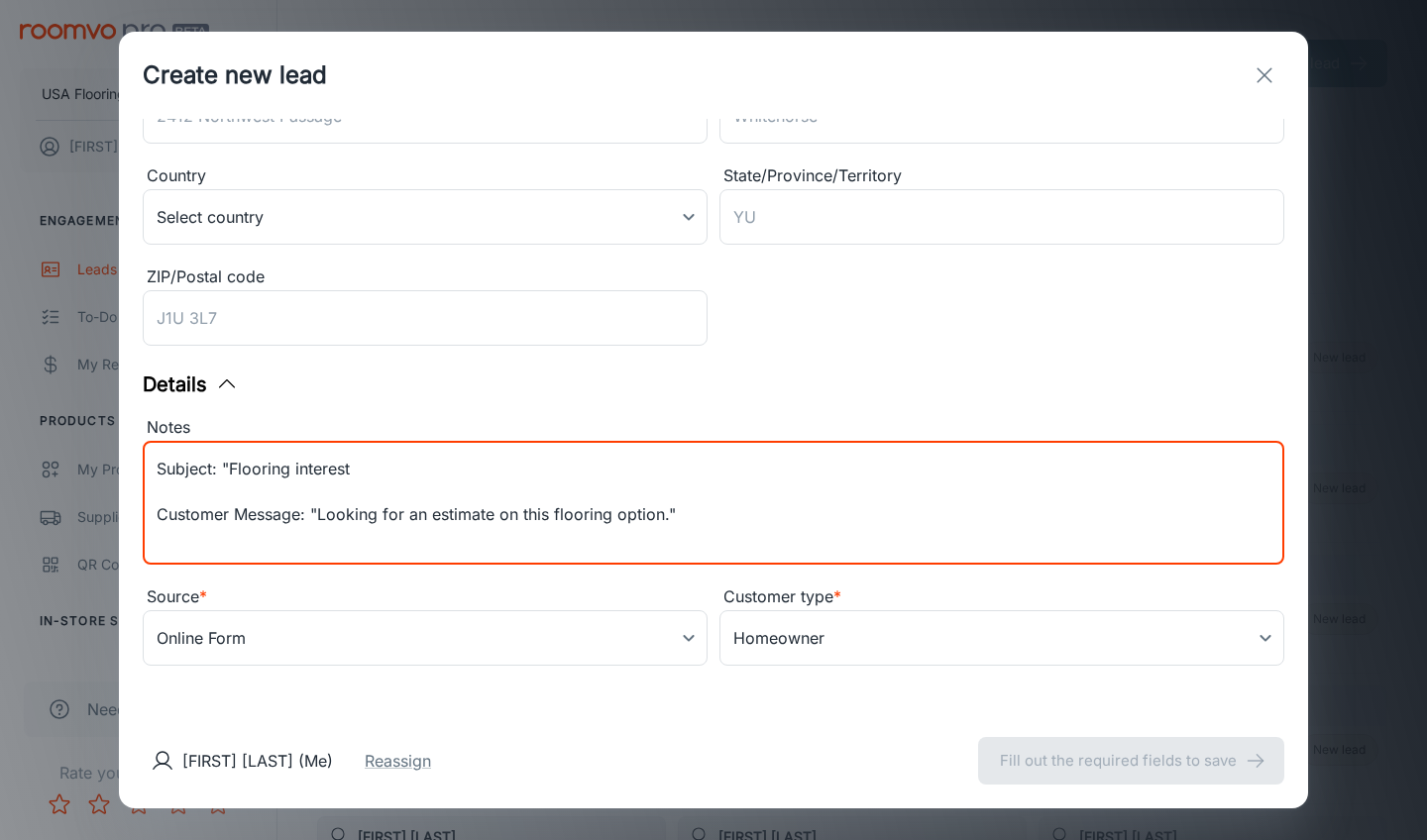 click on "Subject: "Flooring interest
Customer Message: "Looking for an estimate on this flooring option."
Products Viewed in Visualizer:
VH489-02754 - COREtec Pro Plus HD 7" by COREtec
SP218 - LUTUM SP218 by Karndean Designflooring
SR004-879 - Timber Brook II by Mohawk
G2930 - Stone Hollow by Armstrong Flooring
G2825 - Stone Hollow by Armstrong Flooring
S1107 - D6101 - Tile with IGT by TRUCOR®
SP115 - NERO SP115 by Karndean Designflooring" at bounding box center [714, 503] 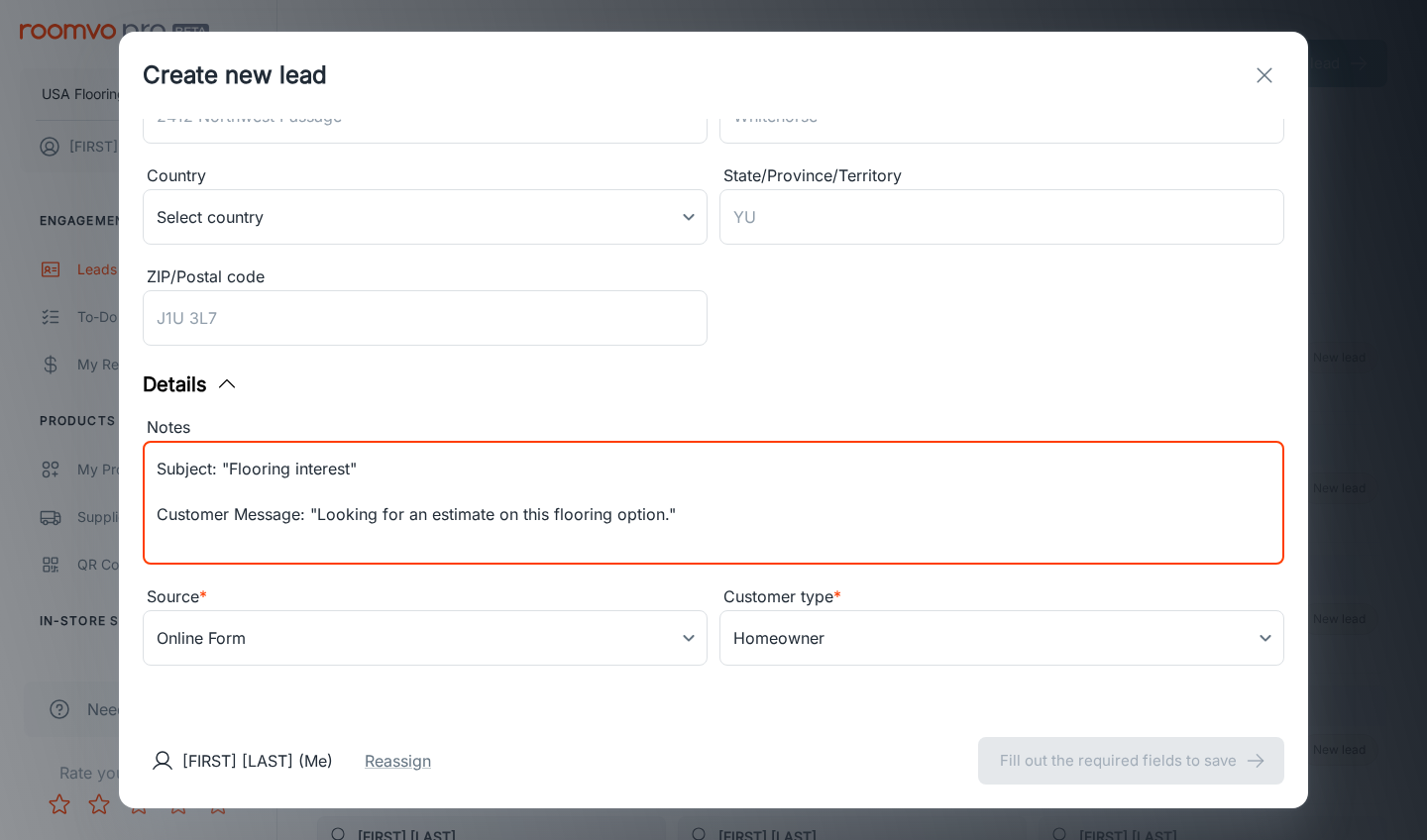 click on "Subject: "Flooring interest"
Customer Message: "Looking for an estimate on this flooring option."
Products Viewed in Visualizer:
VH489-02754 - COREtec Pro Plus HD 7" by COREtec
SP218 - LUTUM SP218 by Karndean Designflooring
SR004-879 - Timber Brook II by Mohawk
G2930 - Stone Hollow by Armstrong Flooring
G2825 - Stone Hollow by Armstrong Flooring
S1107 - D6101 - Tile with IGT by TRUCOR®
SP115 - NERO SP115 by Karndean Designflooring" at bounding box center (714, 503) 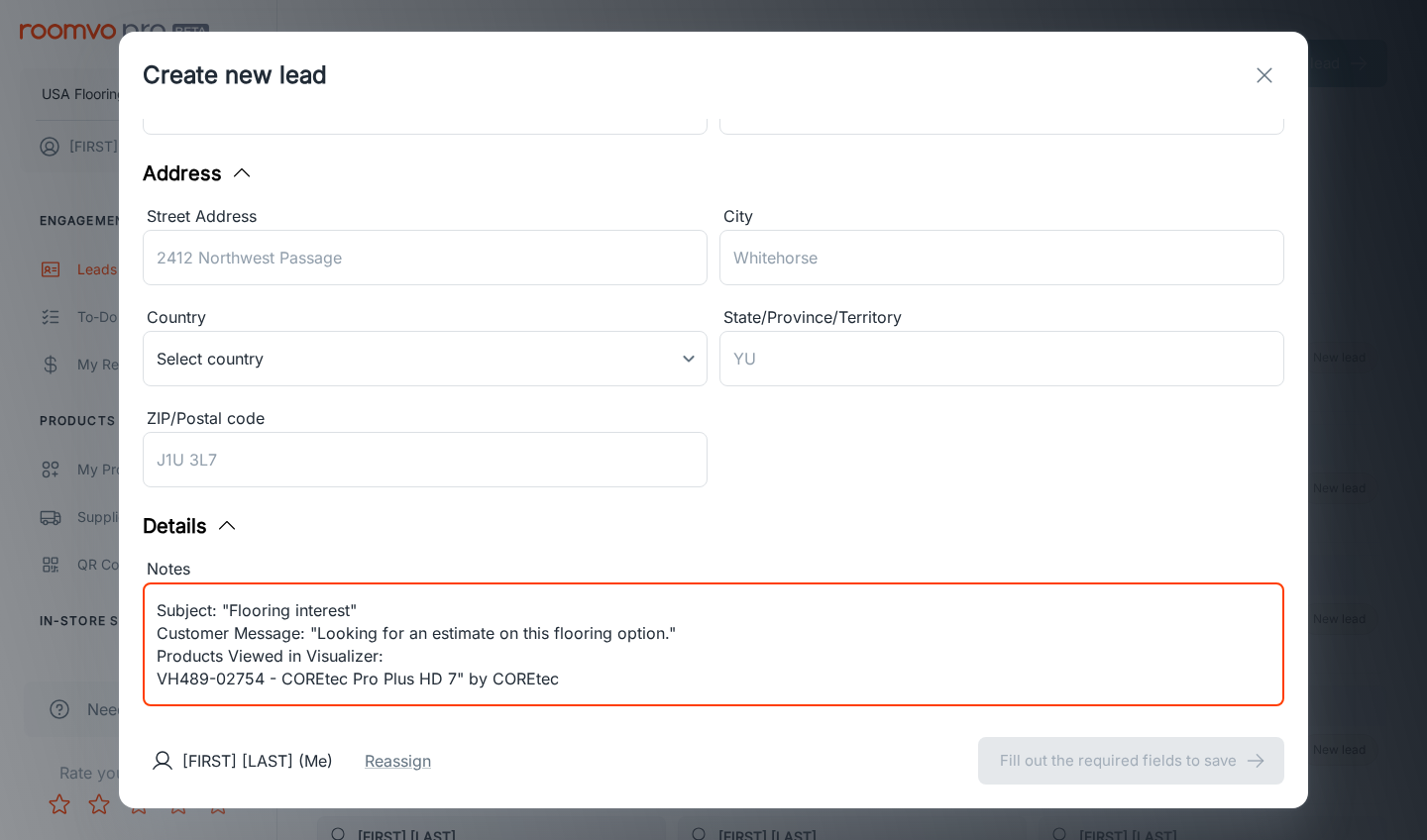 scroll, scrollTop: 152, scrollLeft: 0, axis: vertical 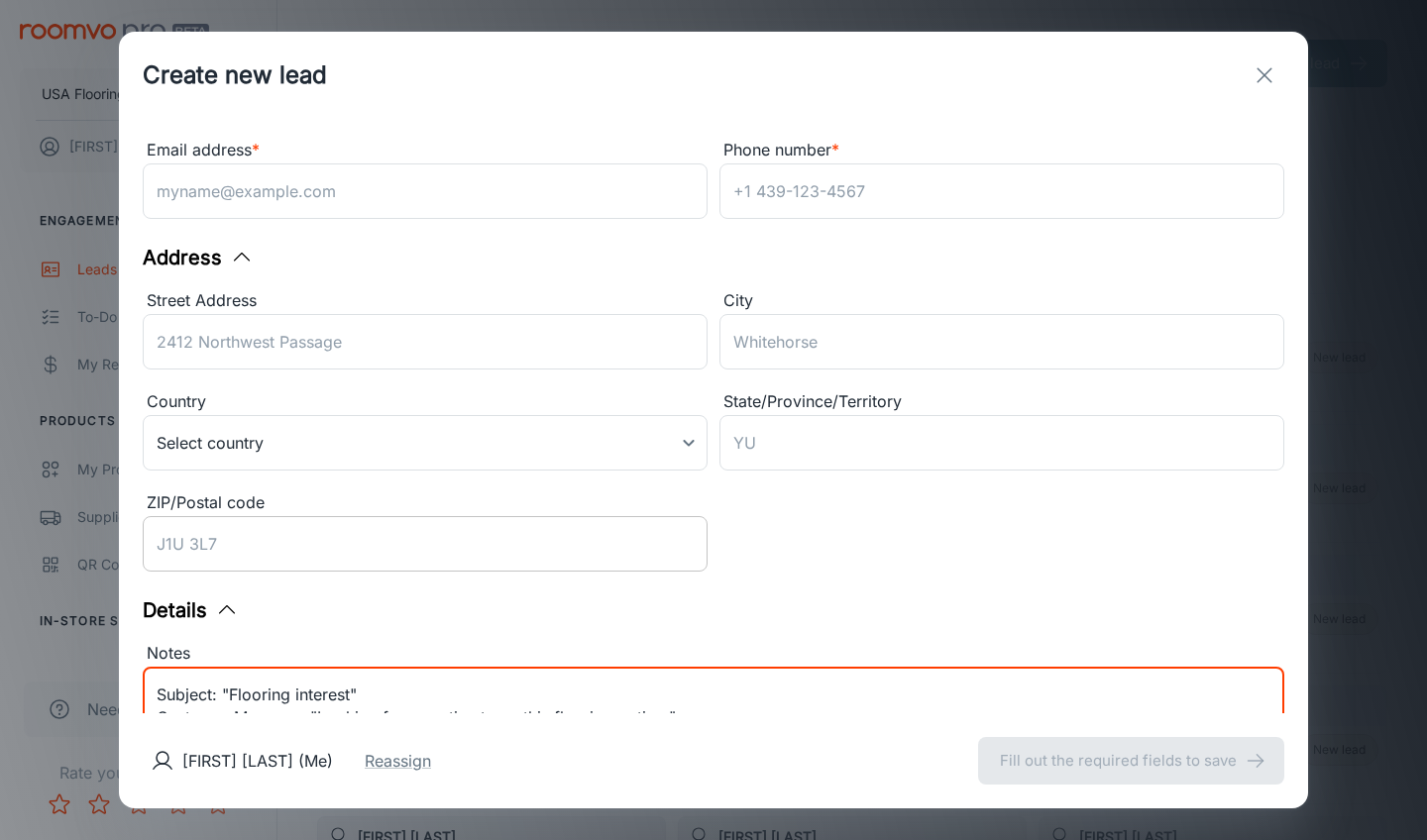 type on "Subject: "Flooring interest"
Customer Message: "Looking for an estimate on this flooring option."
Products Viewed in Visualizer:
VH489-02754 - COREtec Pro Plus HD 7" by COREtec
SP218 - LUTUM SP218 by Karndean Designflooring
SR004-879 - Timber Brook II by Mohawk
G2930 - Stone Hollow by Armstrong Flooring
G2825 - Stone Hollow by Armstrong Flooring
S1107 - D6101 - Tile with IGT by TRUCOR®
SP115 - NERO SP115 by Karndean Designflooring" 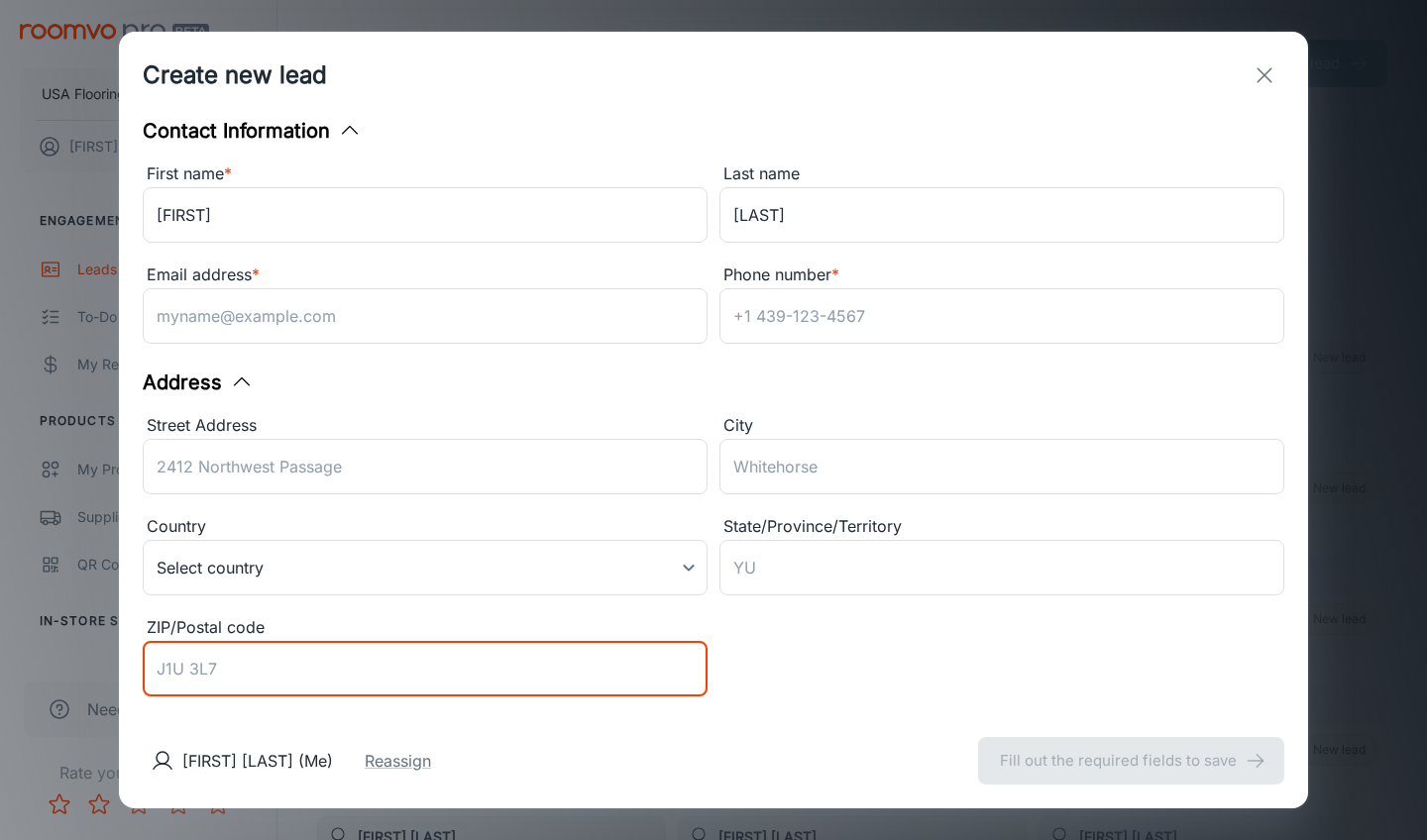 scroll, scrollTop: 32, scrollLeft: 0, axis: vertical 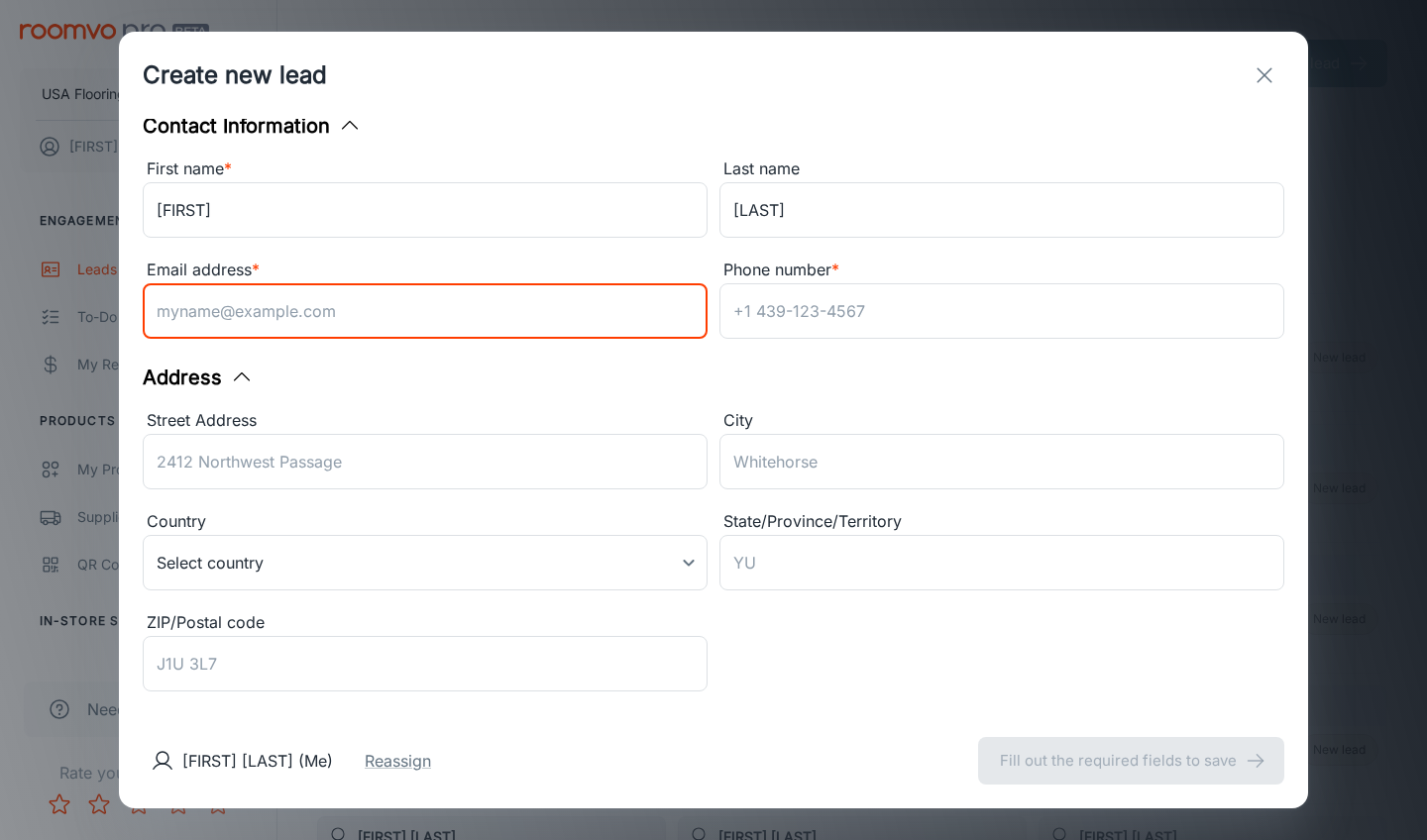paste on "[EMAIL]" 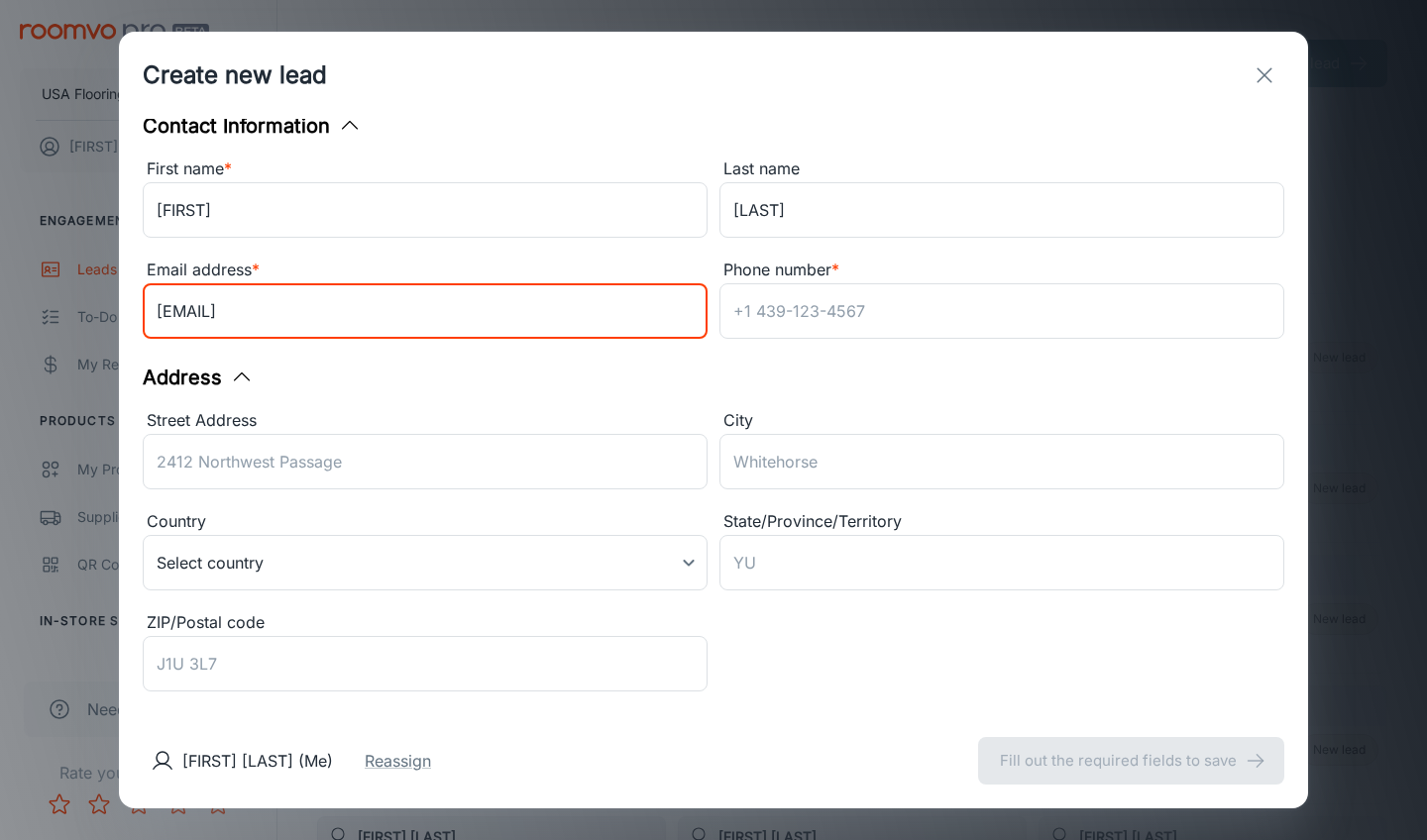 click on "[EMAIL]" at bounding box center [425, 311] 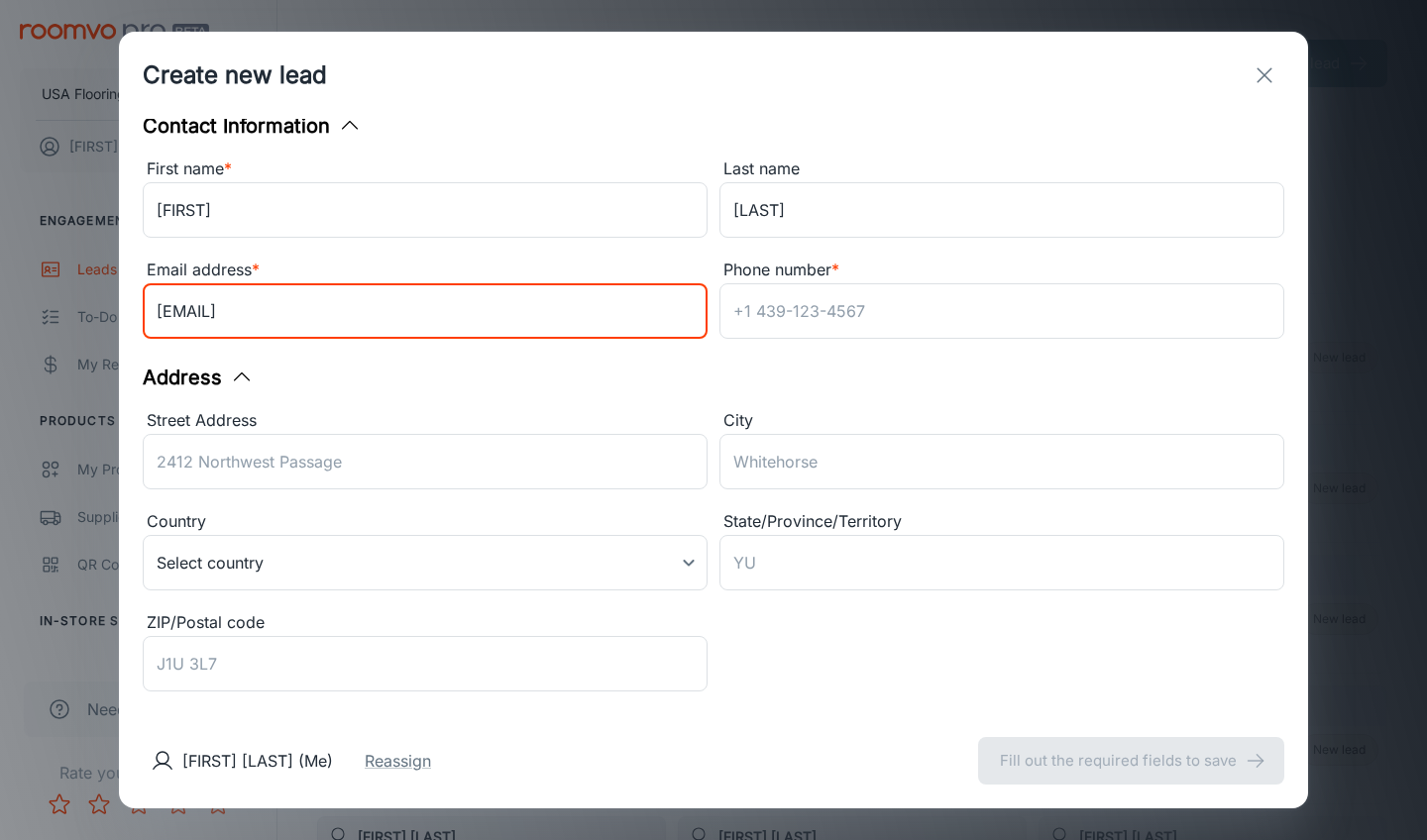 click on "[EMAIL]" at bounding box center [425, 311] 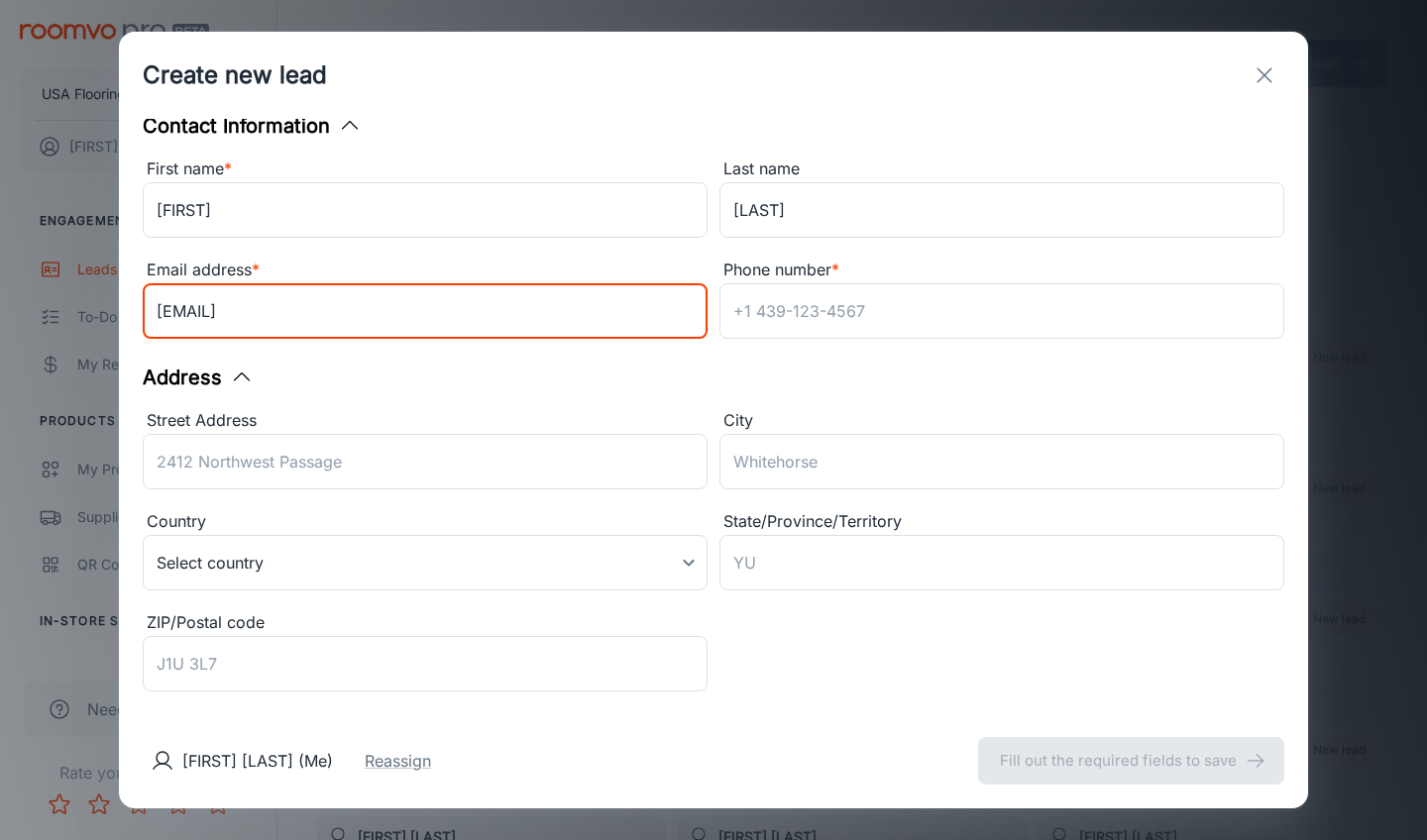 click on "[EMAIL]" at bounding box center [425, 311] 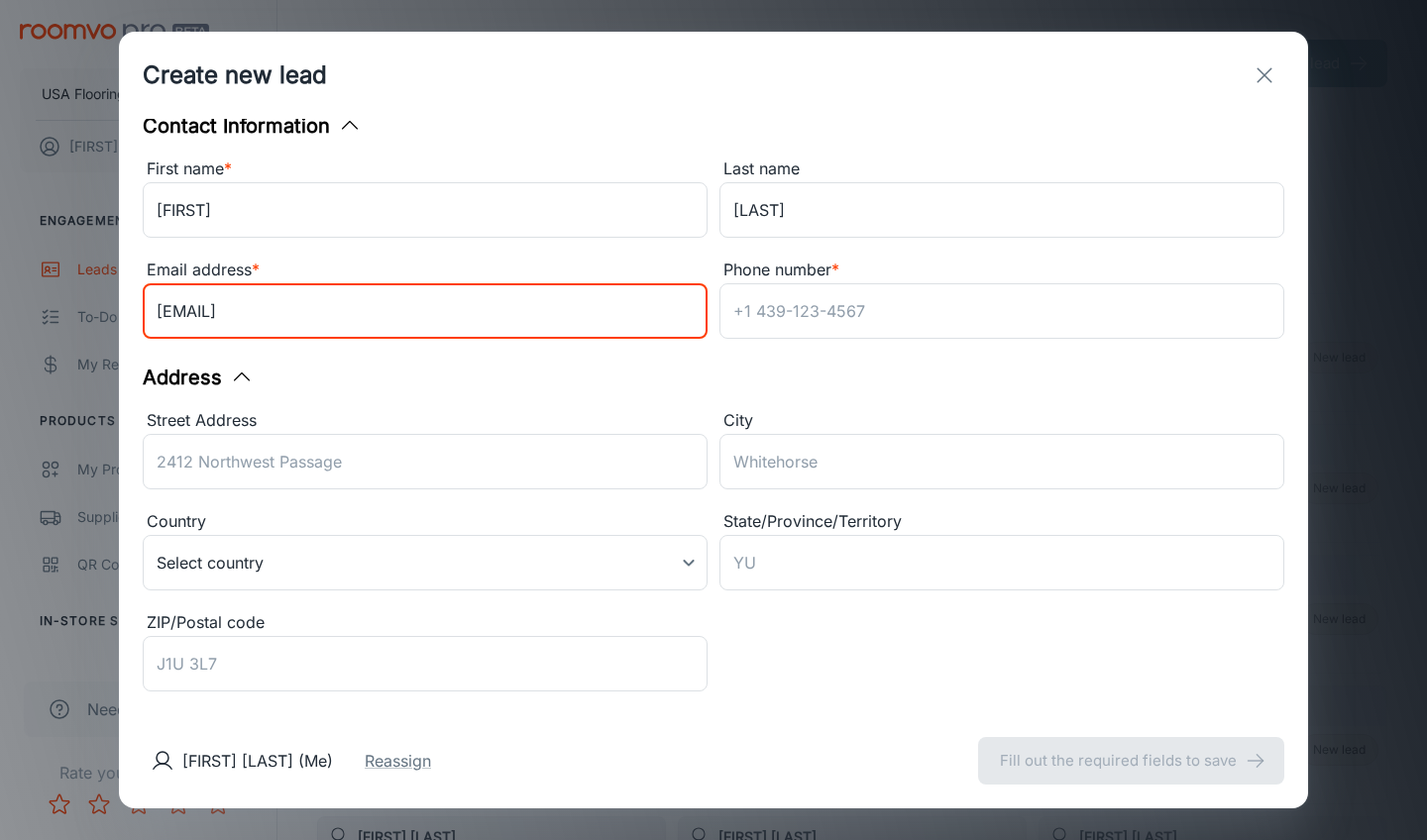 type on "[EMAIL]" 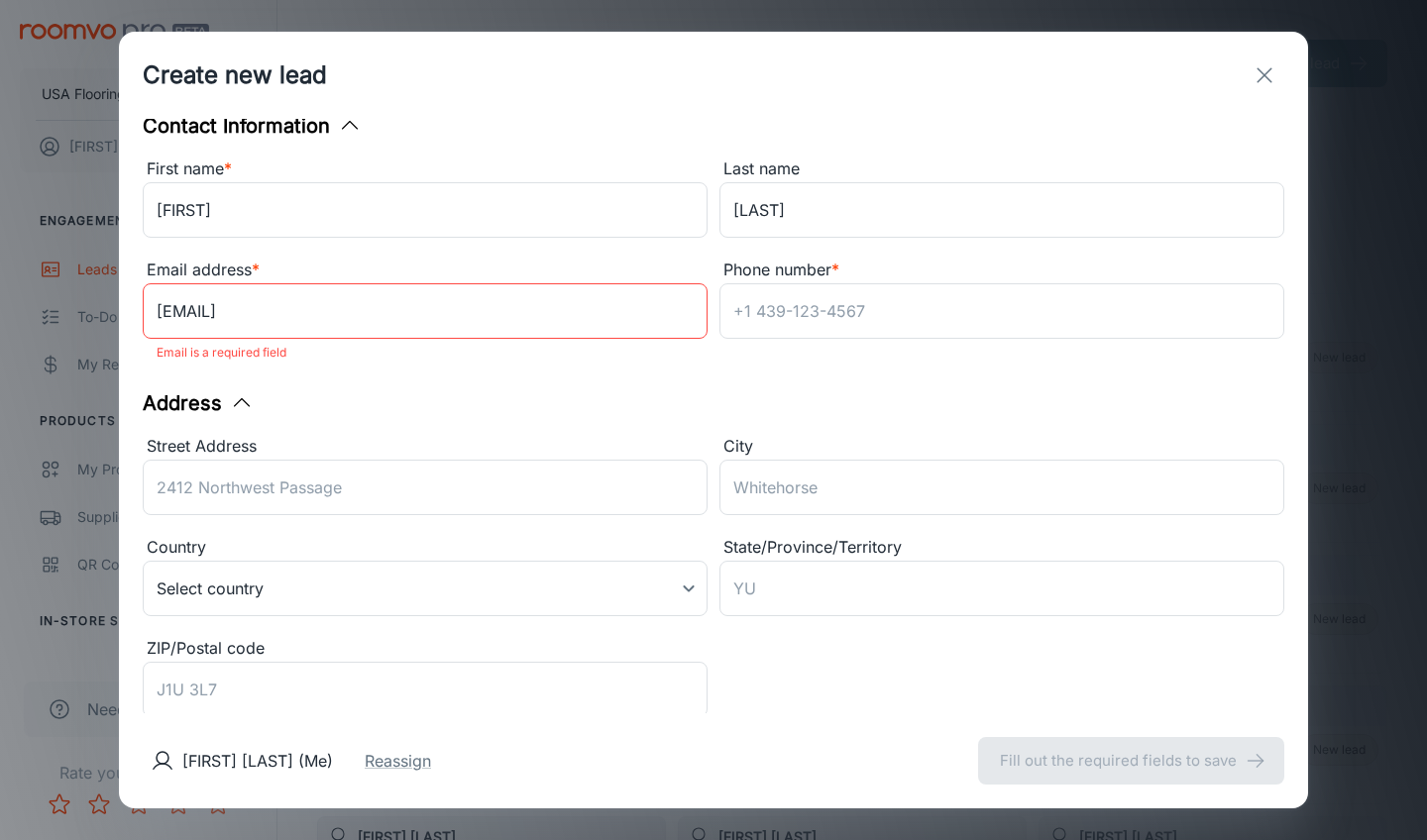 click on "Address" at bounding box center (714, 403) 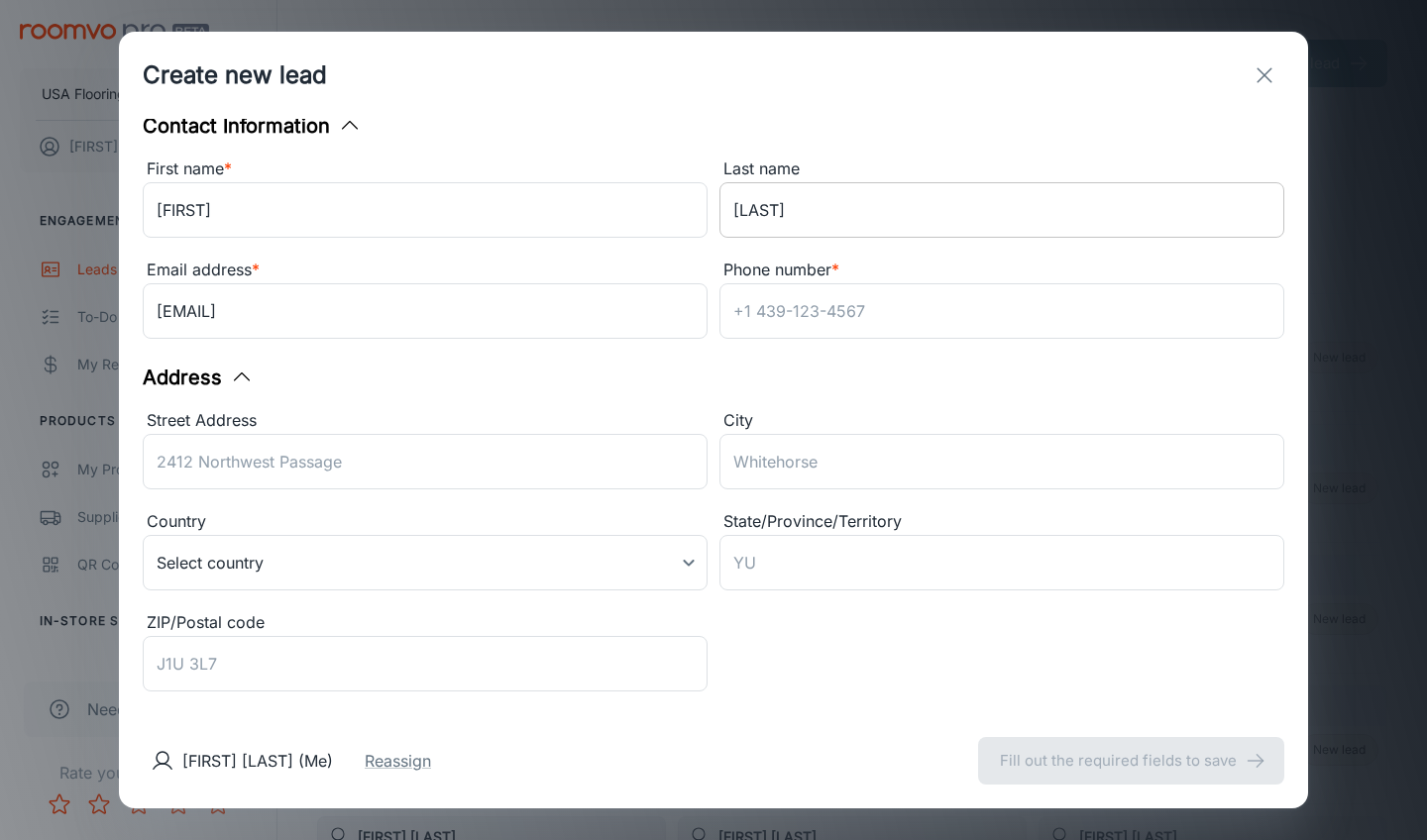 click on "[LAST]" at bounding box center (1002, 210) 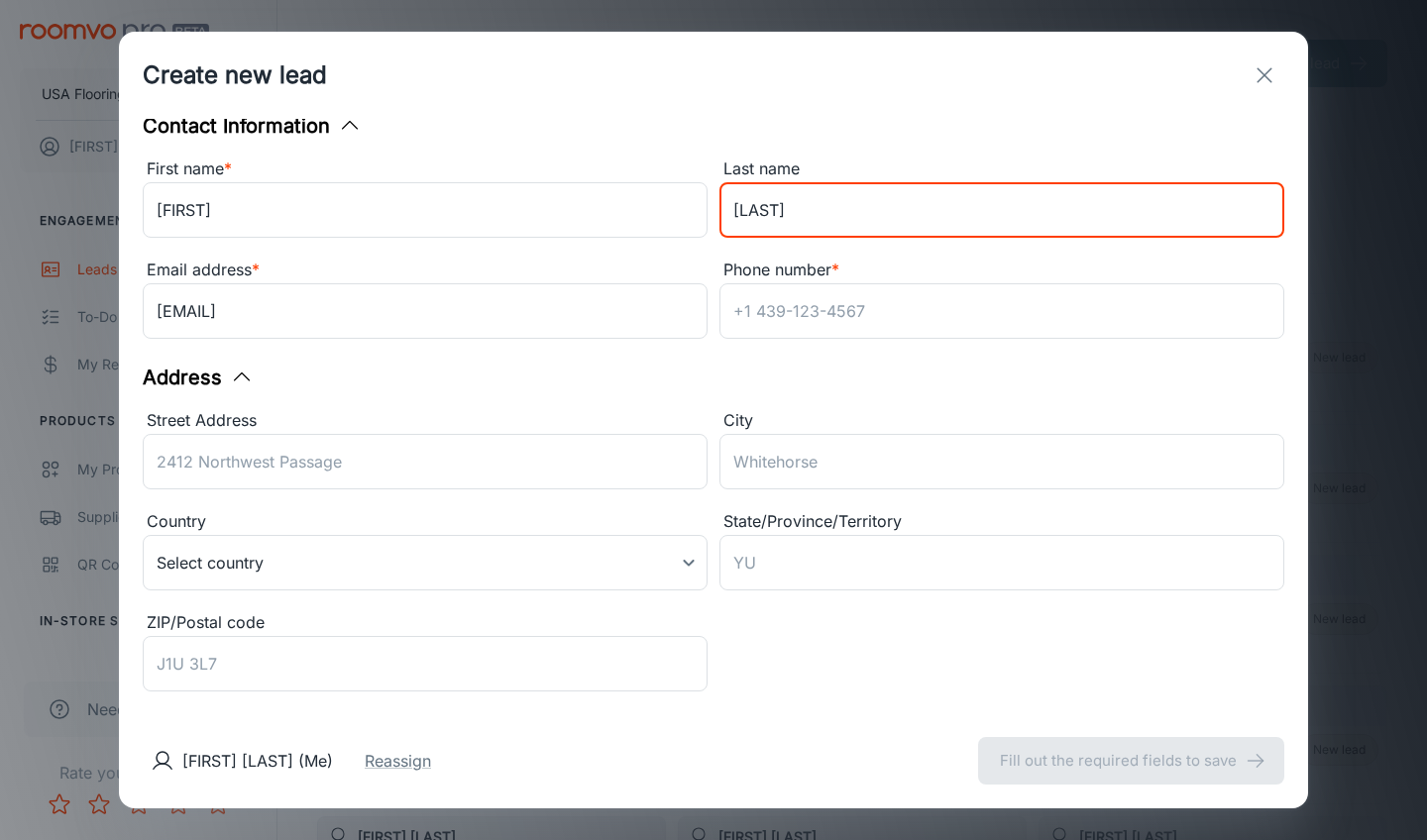 drag, startPoint x: 849, startPoint y: 211, endPoint x: 751, endPoint y: 213, distance: 98.0204 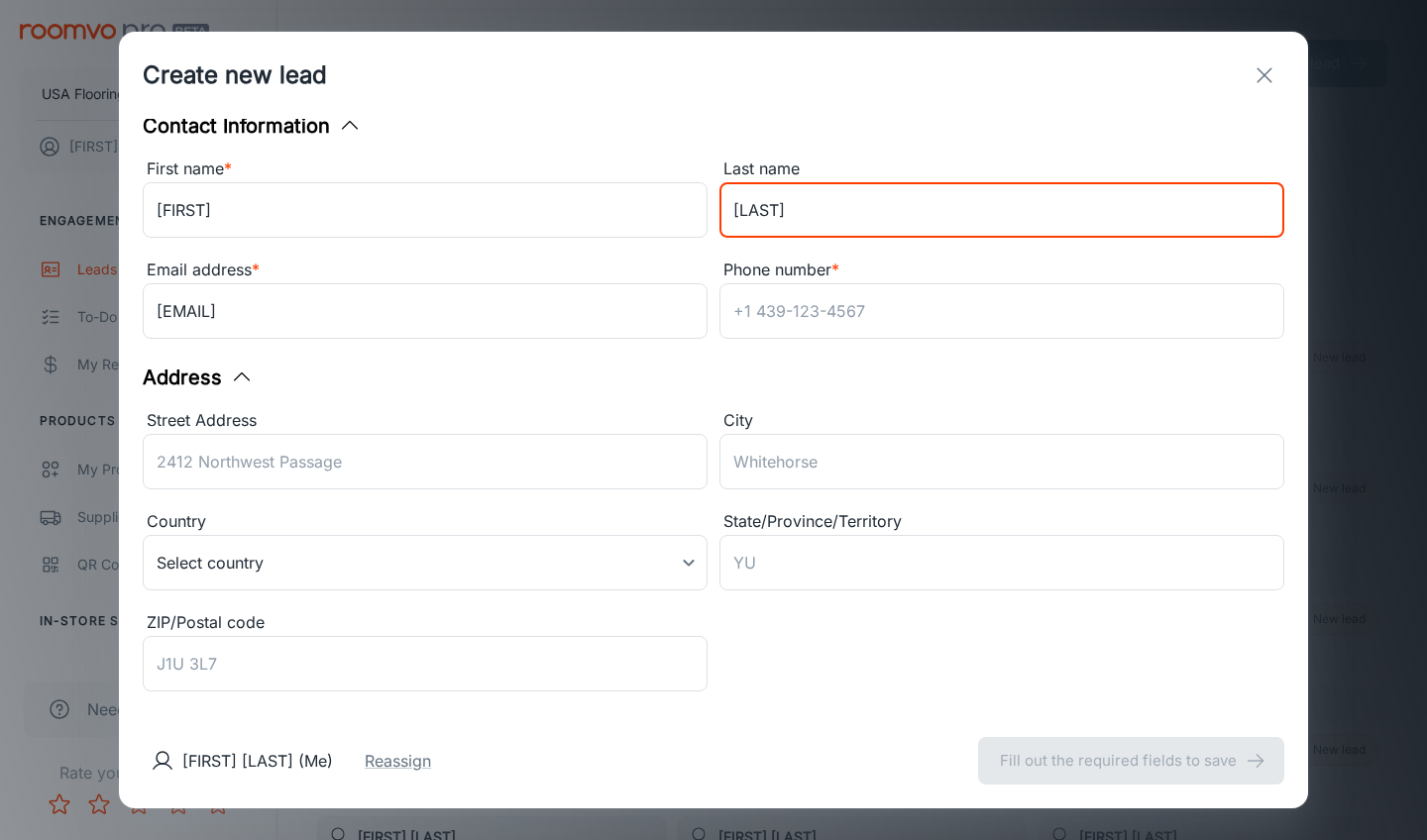 click on "[LAST]" at bounding box center (1002, 210) 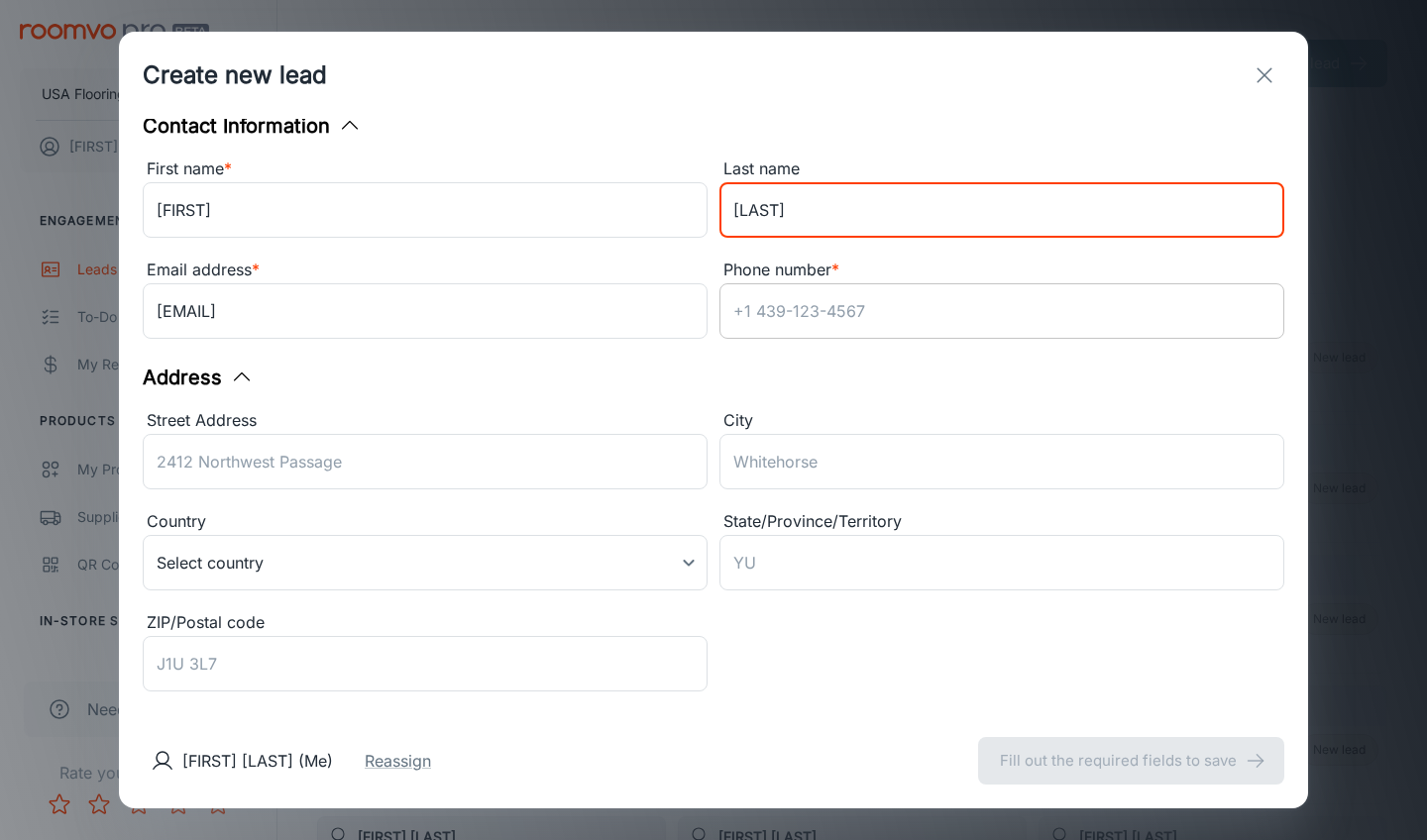 type on "[LAST]" 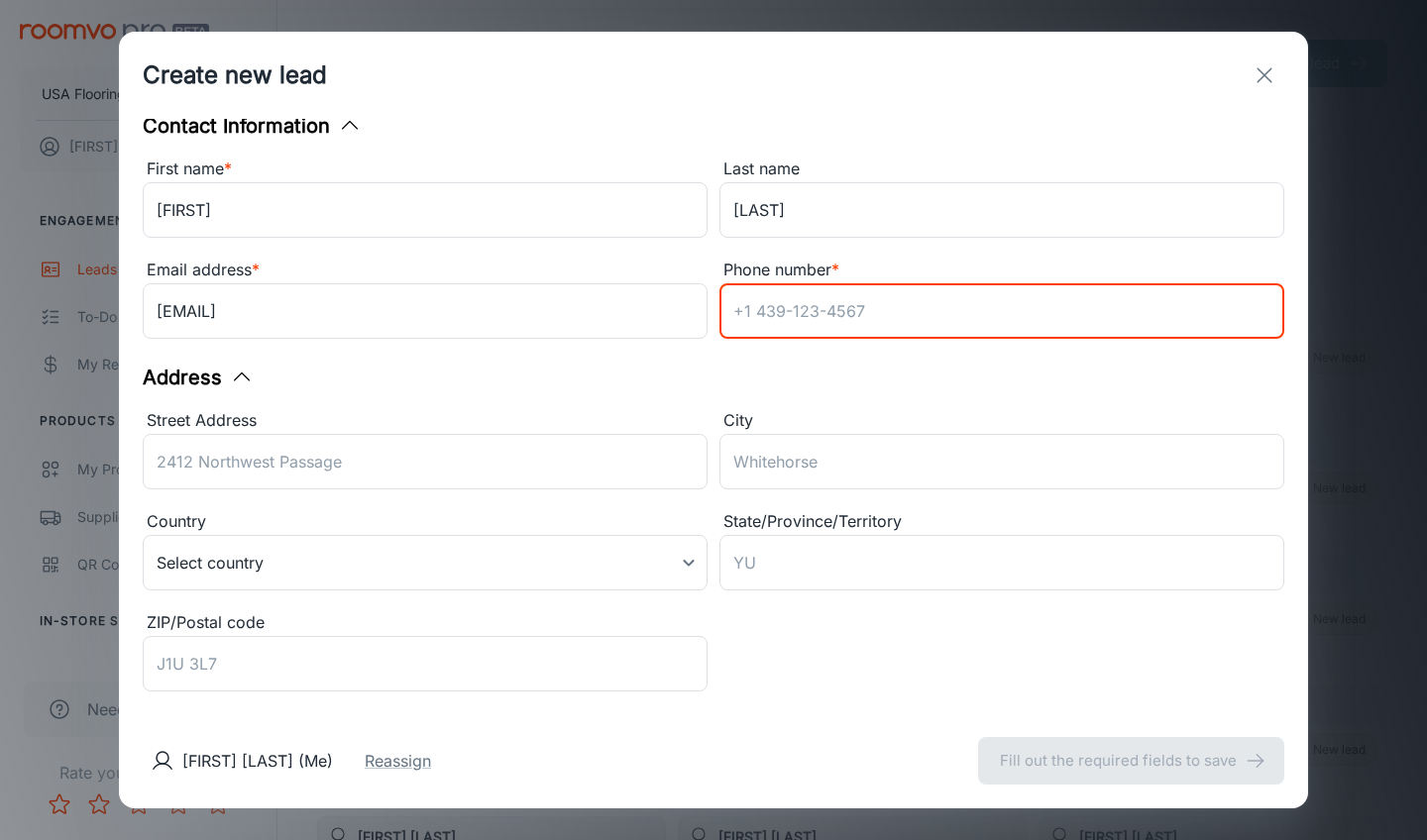 paste on "[PHONE]" 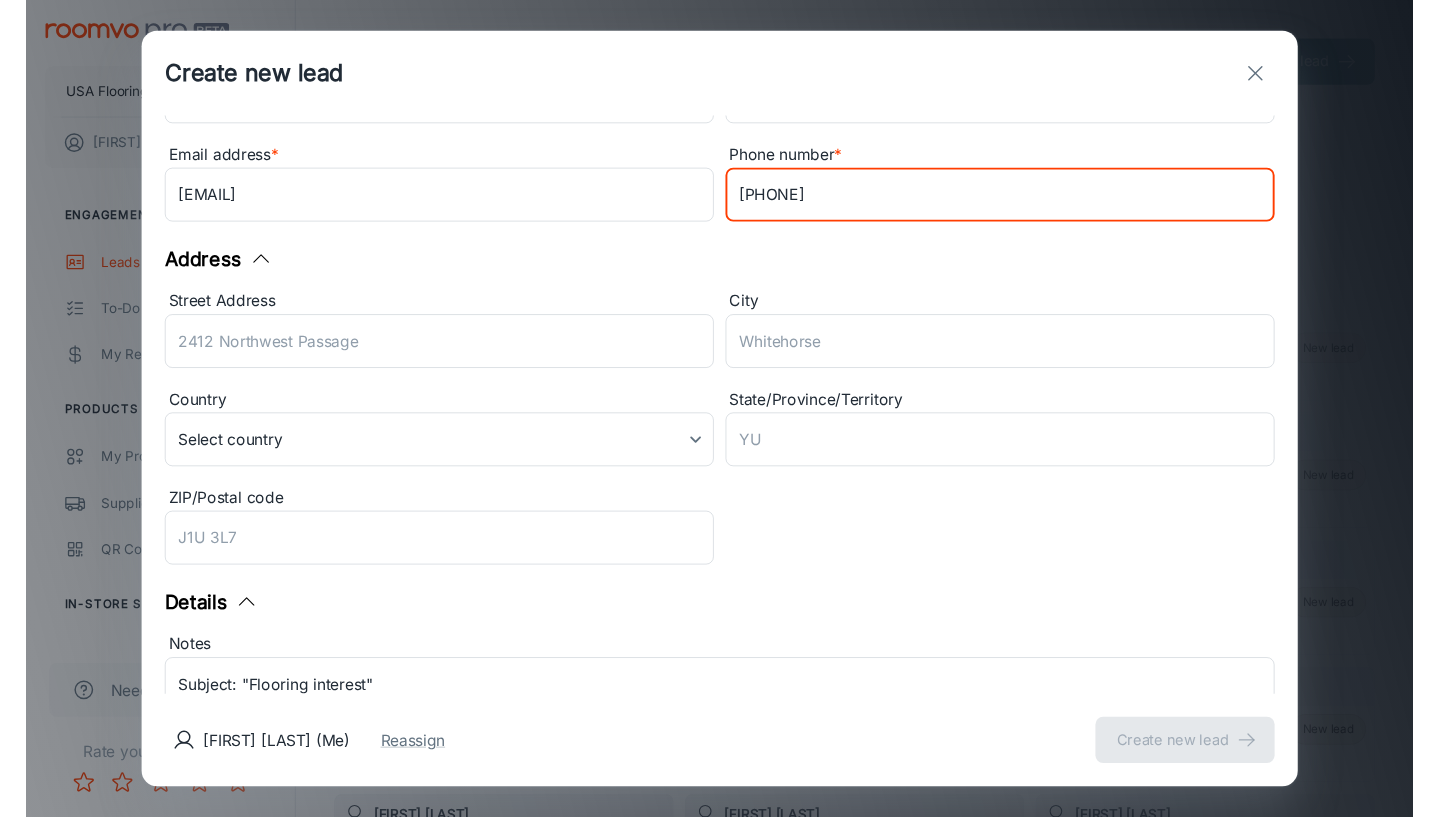scroll, scrollTop: 151, scrollLeft: 0, axis: vertical 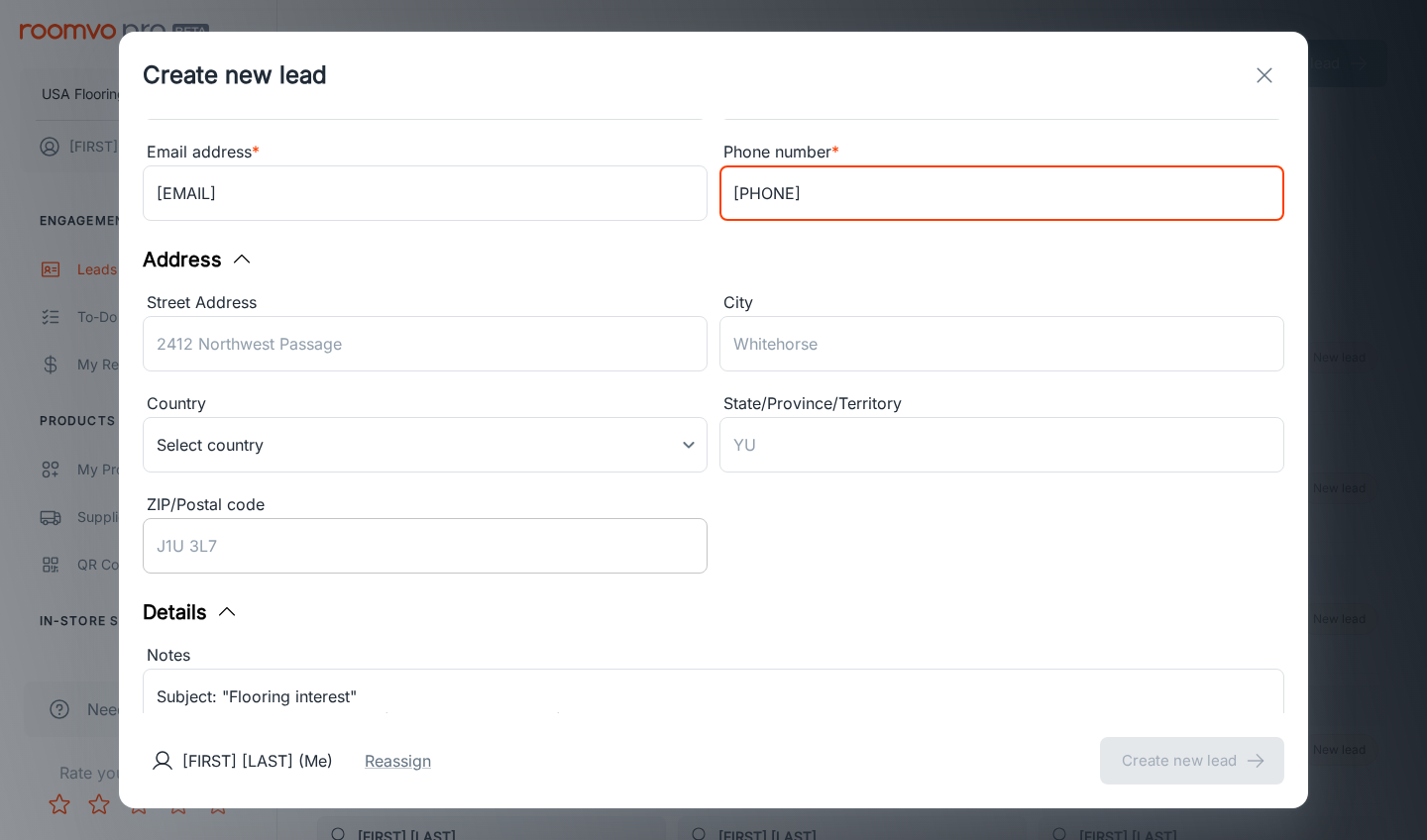 type on "[PHONE]" 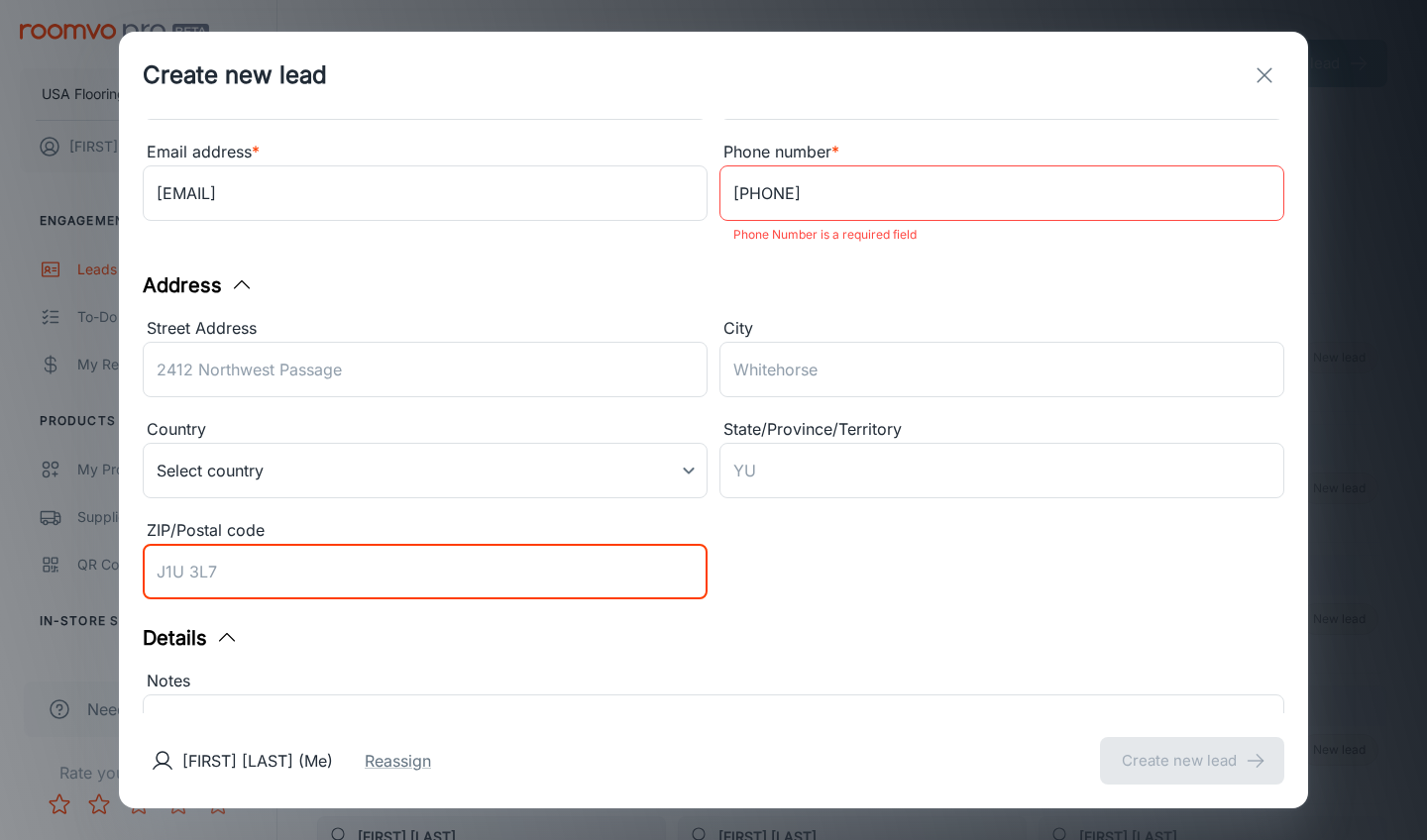 paste on "[POSTAL_CODE]" 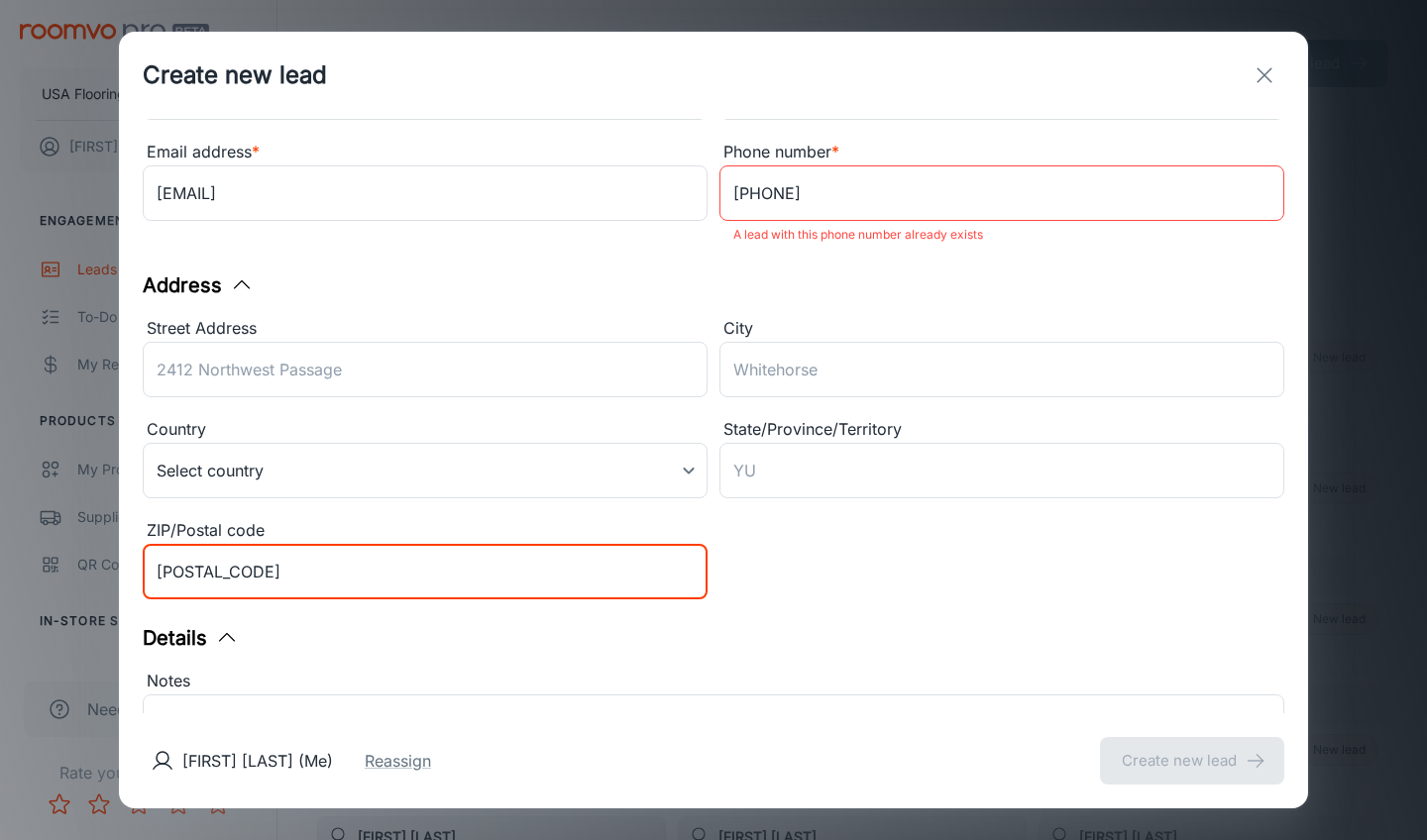 type on "[POSTAL_CODE]" 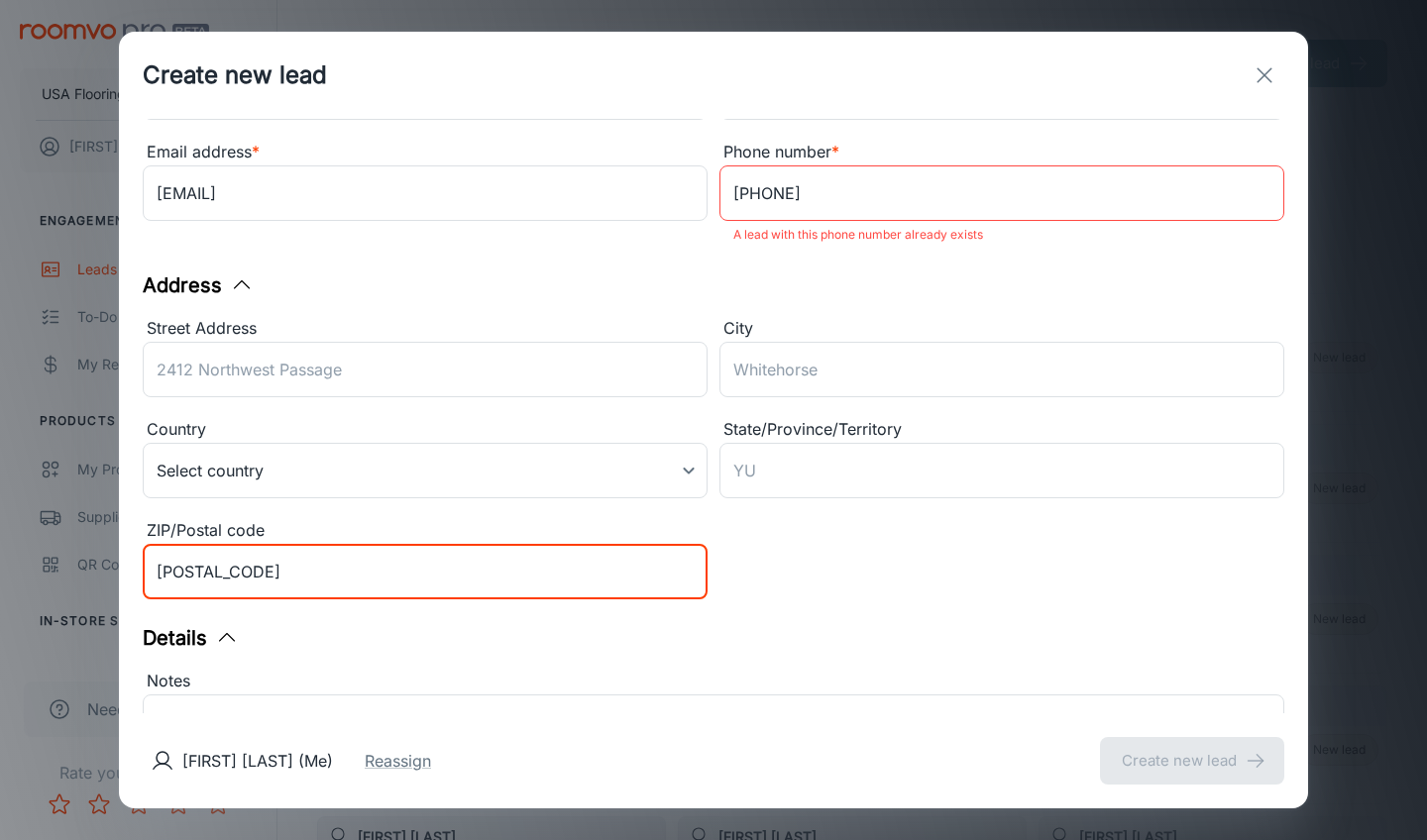 click on "Street Address ​ City ​ Country Select country ​ State/Province/Territory ​ ZIP/Postal code [POSTAL_CODE] ​" at bounding box center [708, 456] 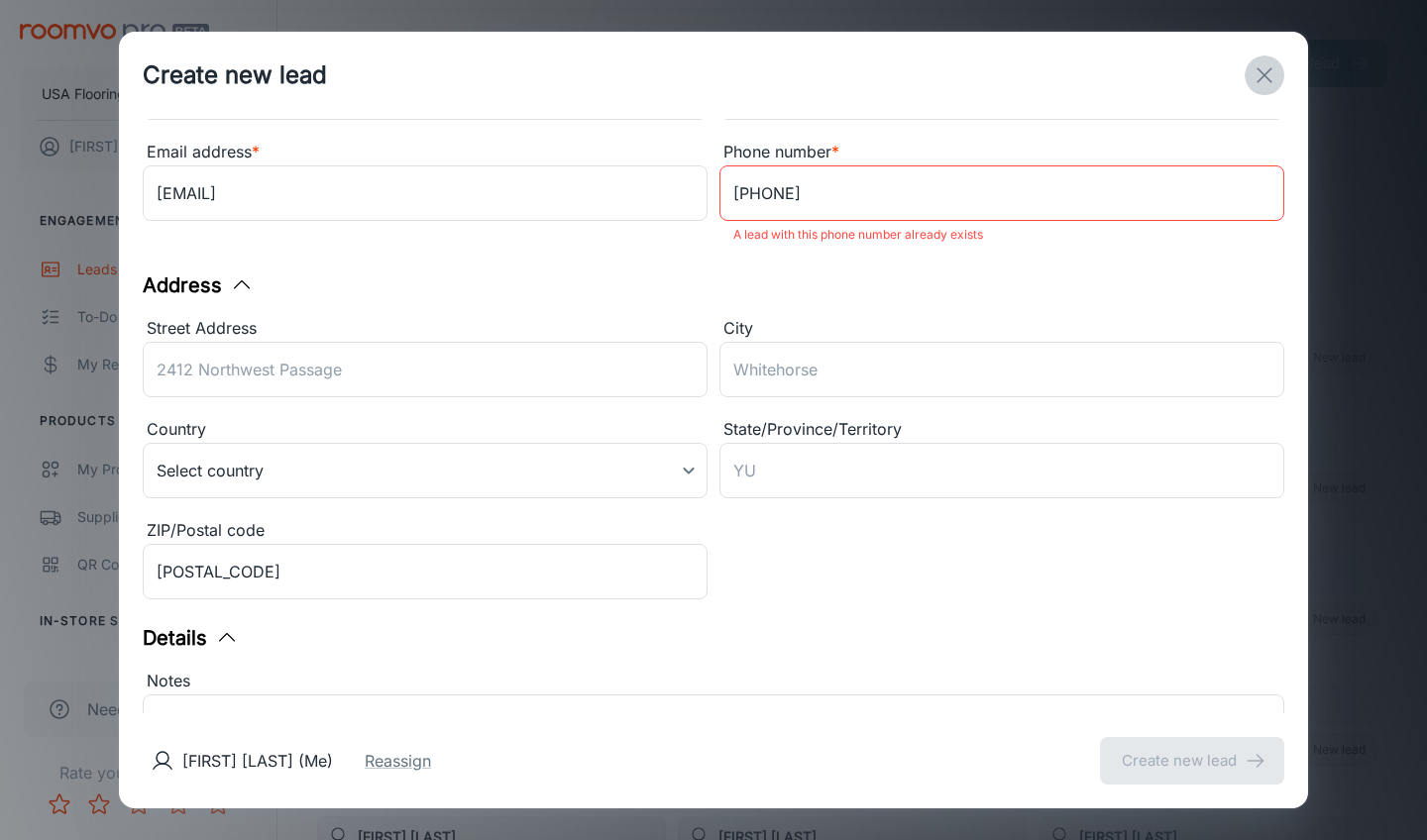 click 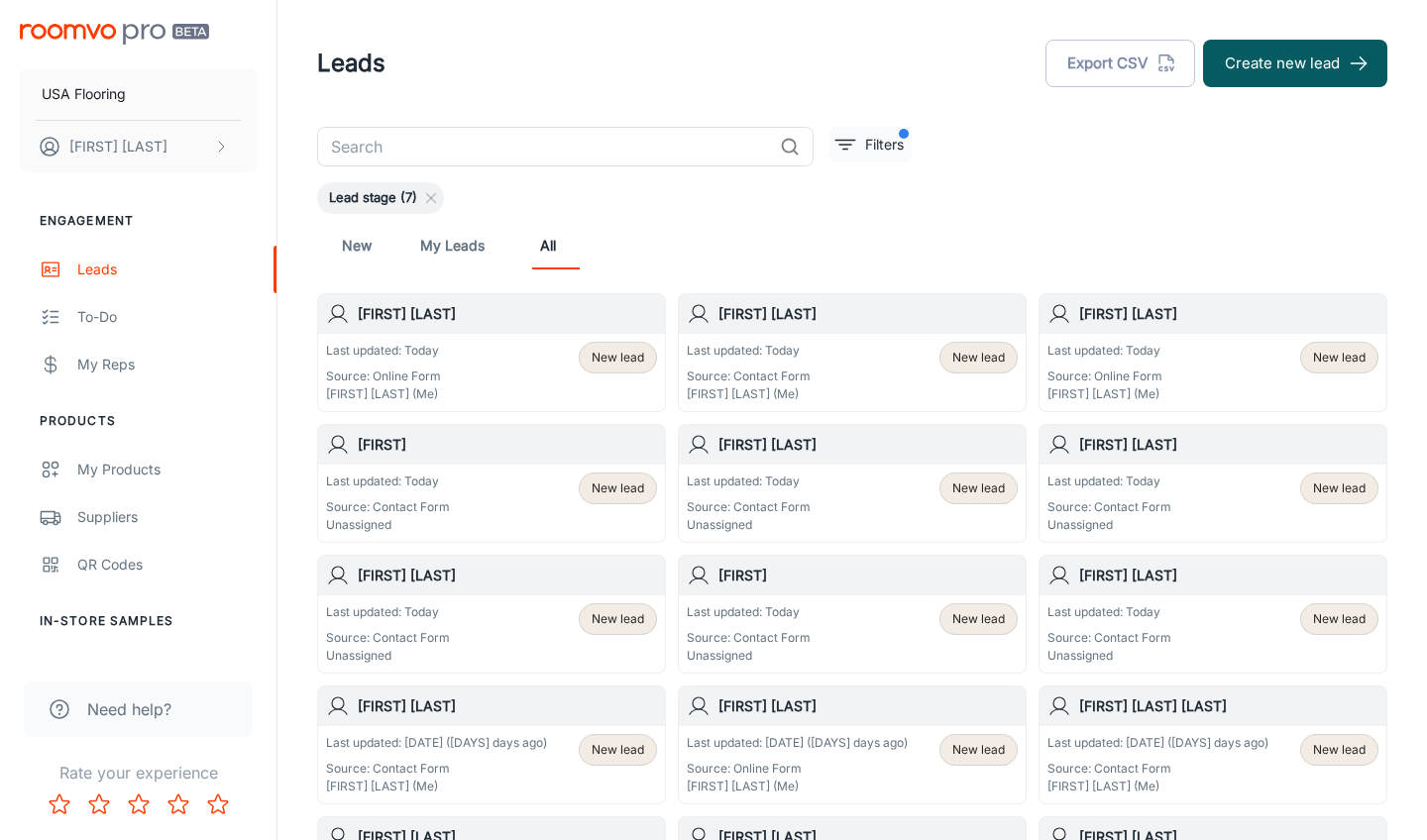 type 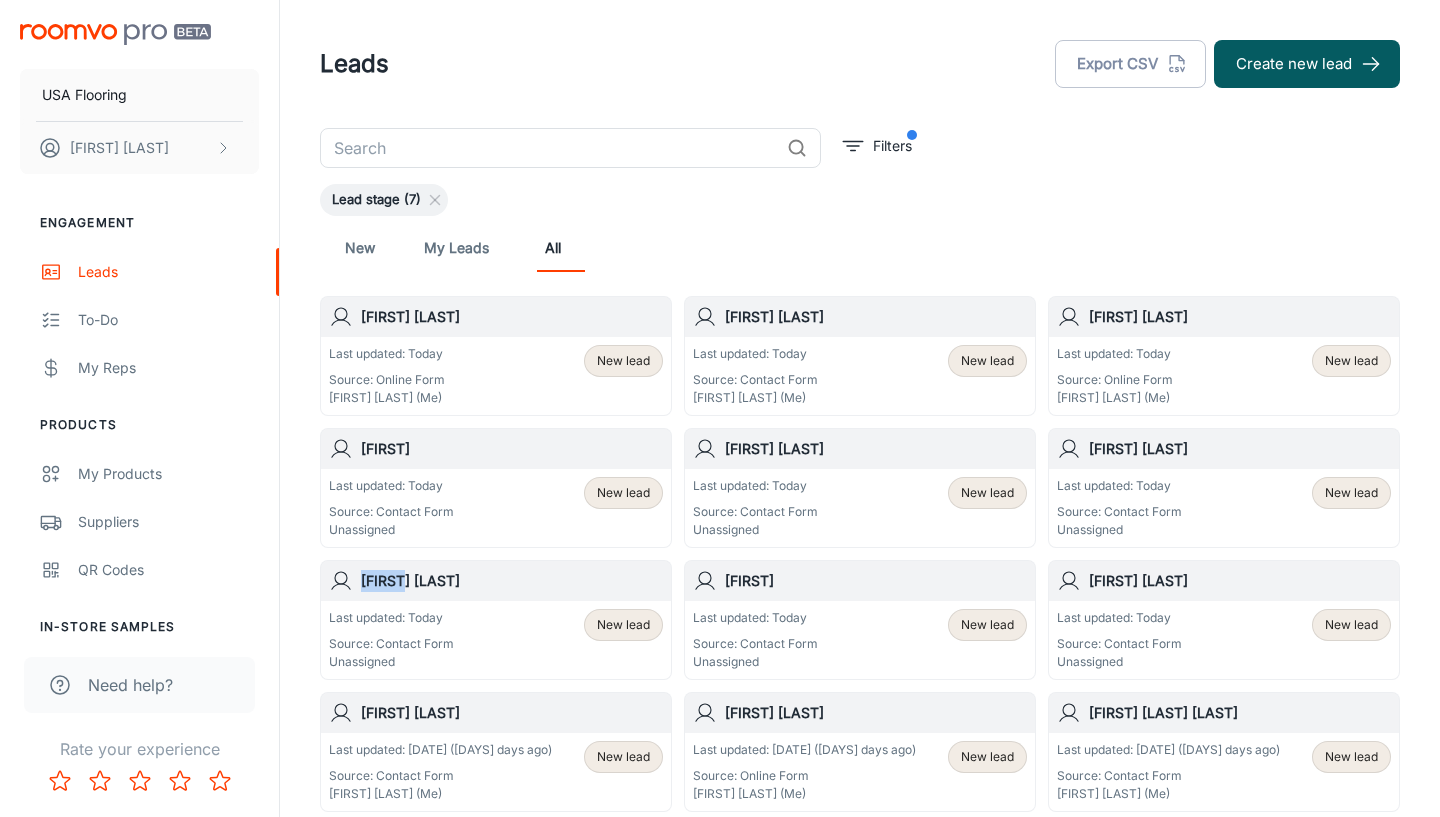 click on "New lead" at bounding box center [623, 625] 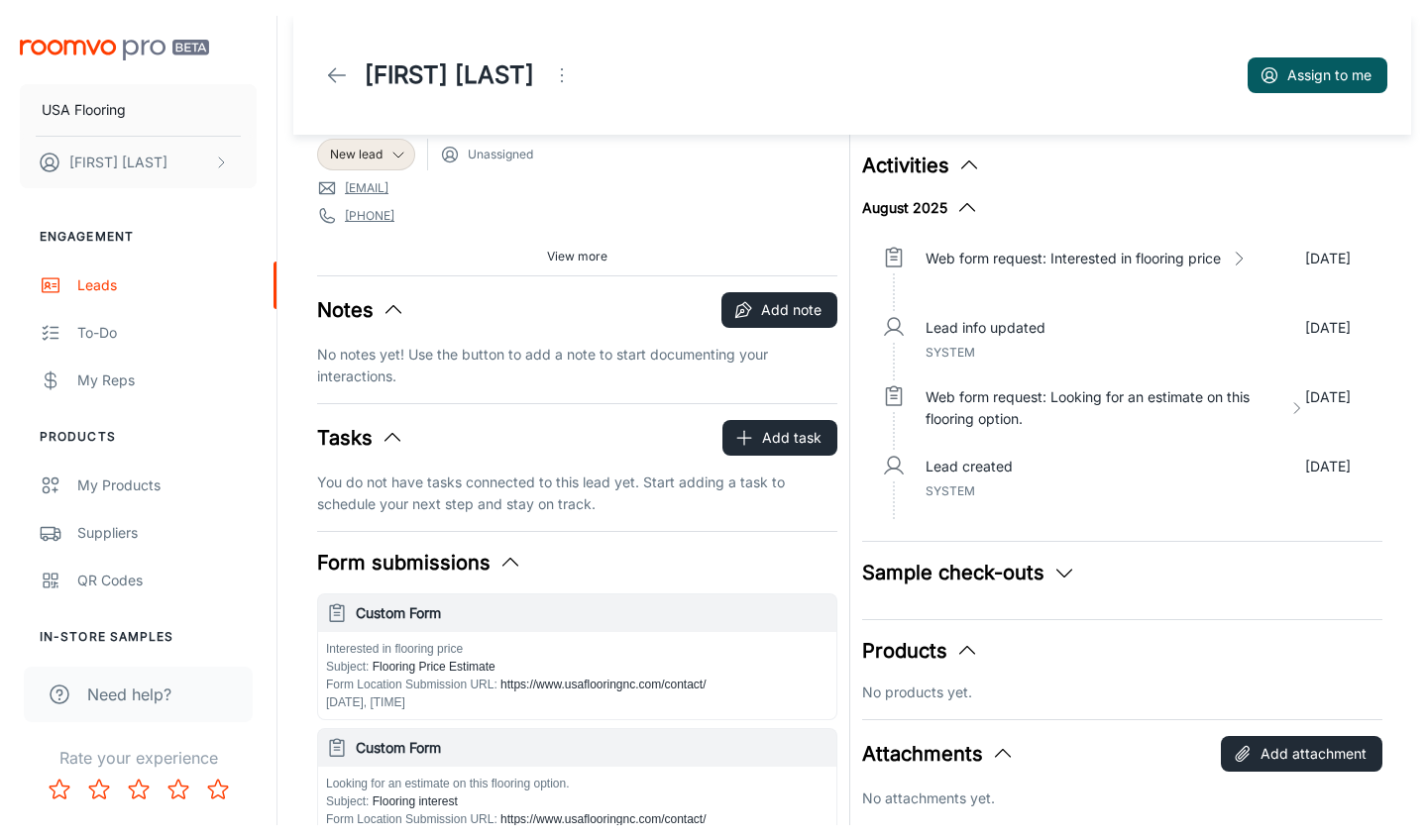 scroll, scrollTop: 0, scrollLeft: 0, axis: both 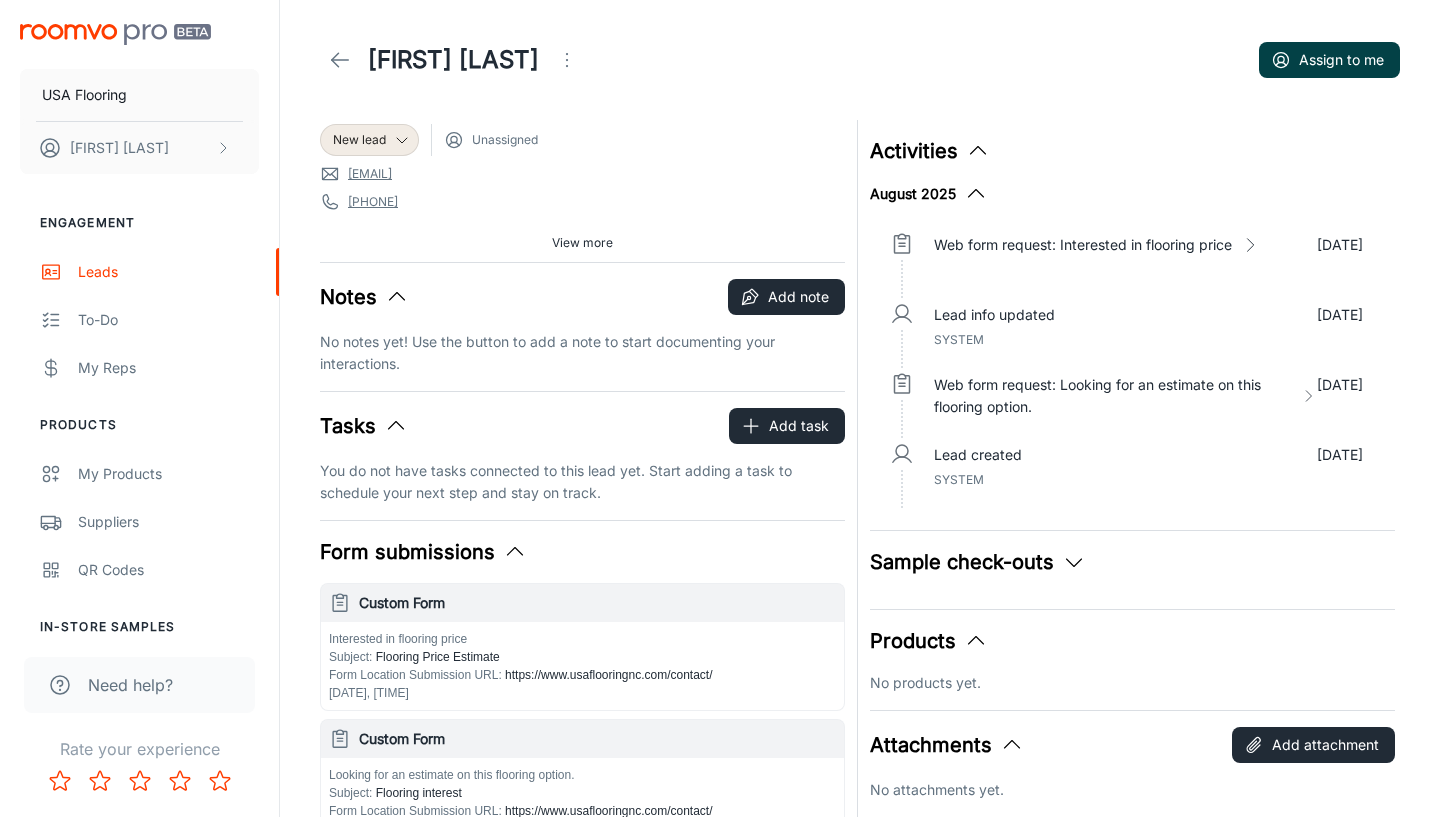 click on "Assign to me" at bounding box center (1329, 60) 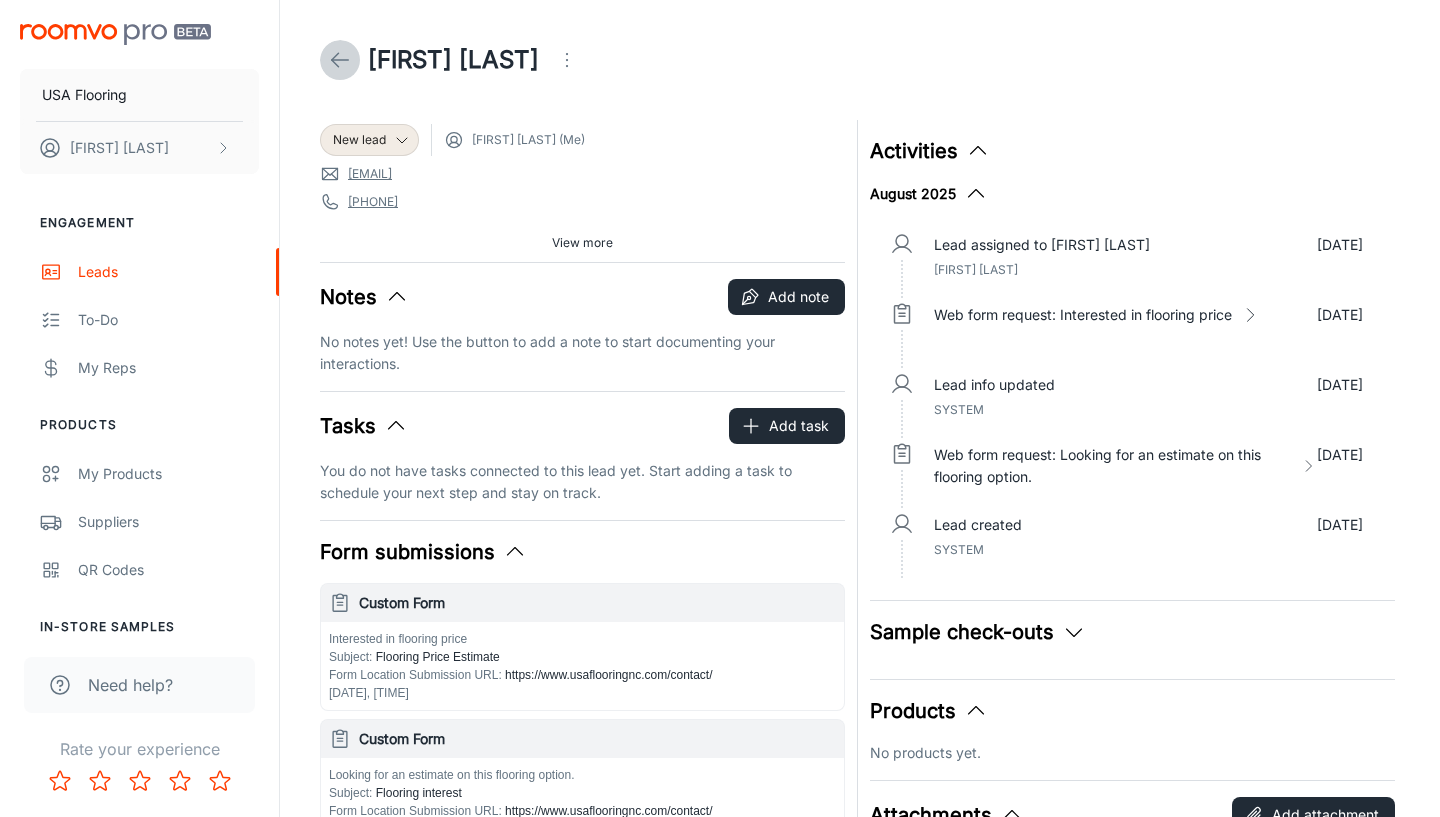 click 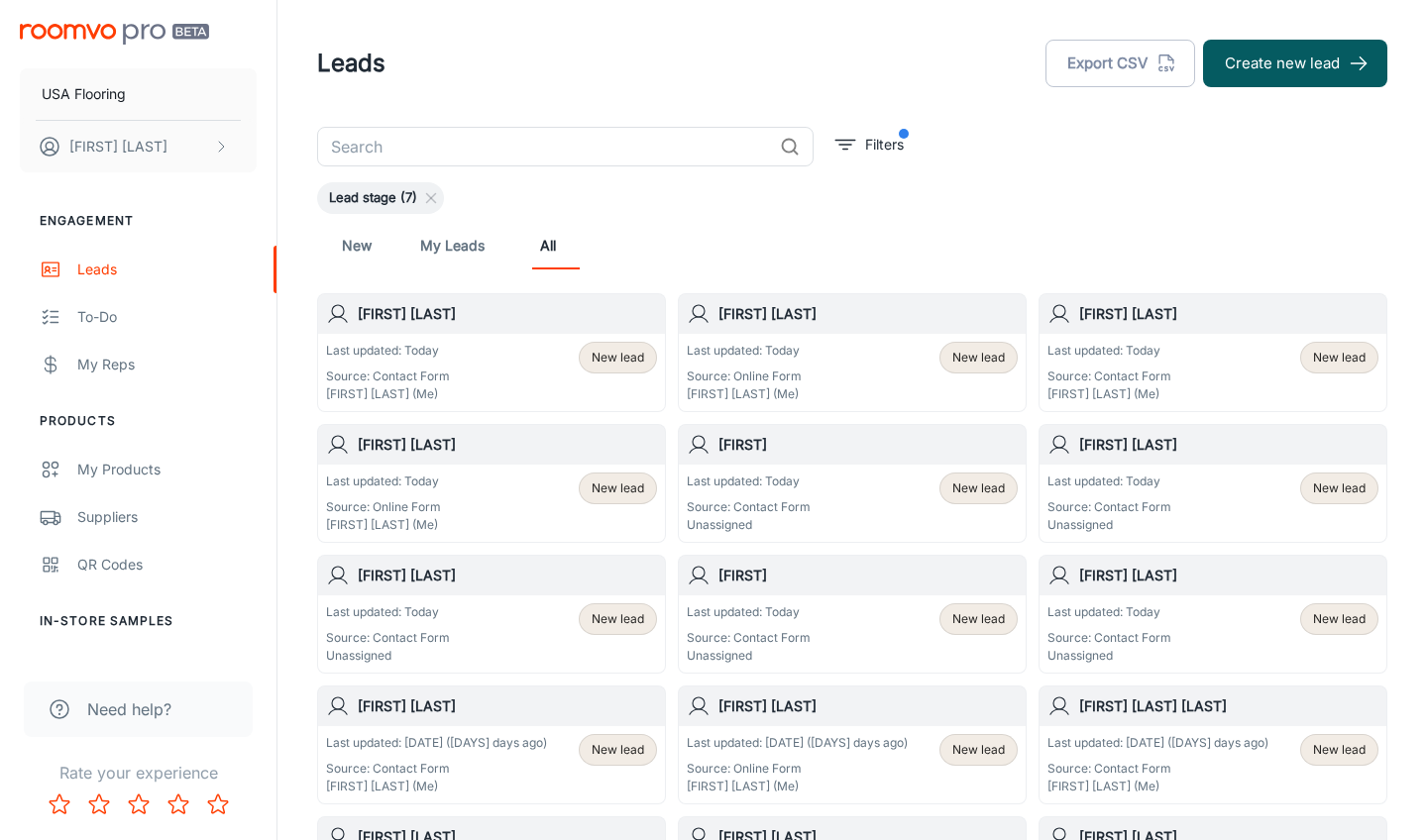 click on "[FIRST] [LAST]" at bounding box center [1213, 576] 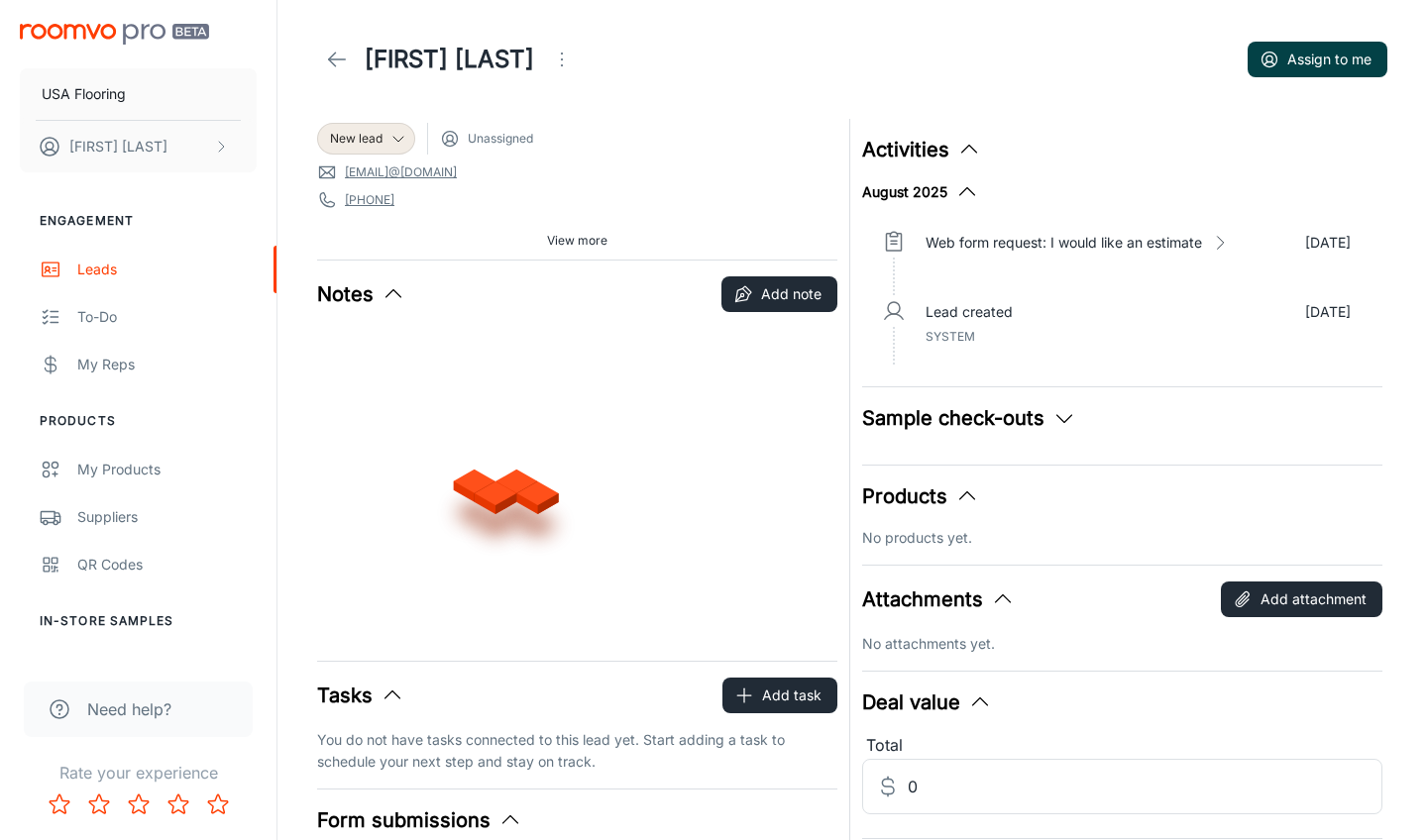 click on "Assign to me" at bounding box center (1317, 59) 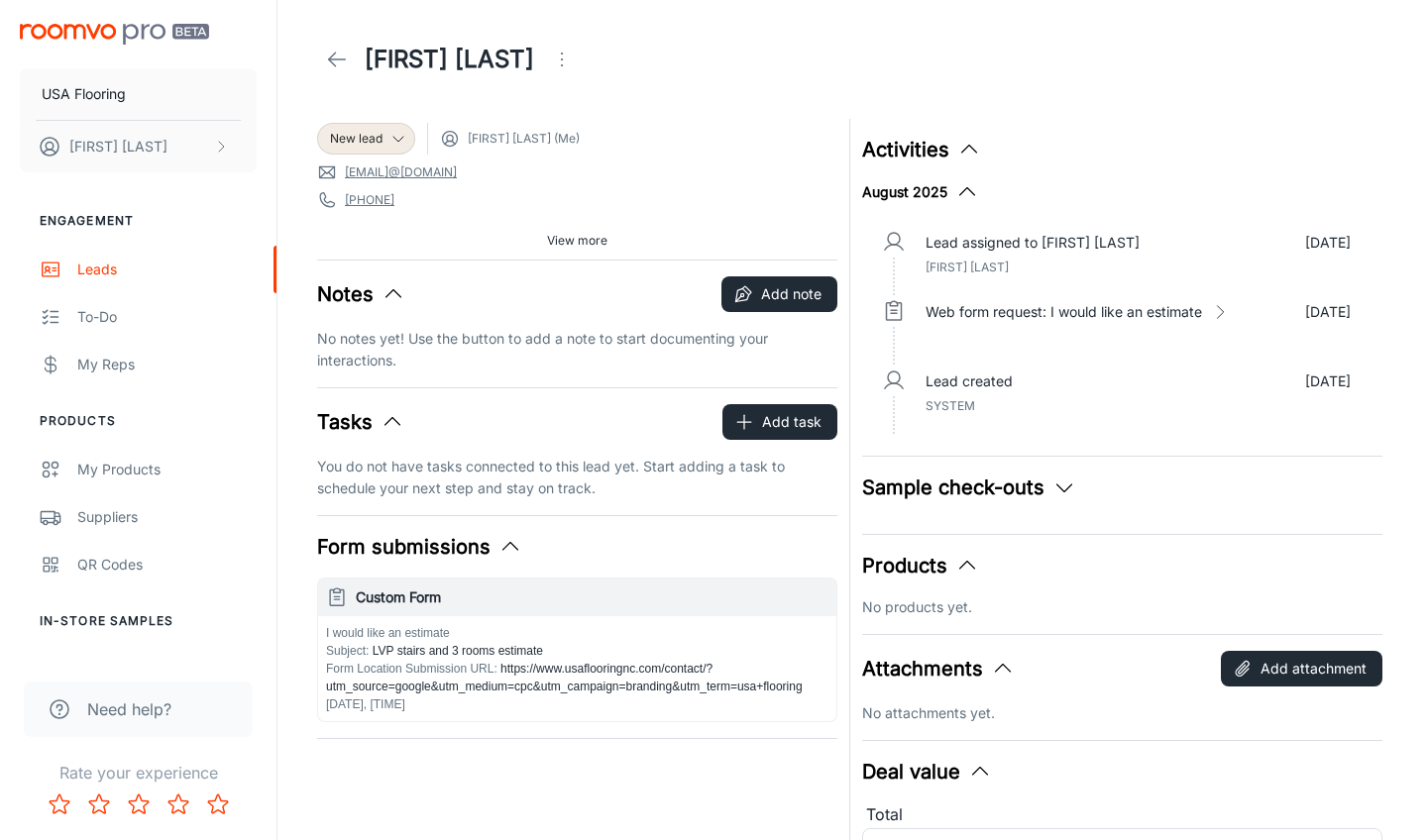 click 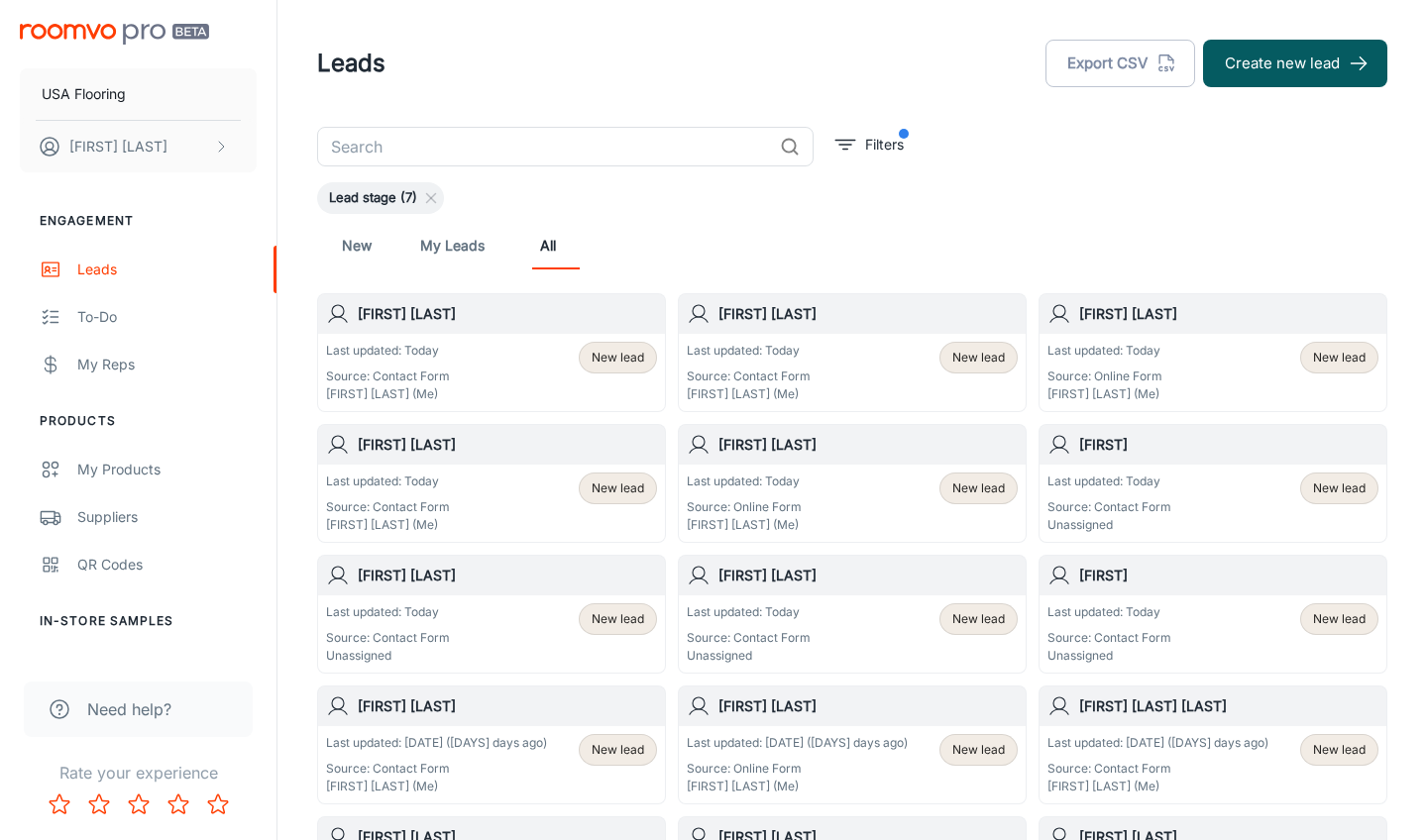 click on "Last updated: Today Source: Contact Form Unassigned New lead" at bounding box center (1213, 634) 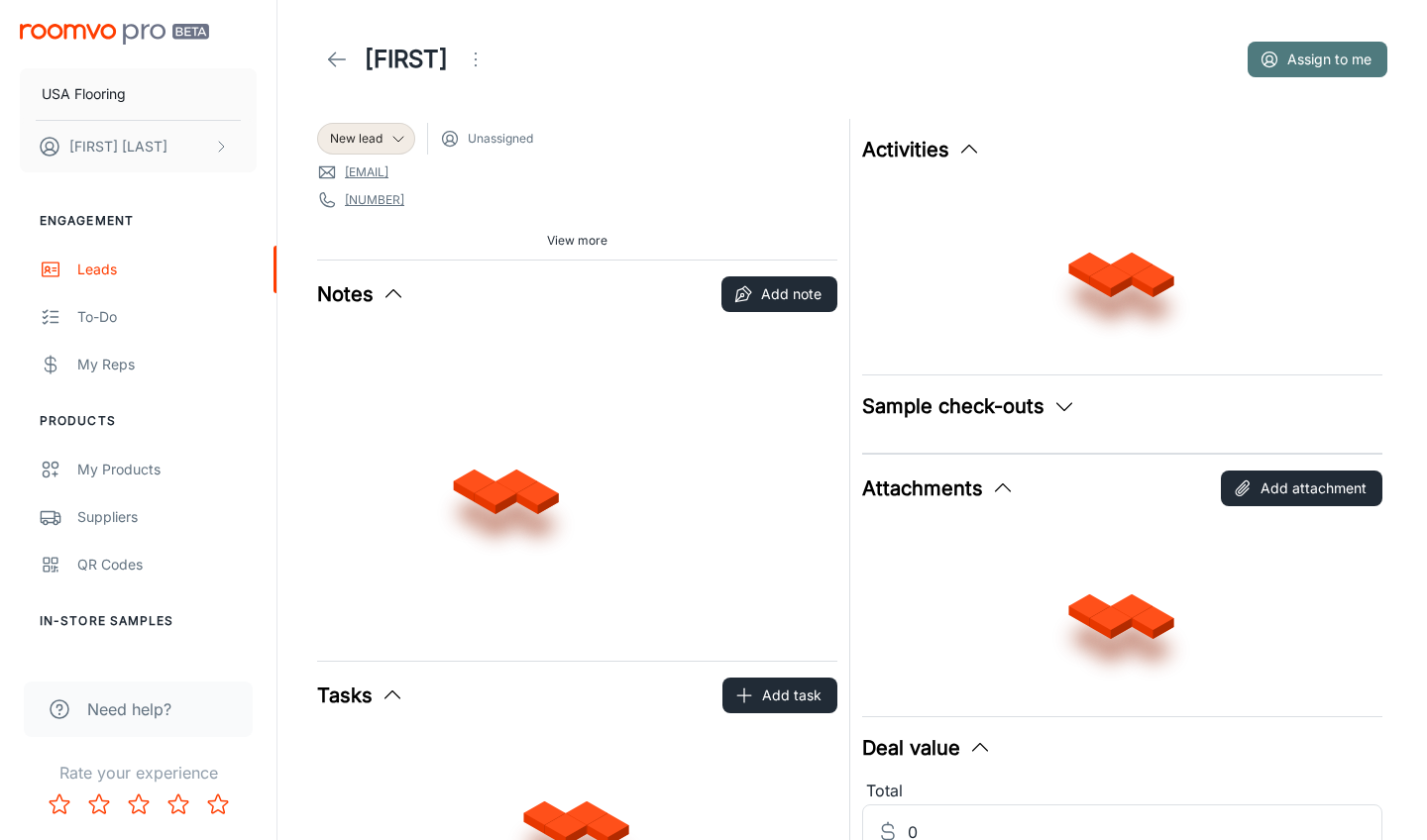 click 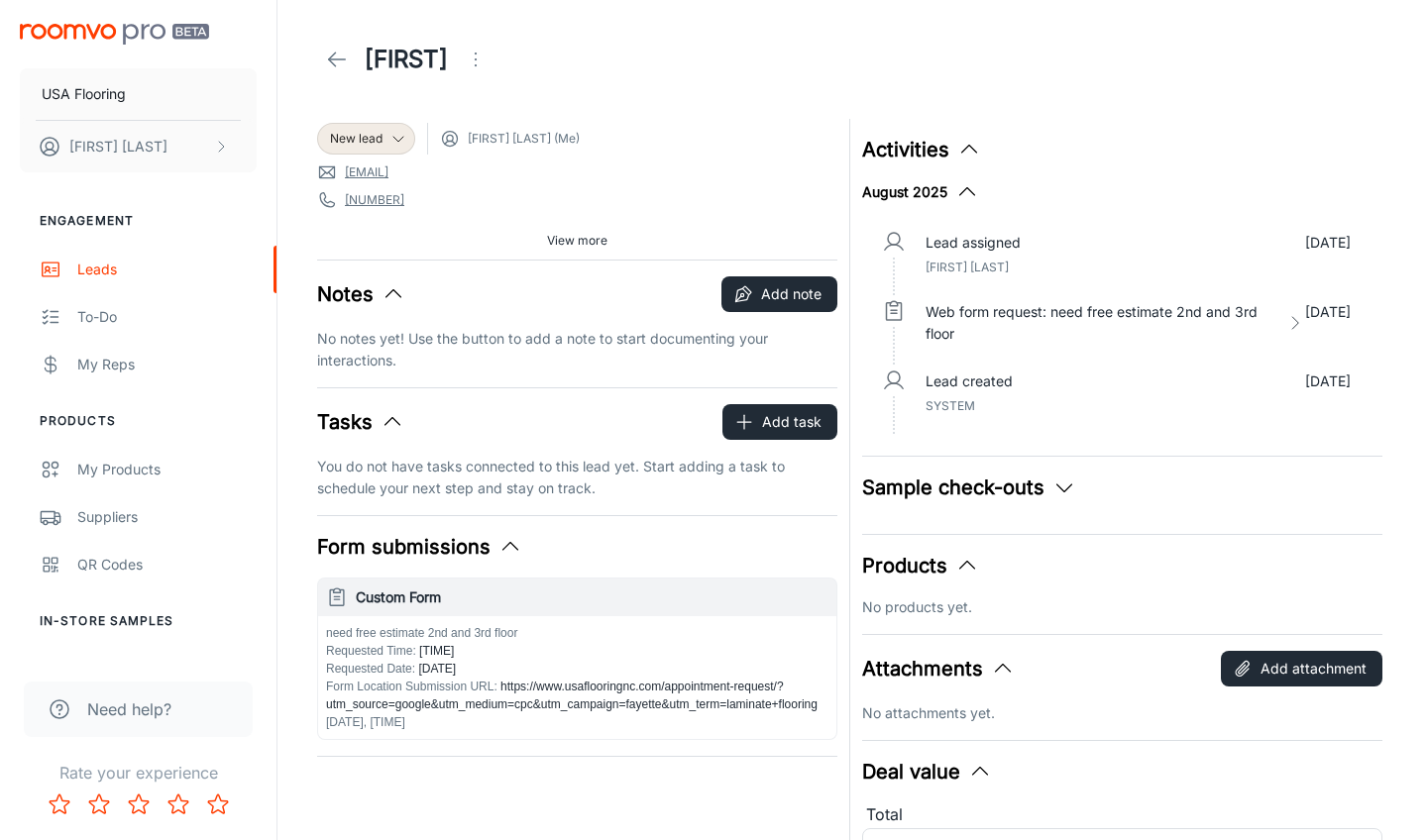 click 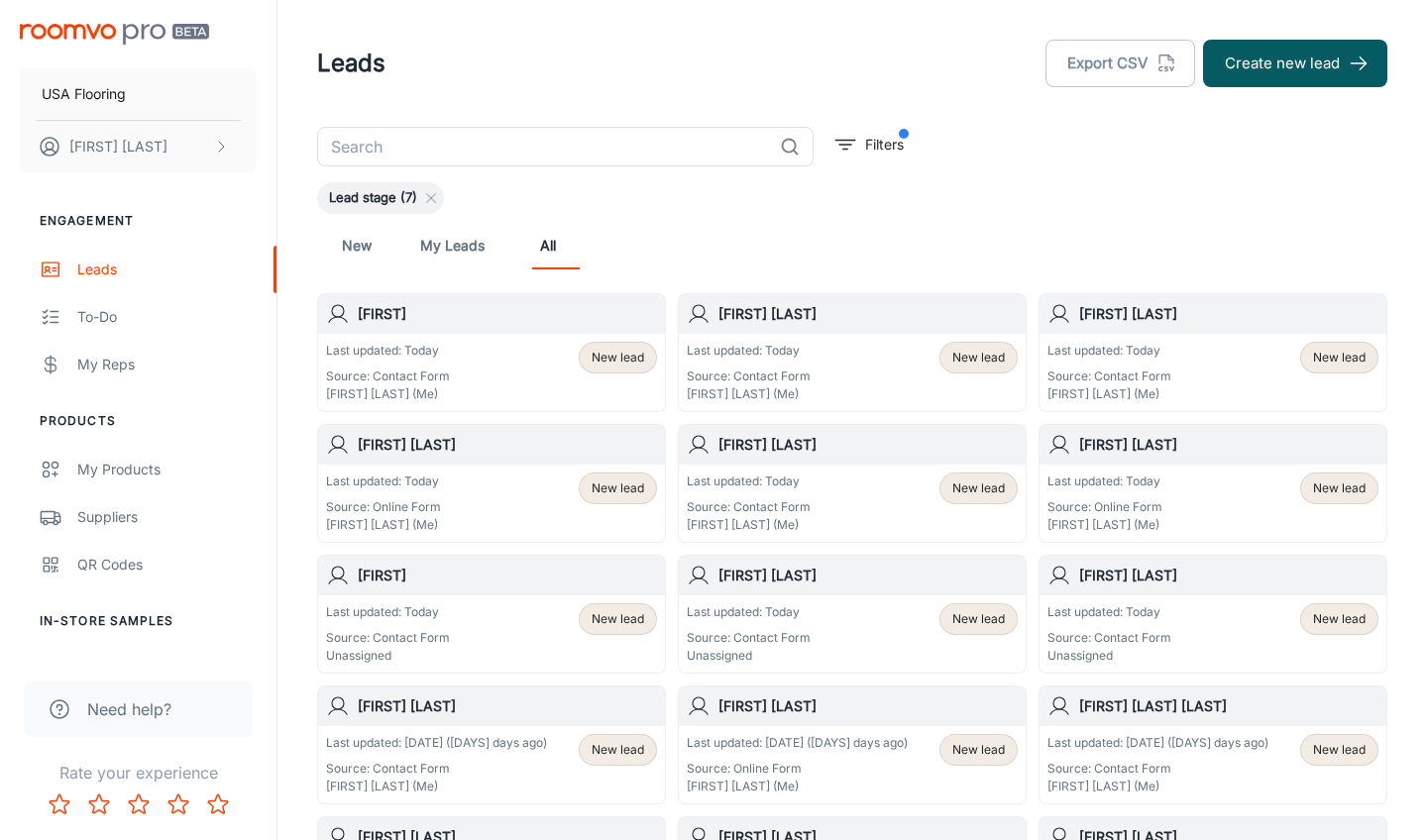 click on "Last updated: Today Source: Contact Form [FIRST] [LAST] (Me) New lead" at bounding box center [1213, 372] 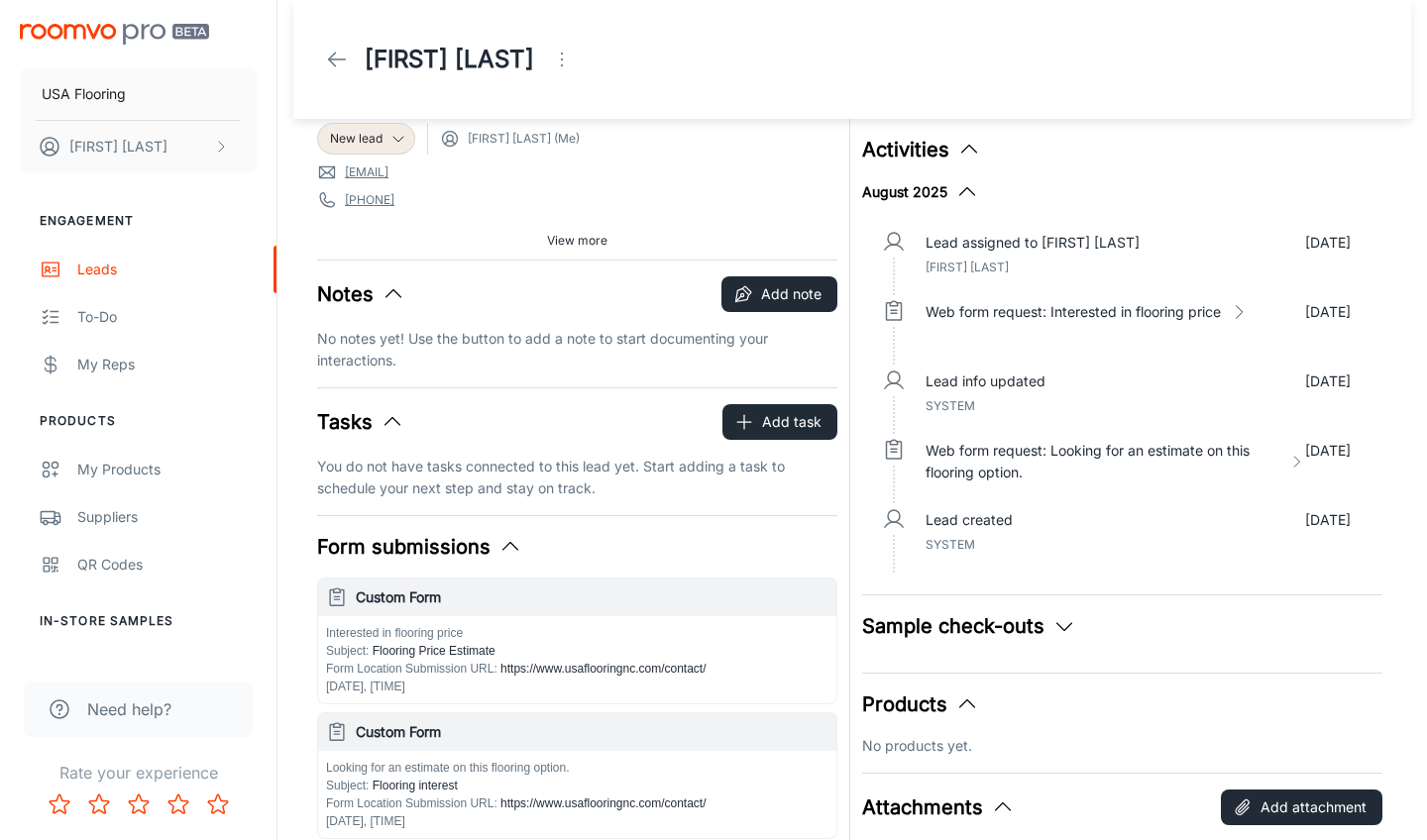 scroll, scrollTop: 0, scrollLeft: 0, axis: both 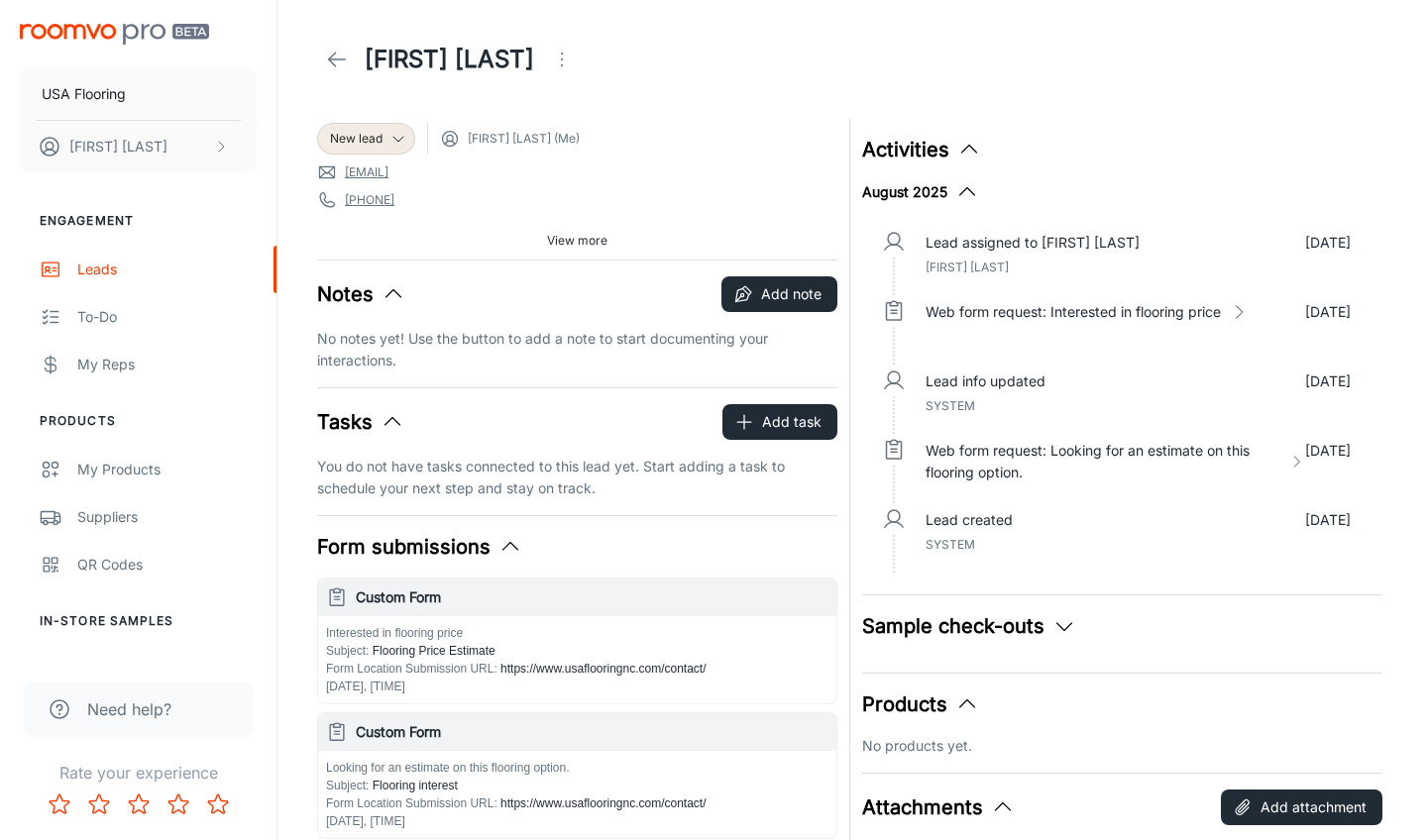 click at bounding box center [337, 59] 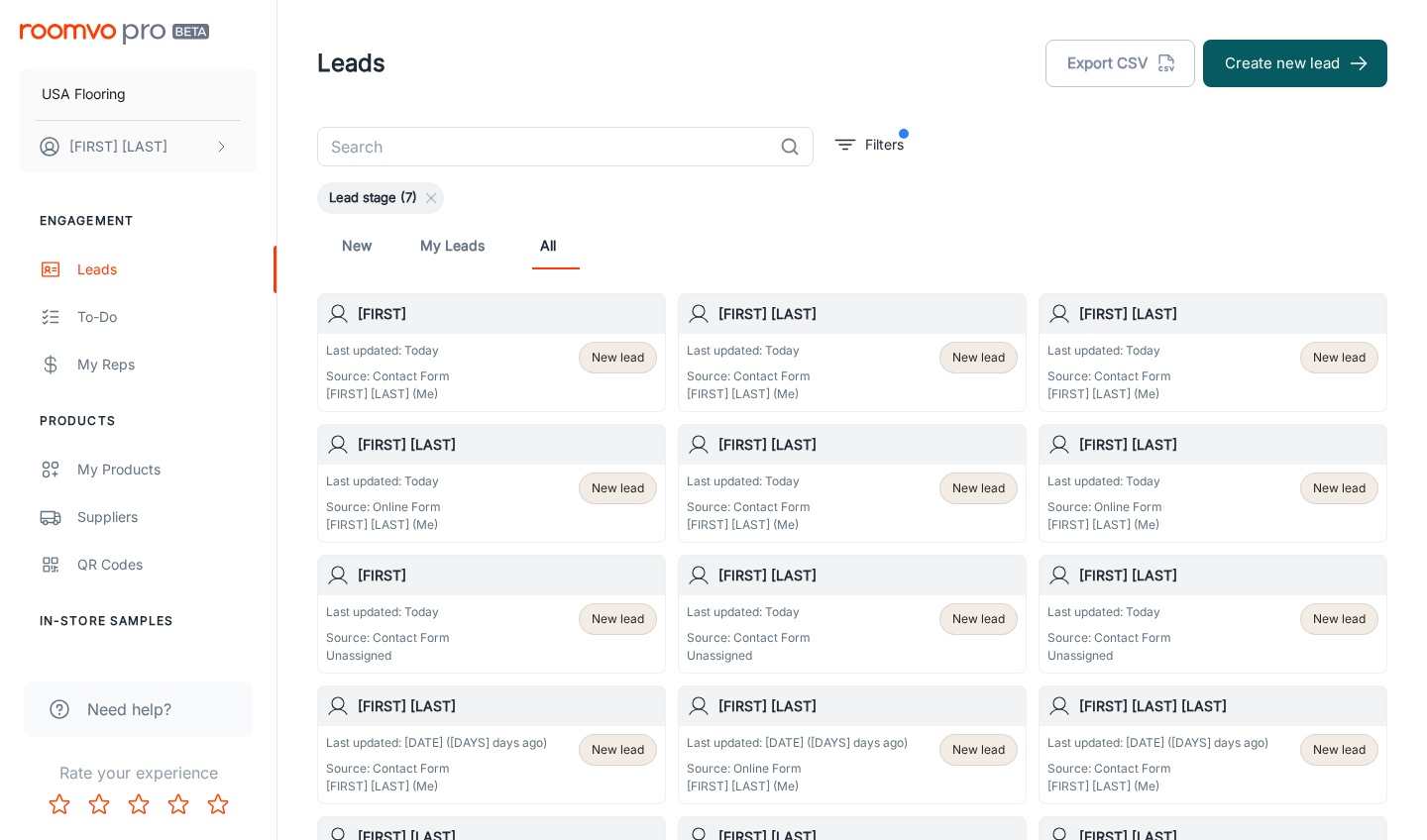 click on "Last updated: Today" at bounding box center [1109, 612] 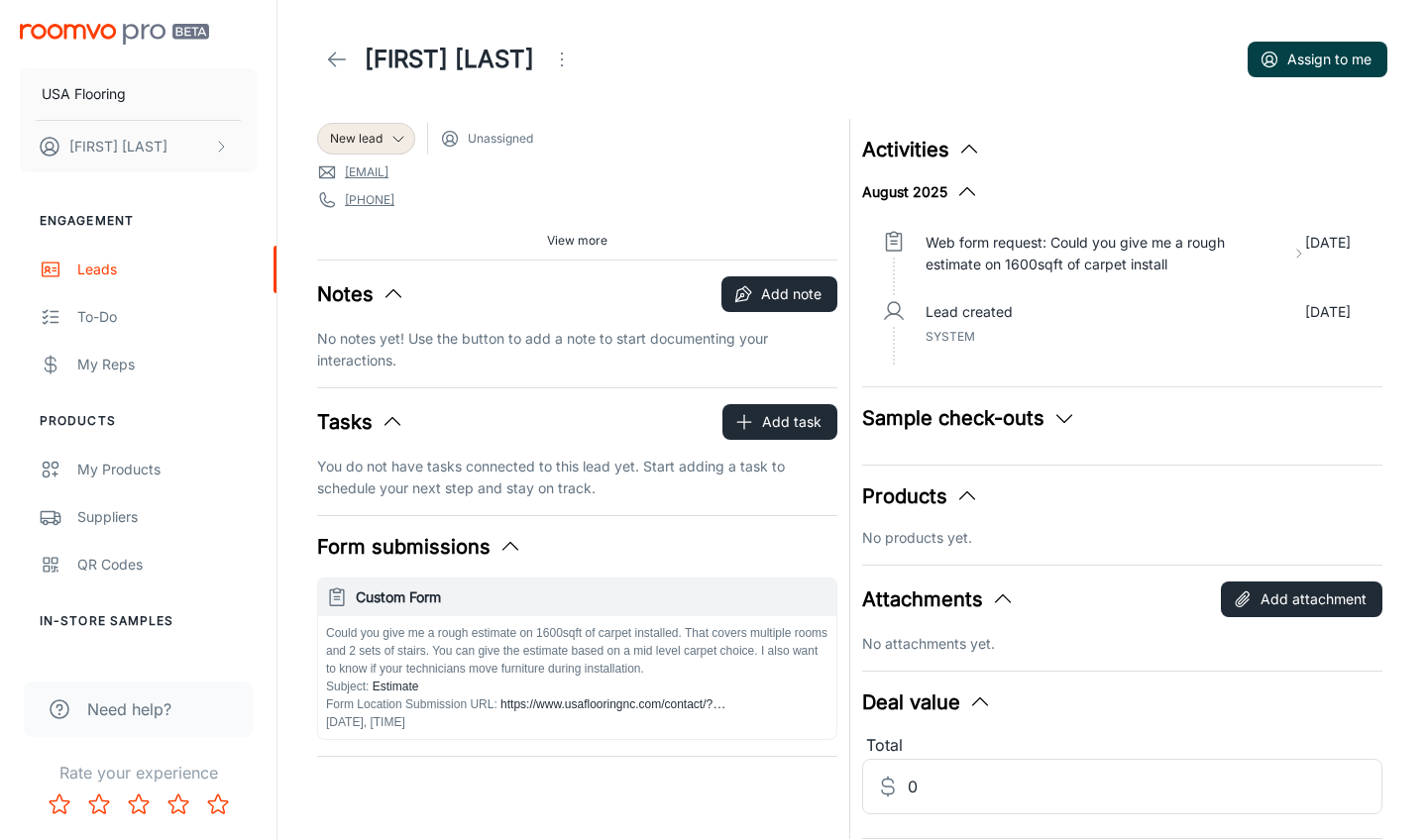 click on "Assign to me" at bounding box center (1317, 59) 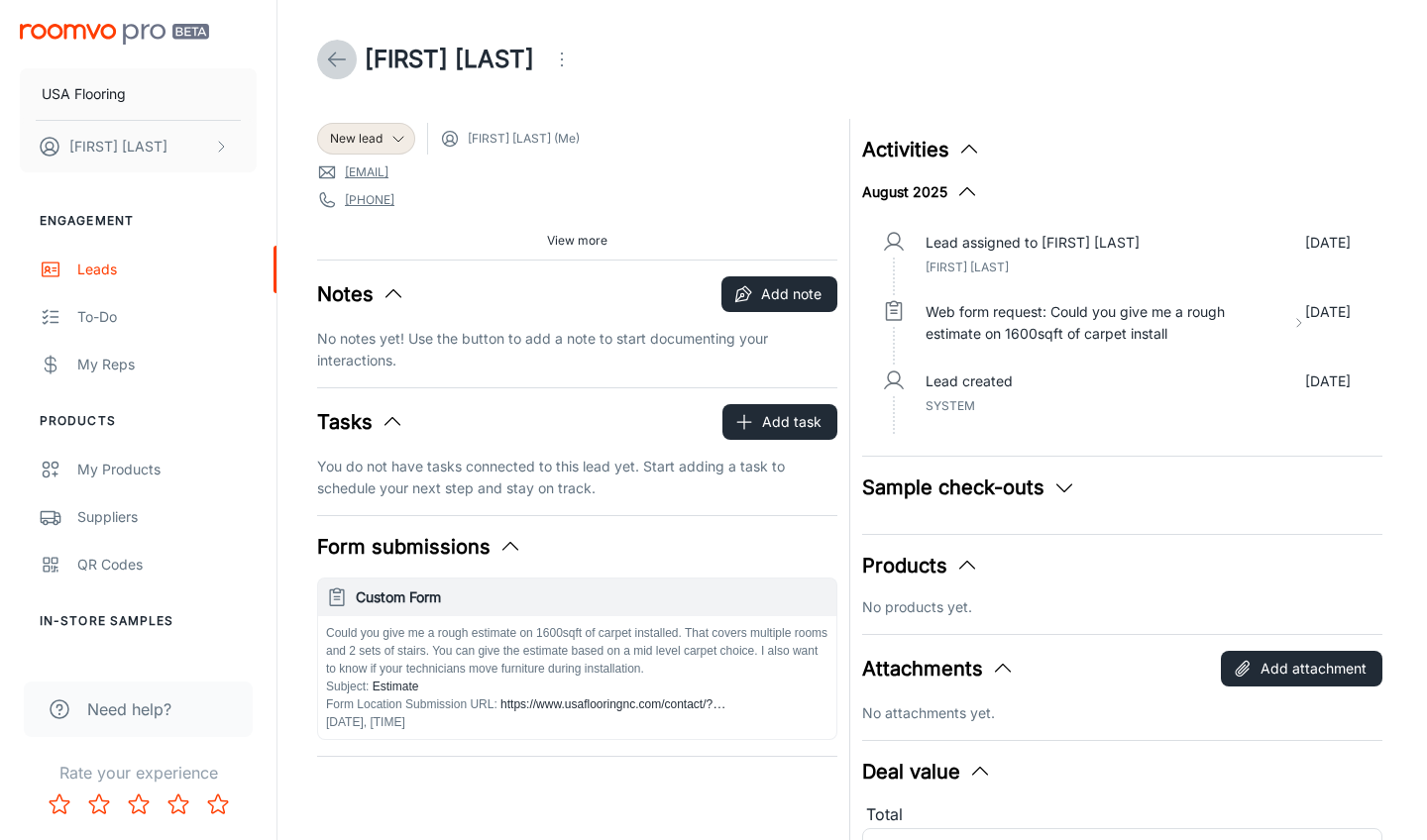 click 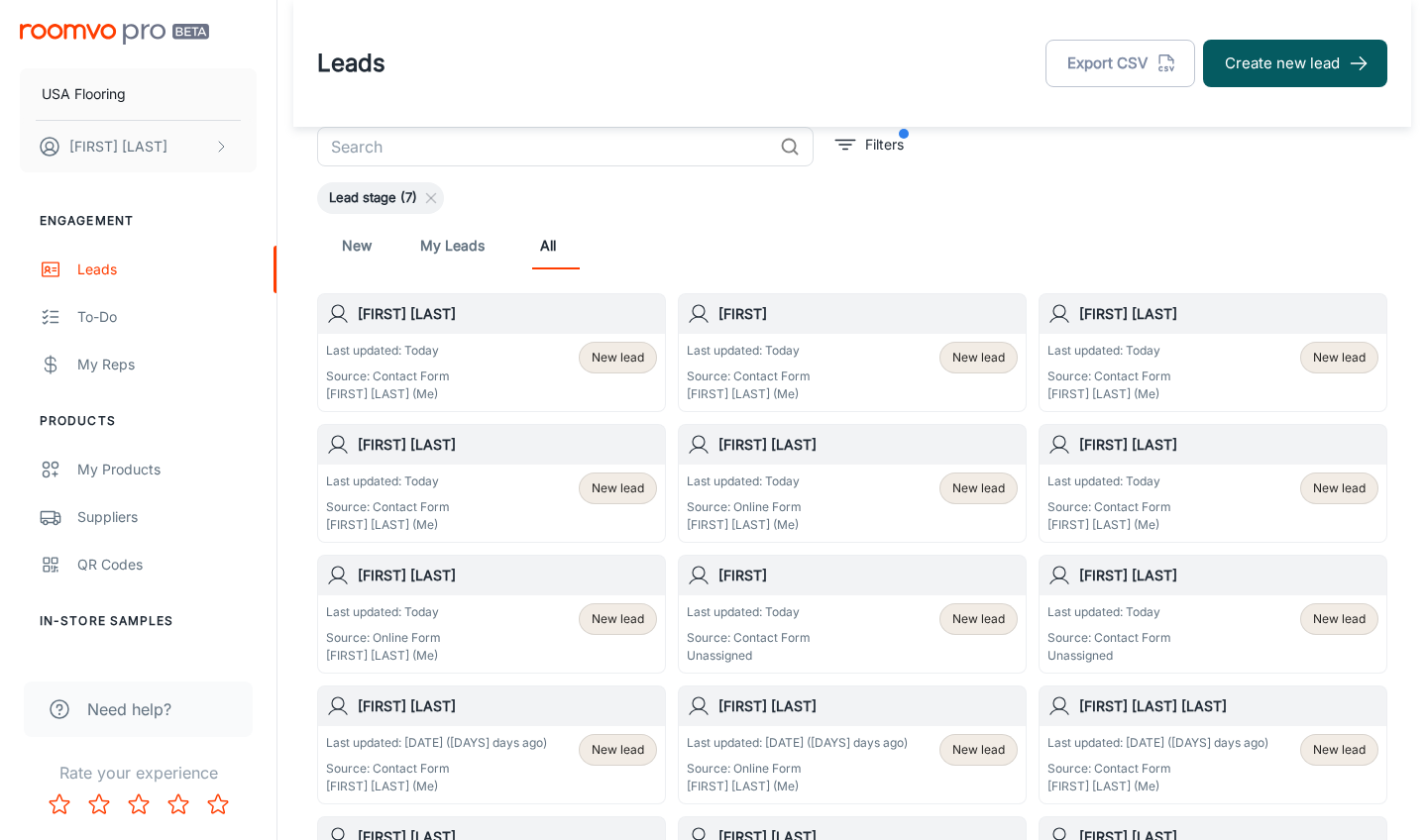 scroll, scrollTop: 0, scrollLeft: 0, axis: both 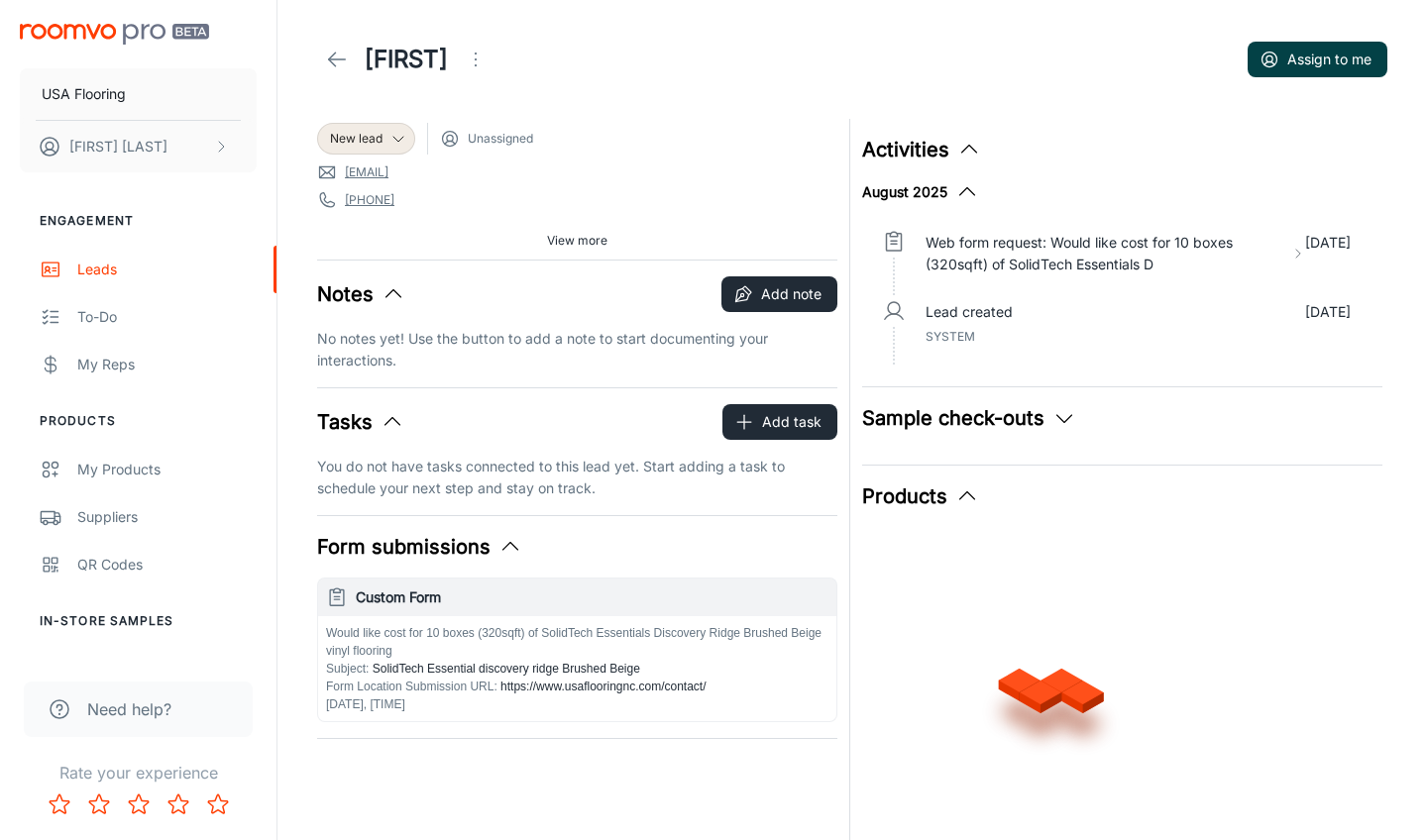 click on "Assign to me" at bounding box center (1317, 59) 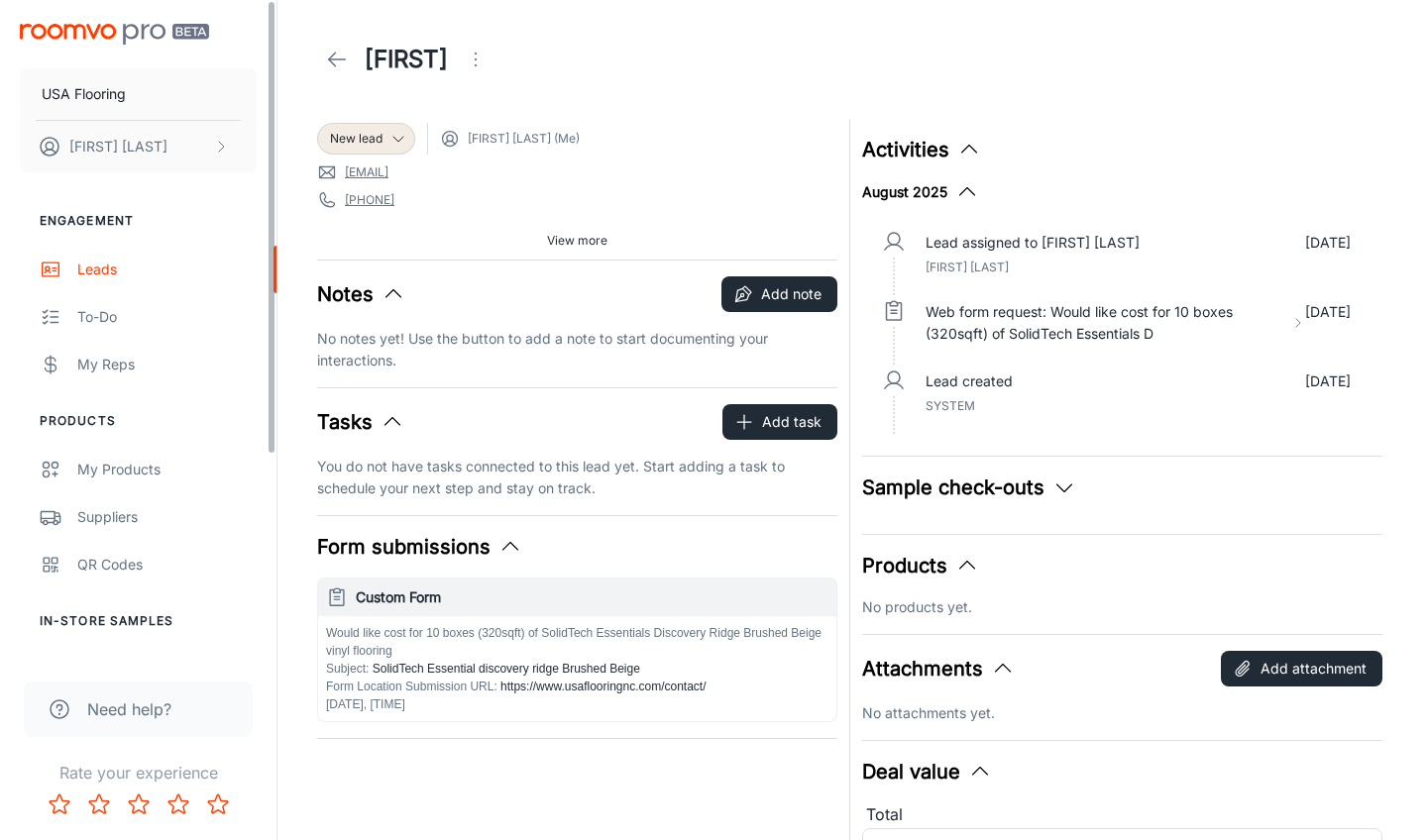 click at bounding box center (337, 59) 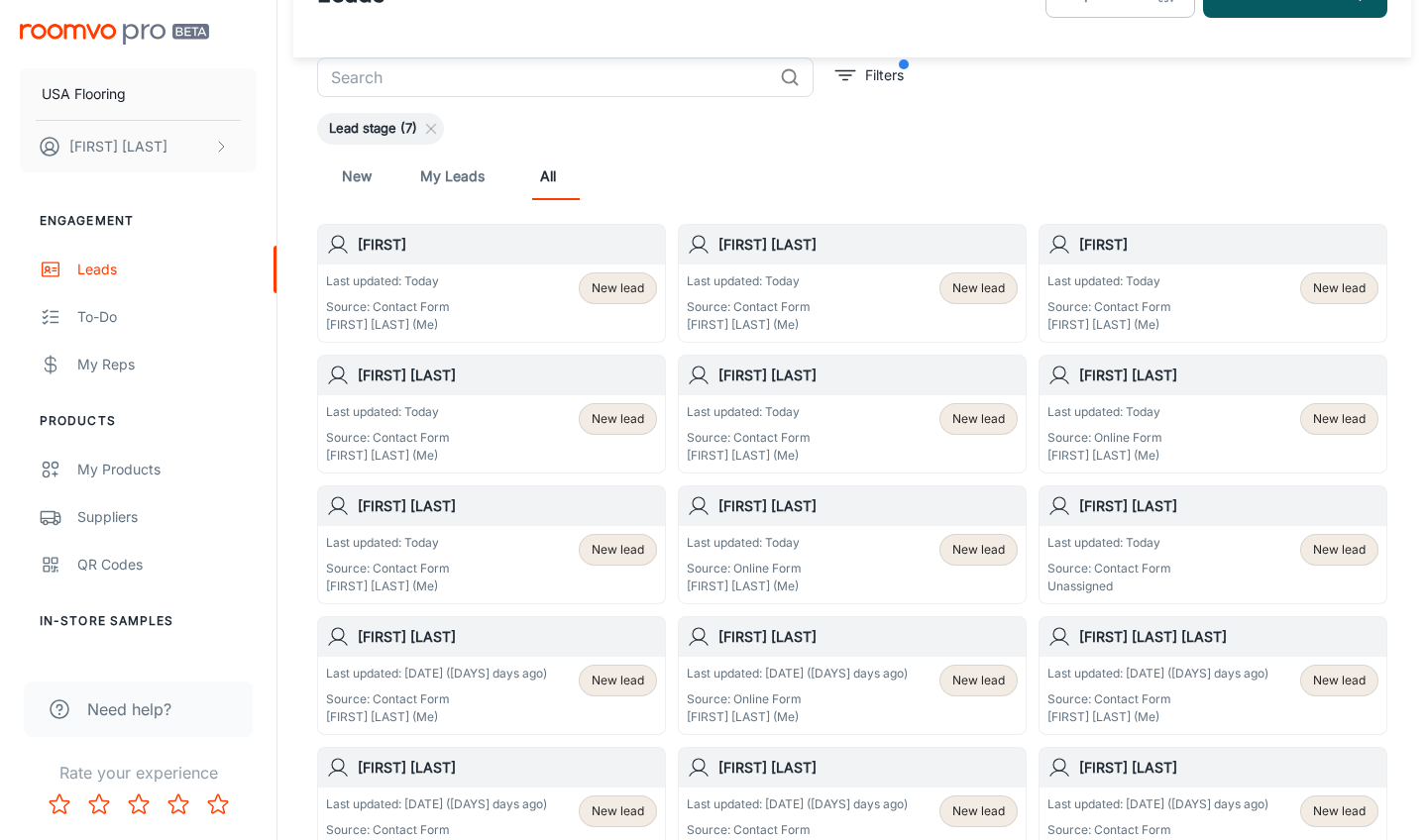 scroll, scrollTop: 71, scrollLeft: 0, axis: vertical 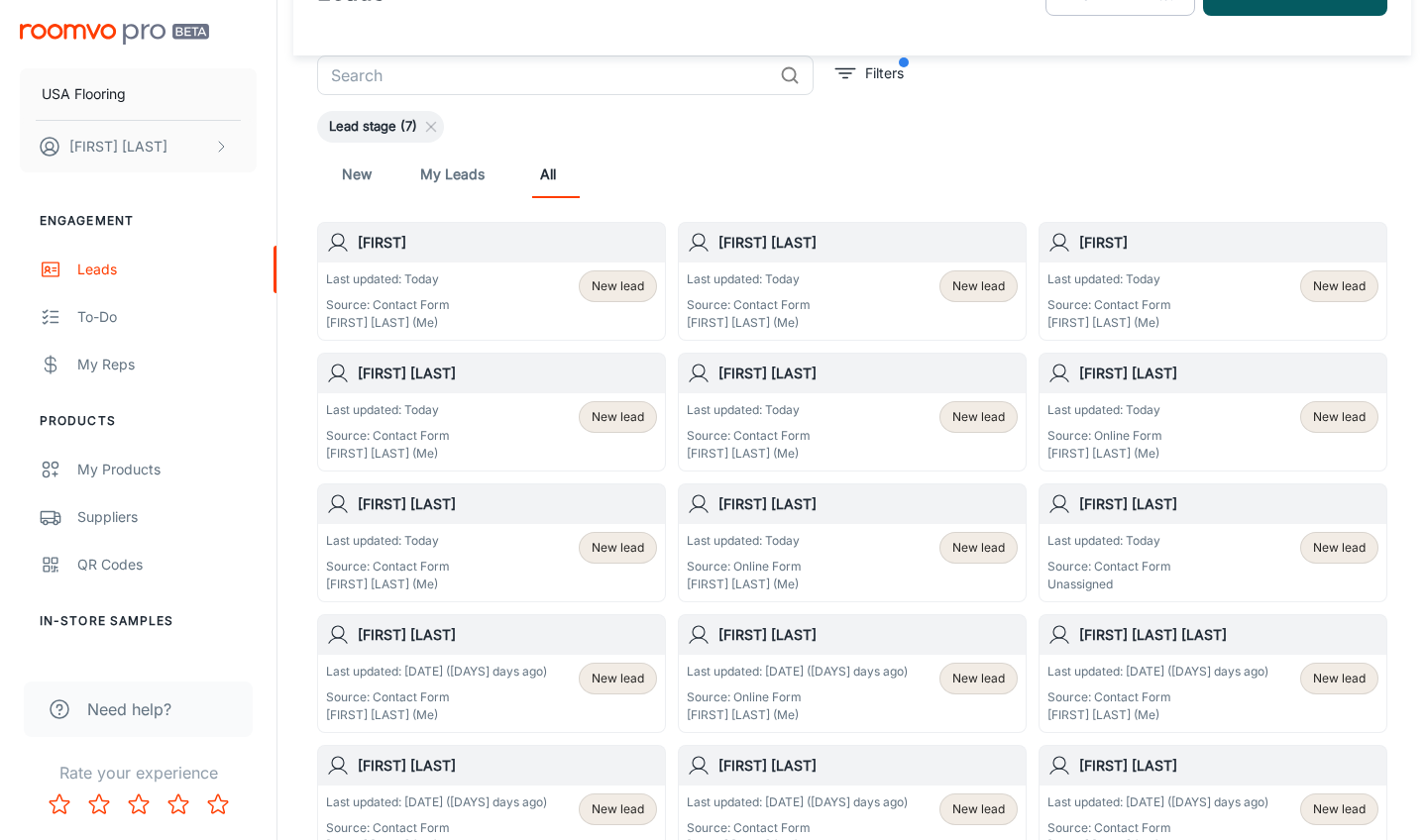 click on "Last updated: Today" at bounding box center (1109, 541) 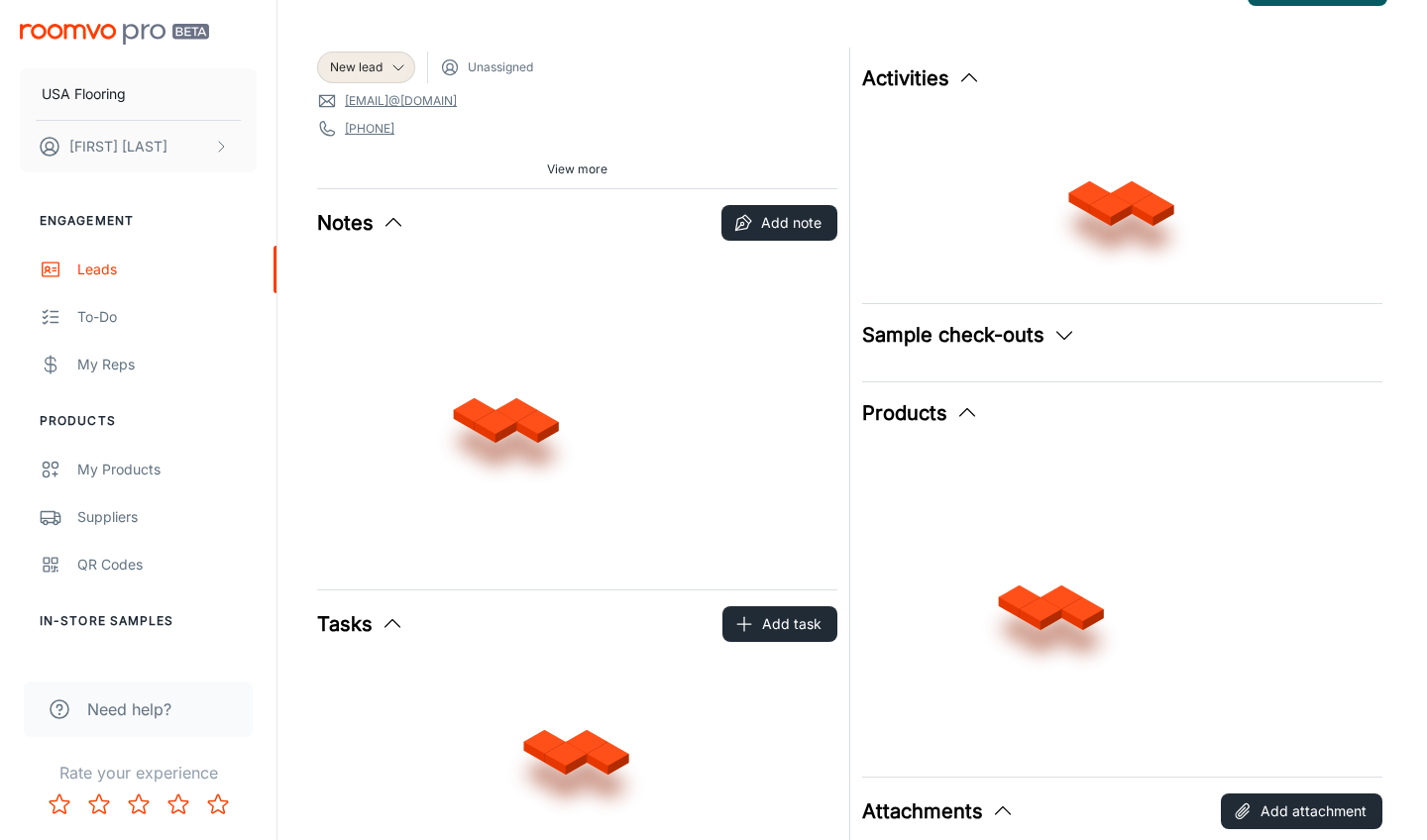 scroll, scrollTop: 0, scrollLeft: 0, axis: both 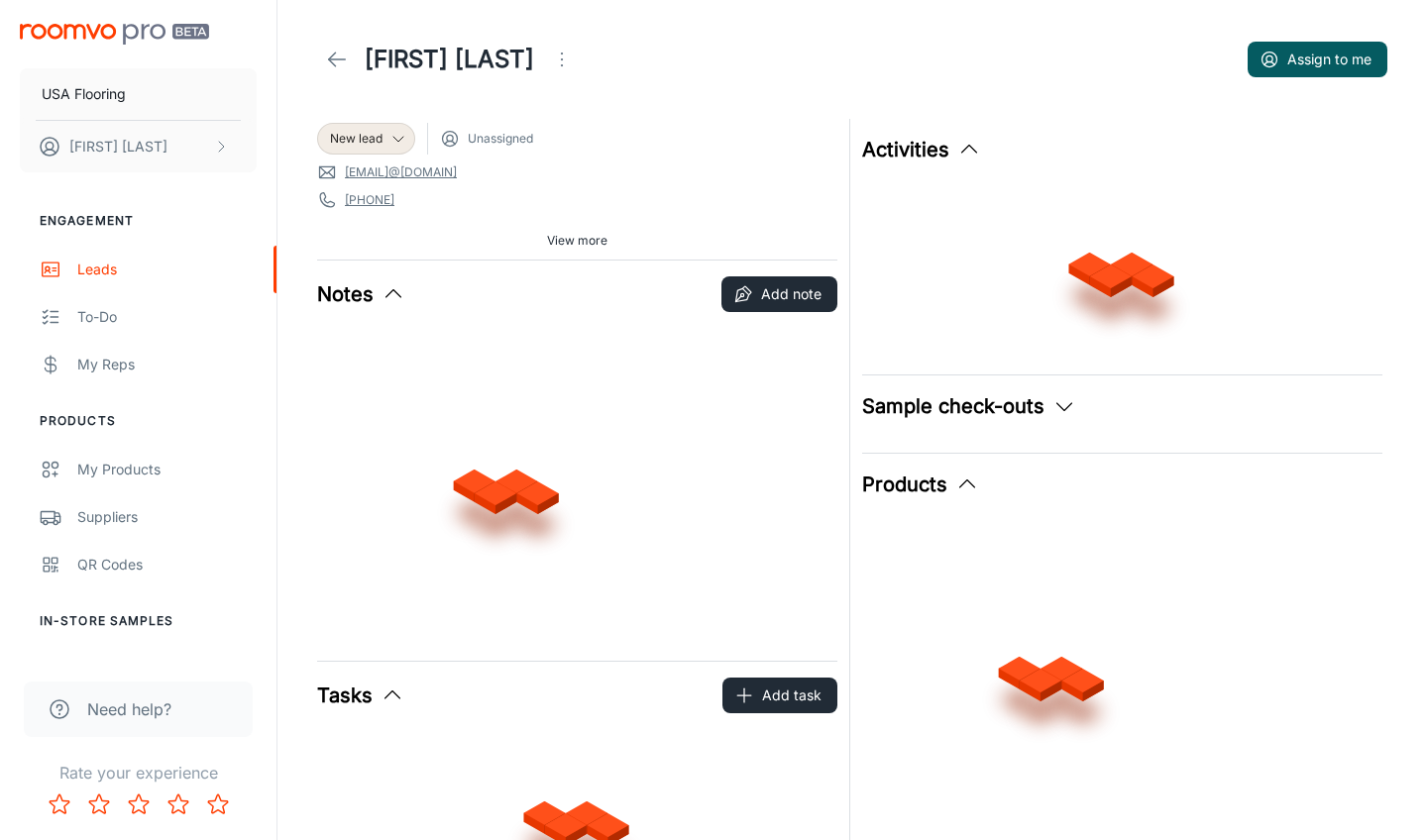 click on "[FIRST] [LAST]  Assign to me" at bounding box center [852, 59] 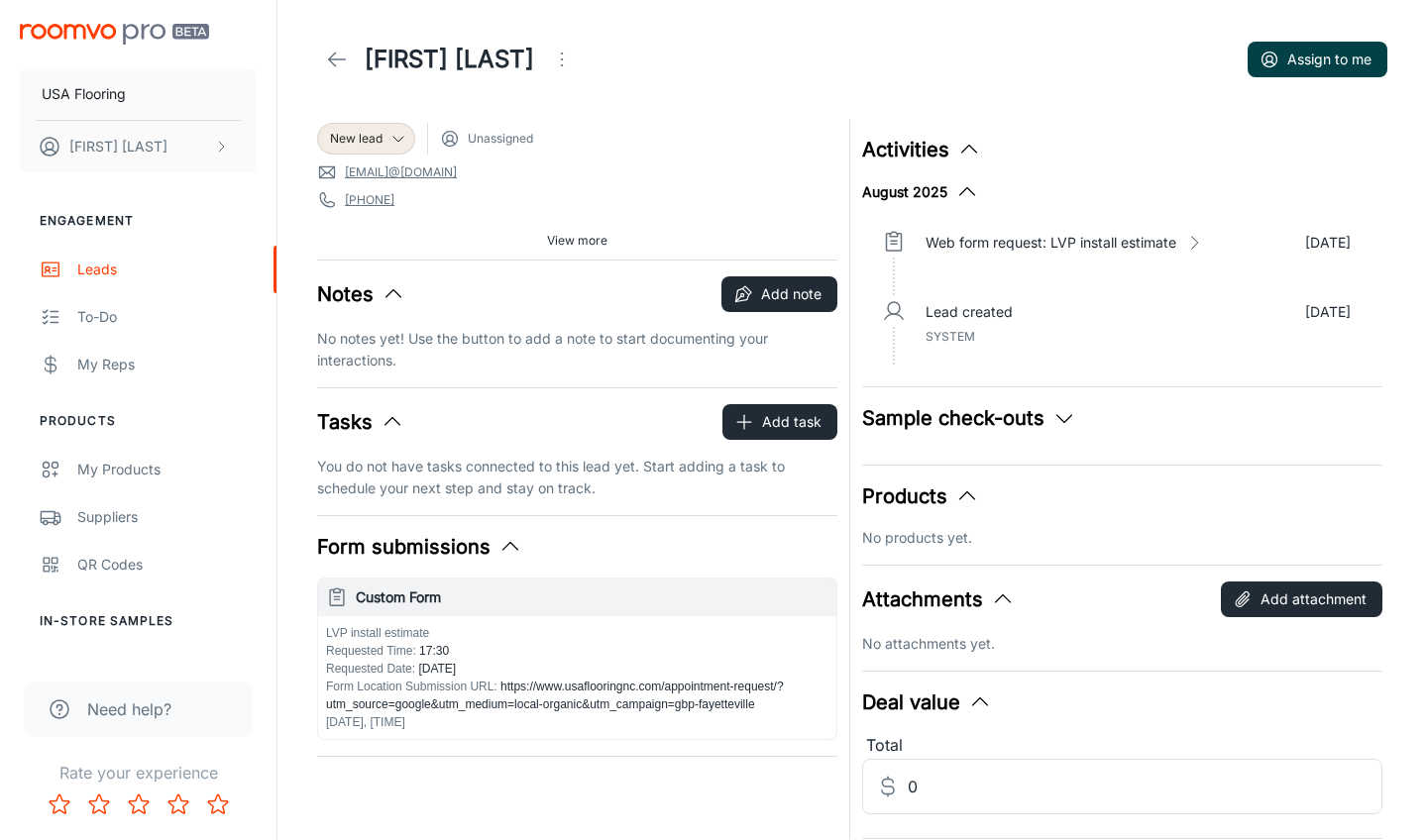 click on "Assign to me" at bounding box center (1317, 59) 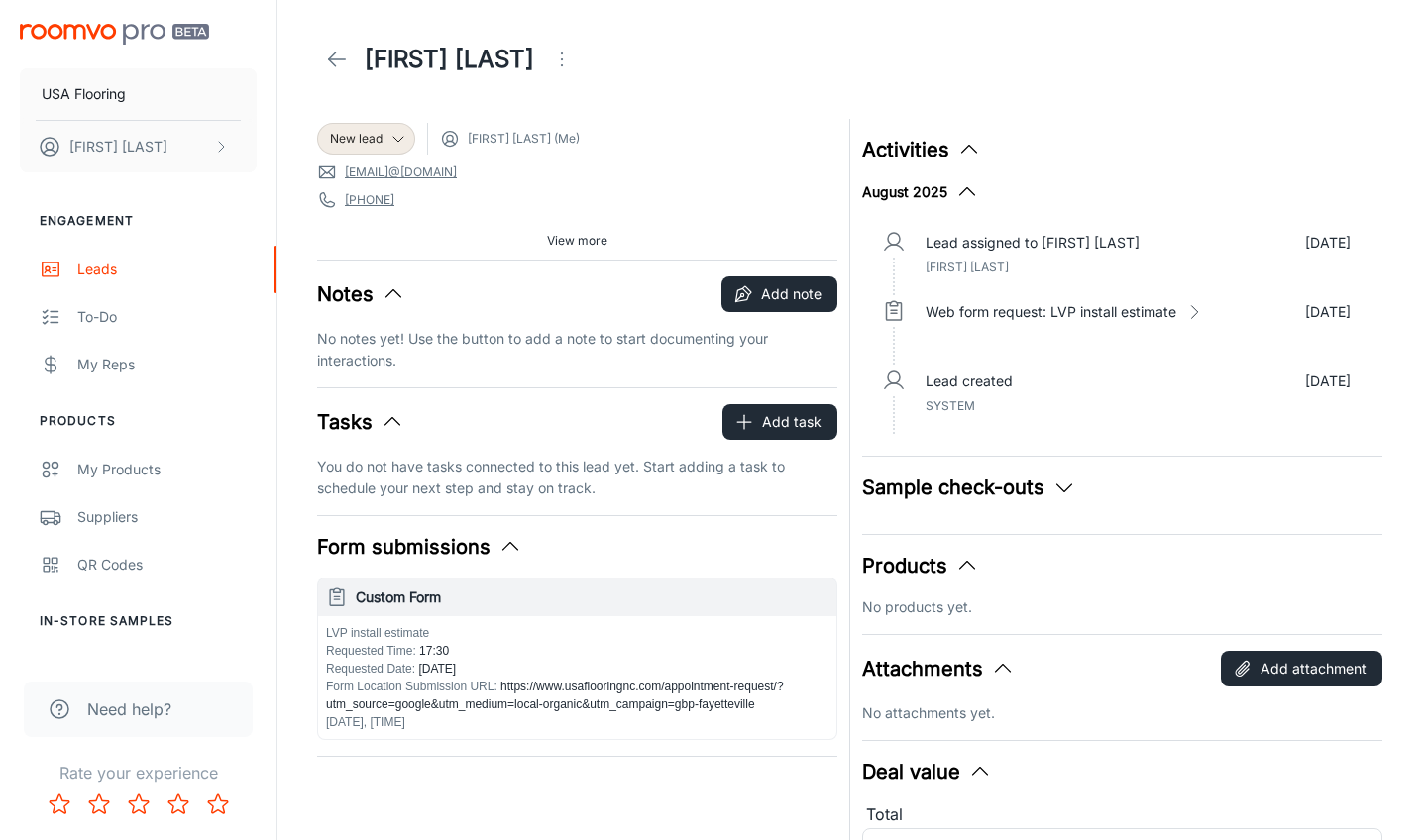 click 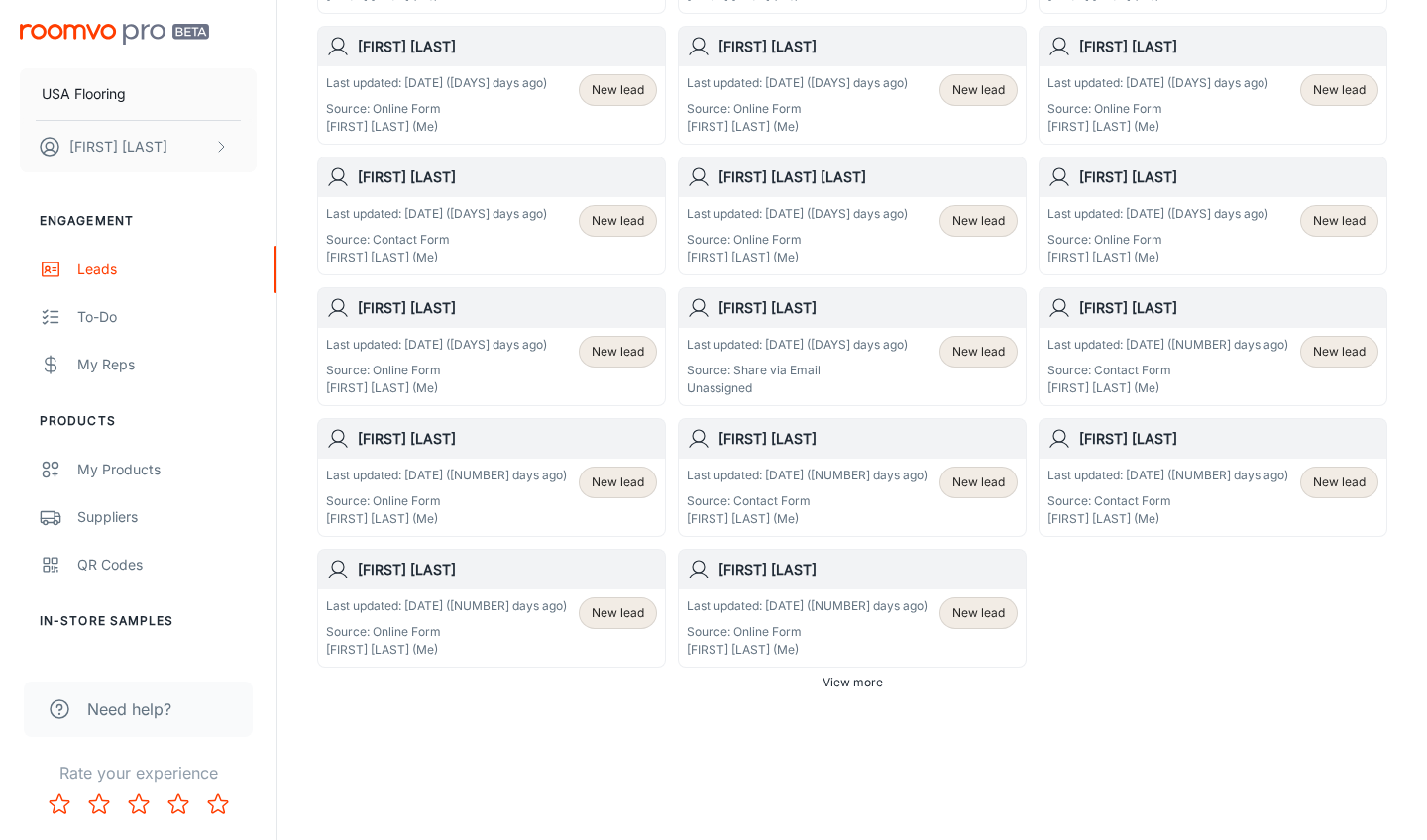scroll, scrollTop: 1052, scrollLeft: 0, axis: vertical 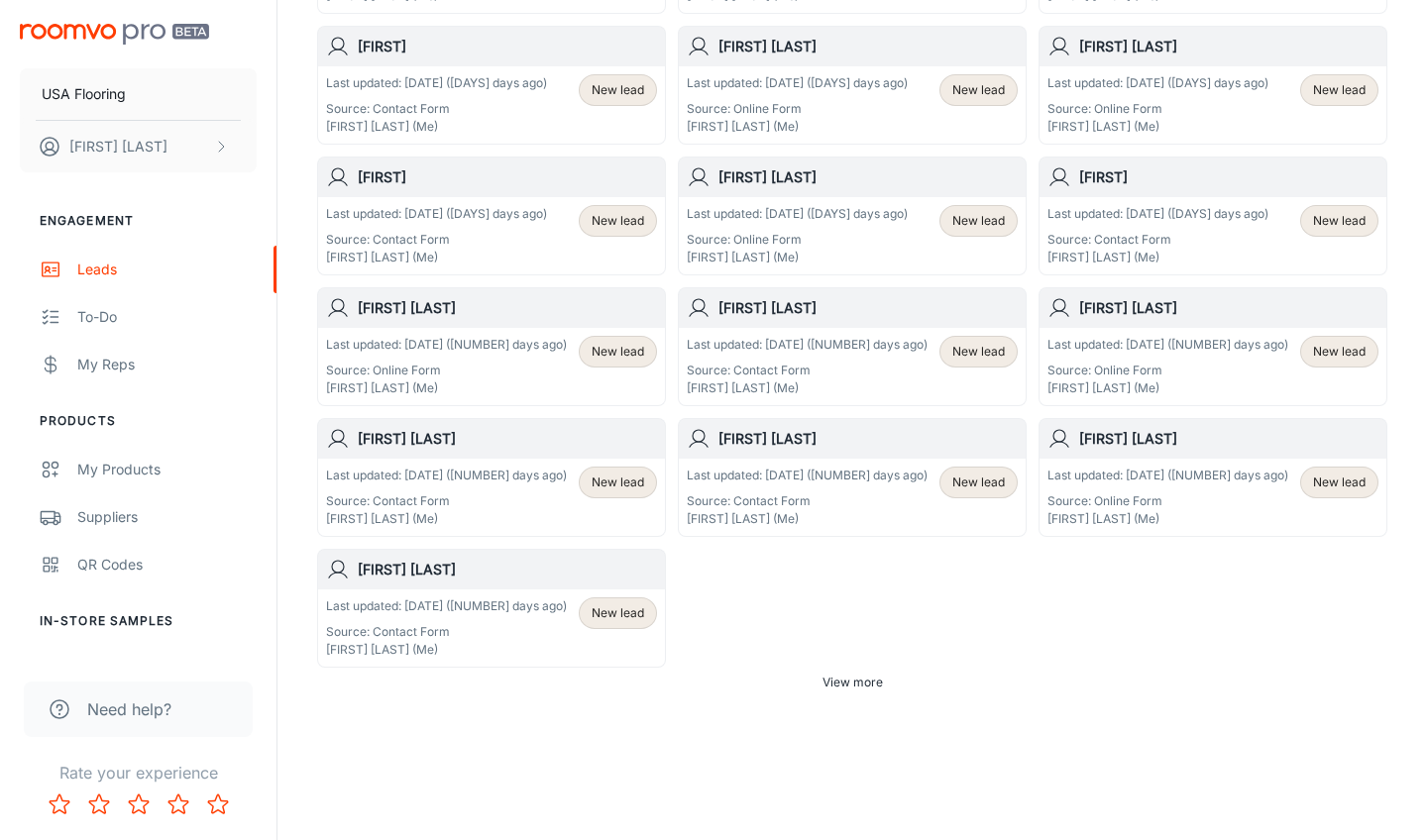 click on "View more" at bounding box center [852, 682] 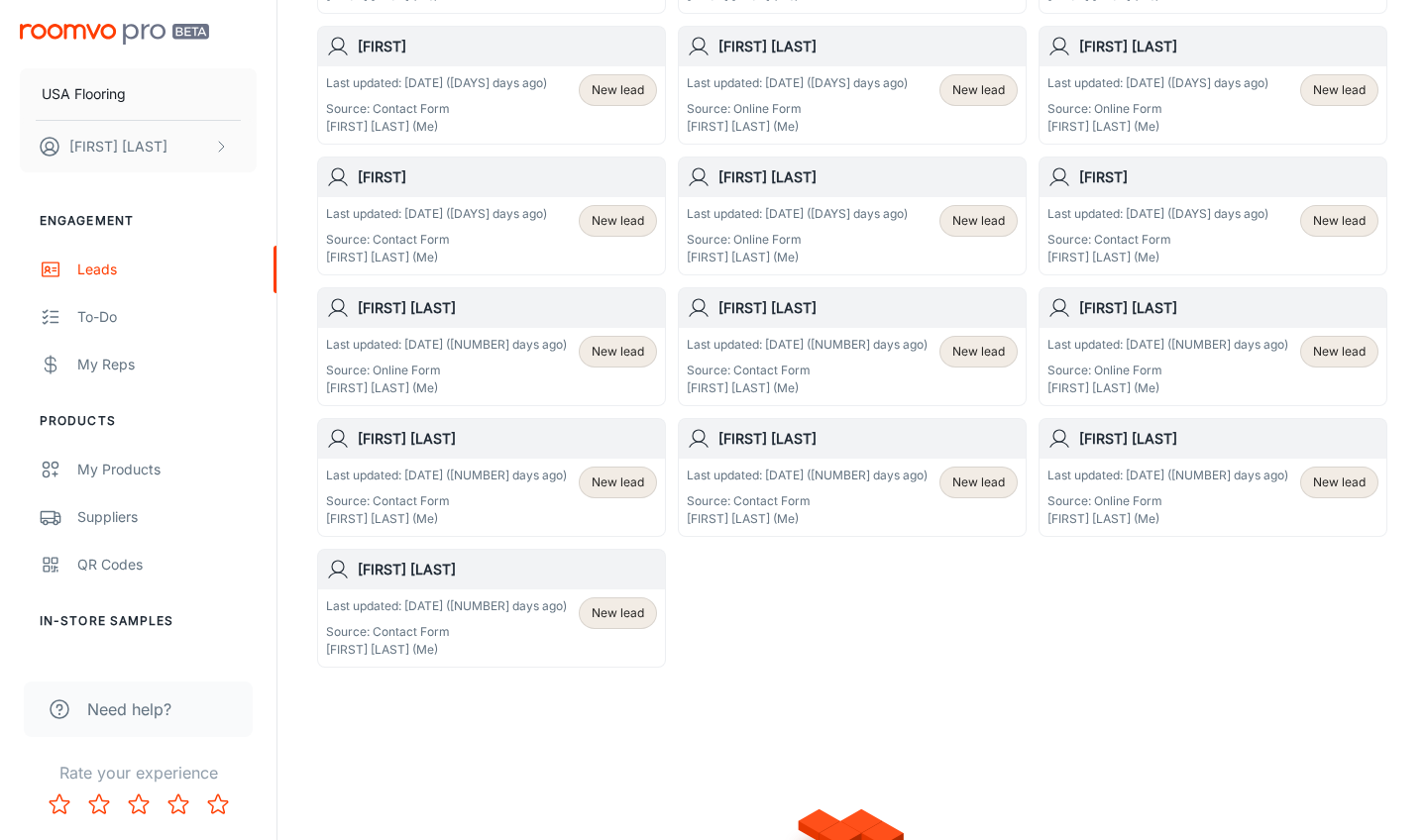 click at bounding box center (852, 826) 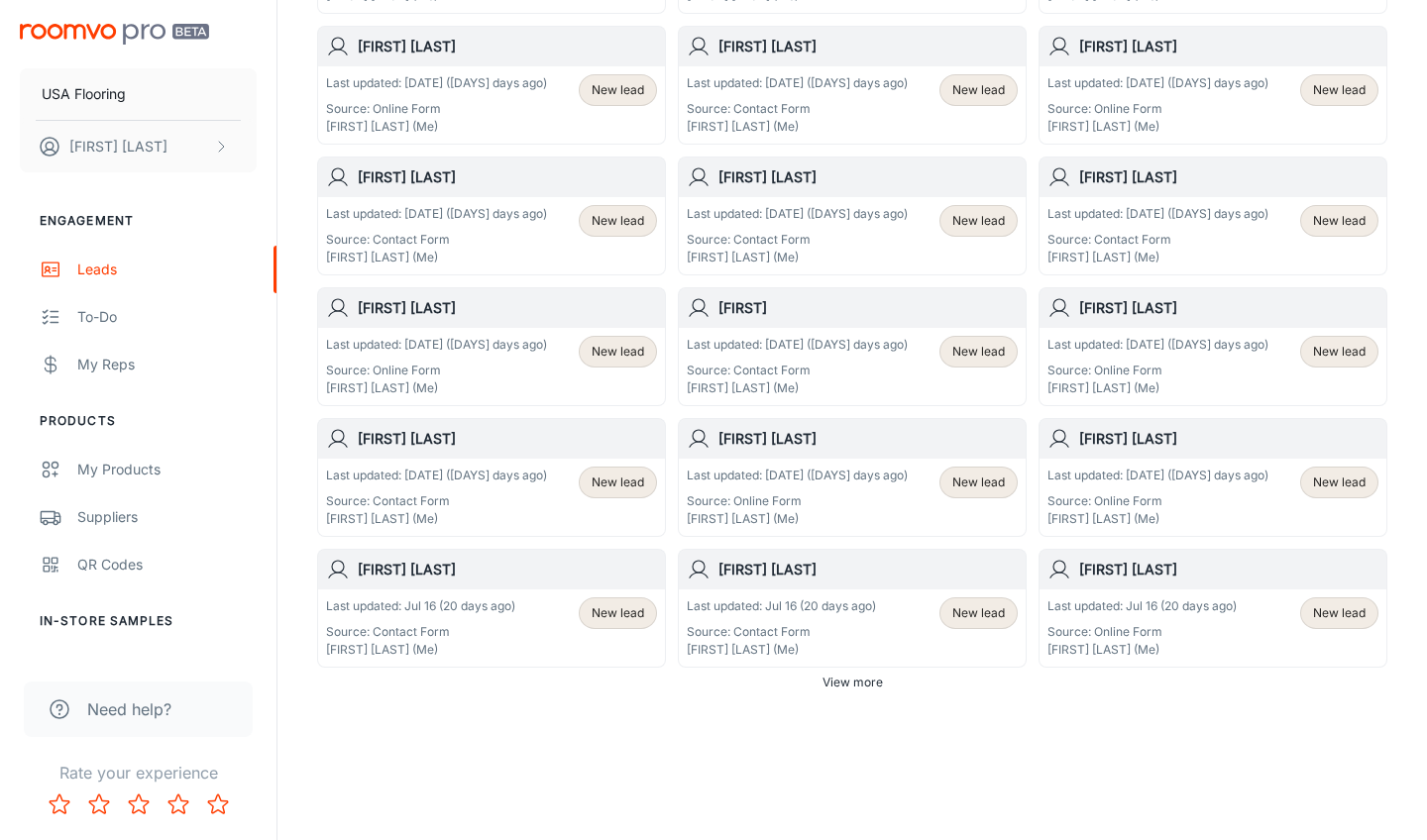 scroll, scrollTop: 3798, scrollLeft: 0, axis: vertical 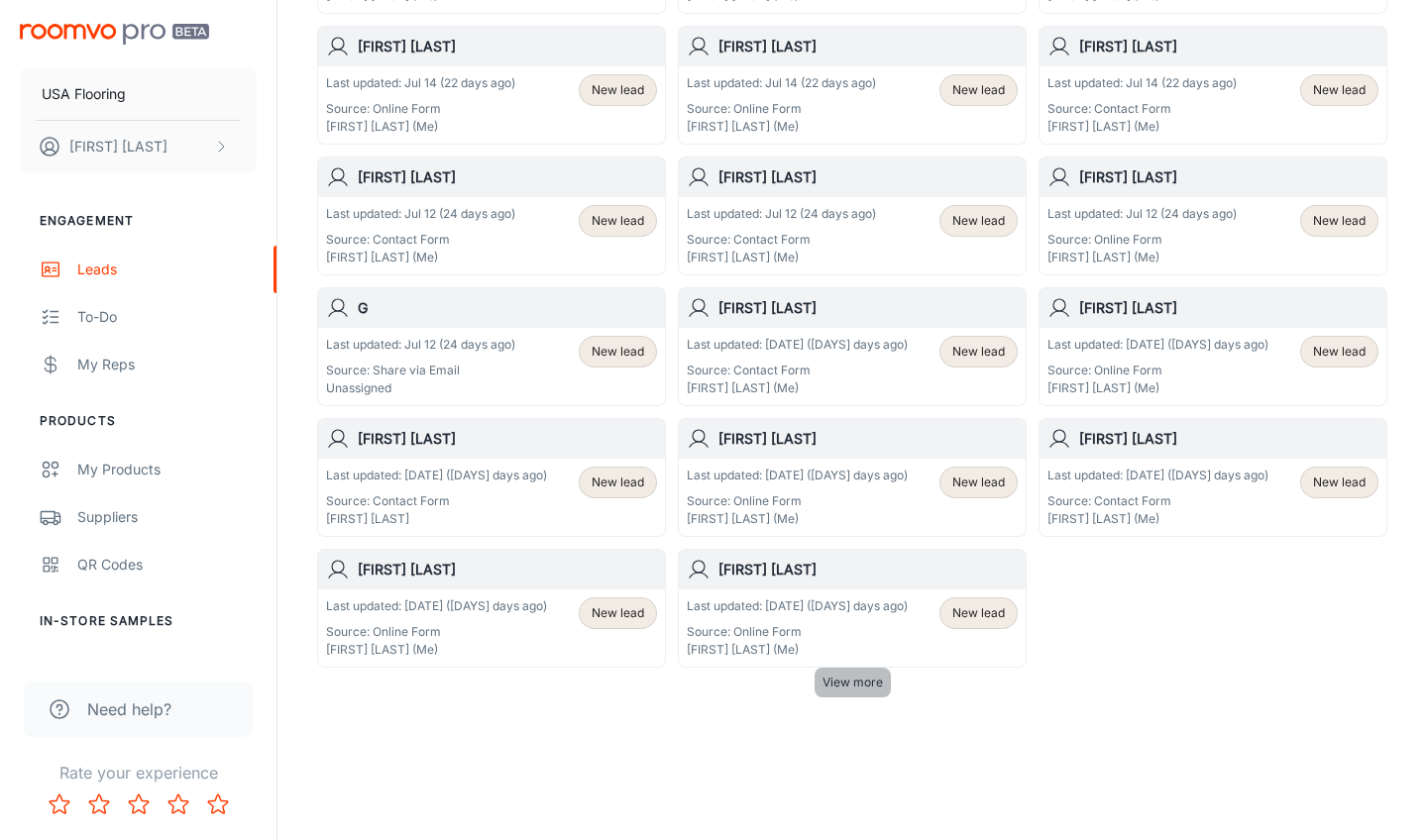 click on "View more" at bounding box center (852, 682) 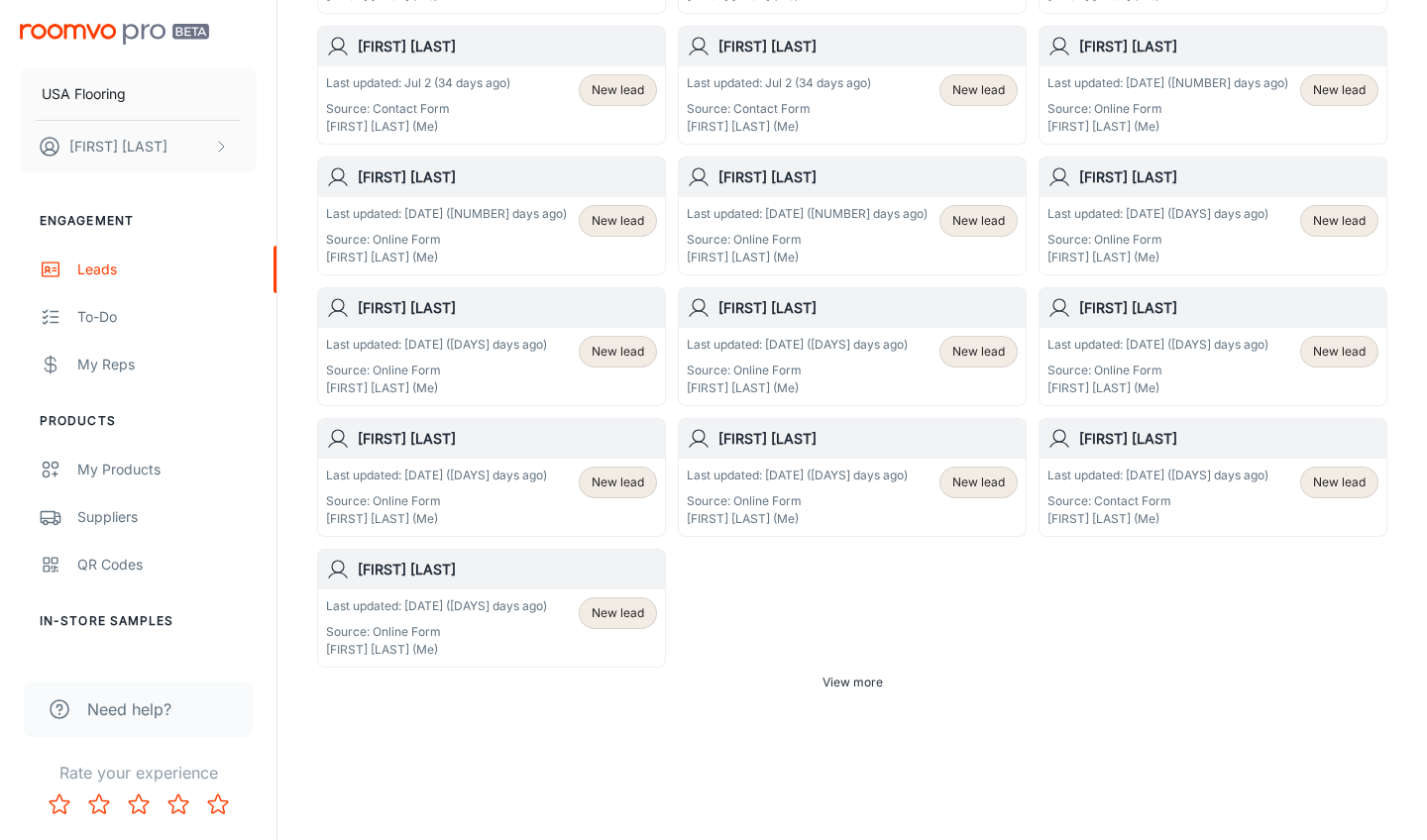 scroll, scrollTop: 6674, scrollLeft: 0, axis: vertical 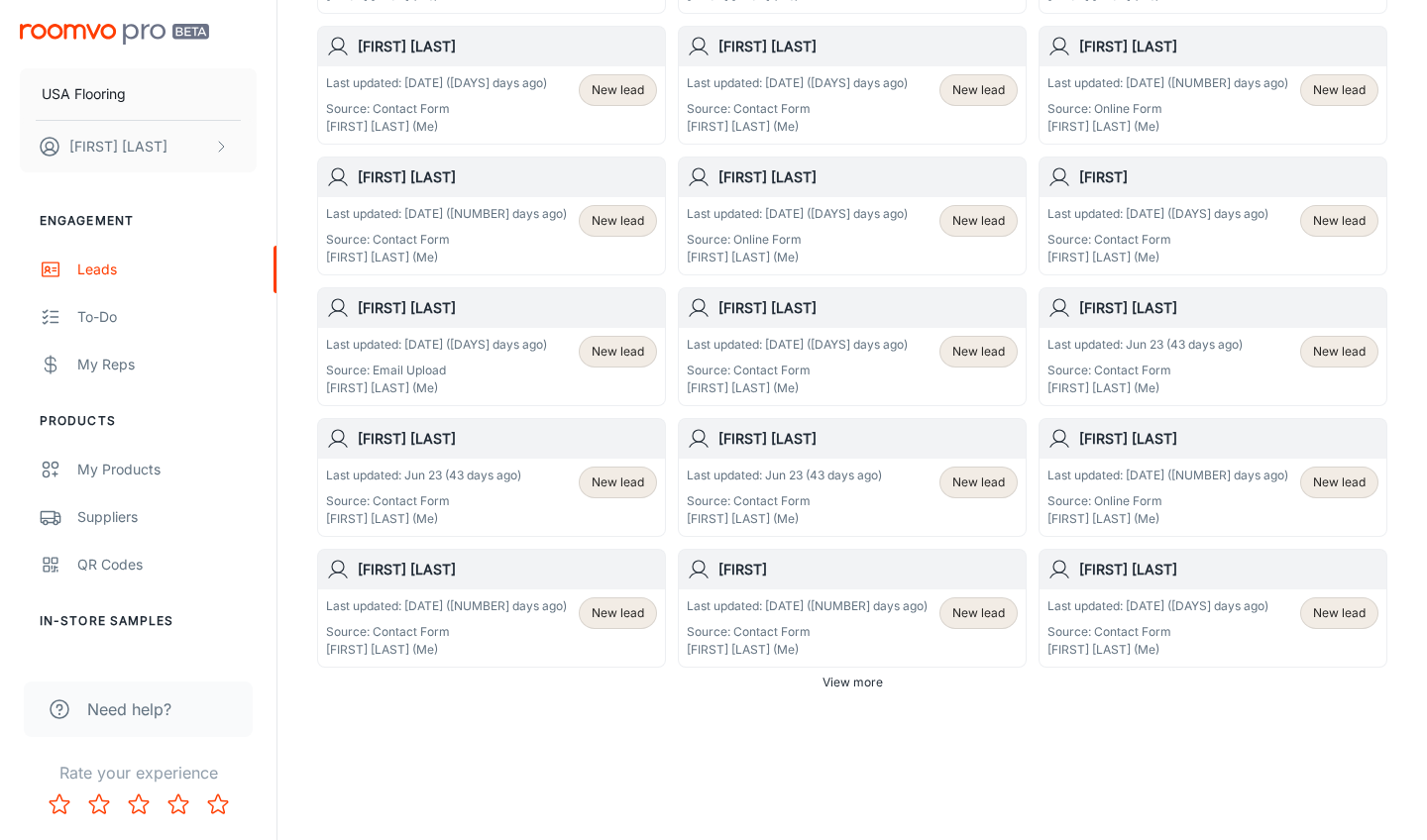 click on "View more" at bounding box center [852, 682] 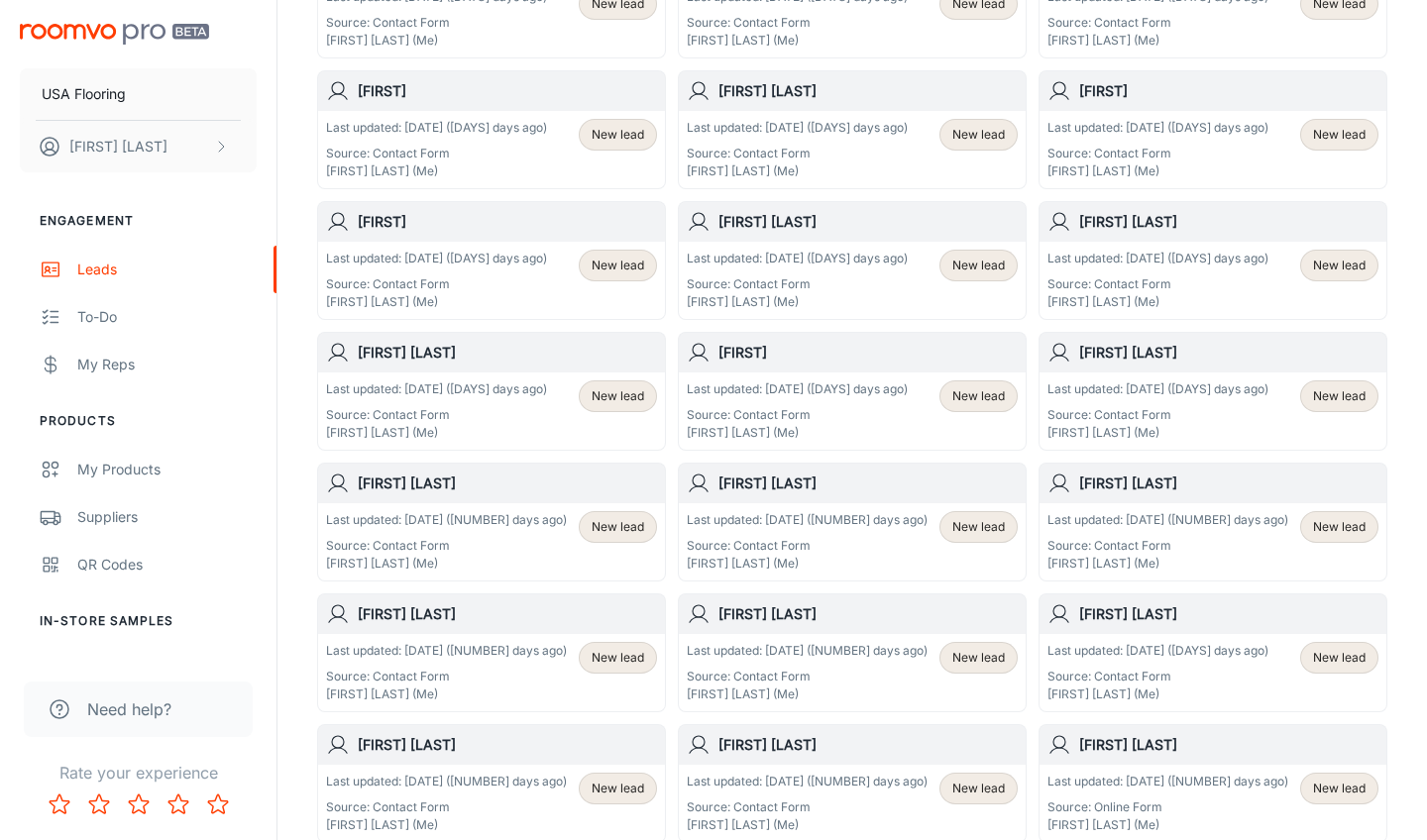 scroll, scrollTop: 9166, scrollLeft: 0, axis: vertical 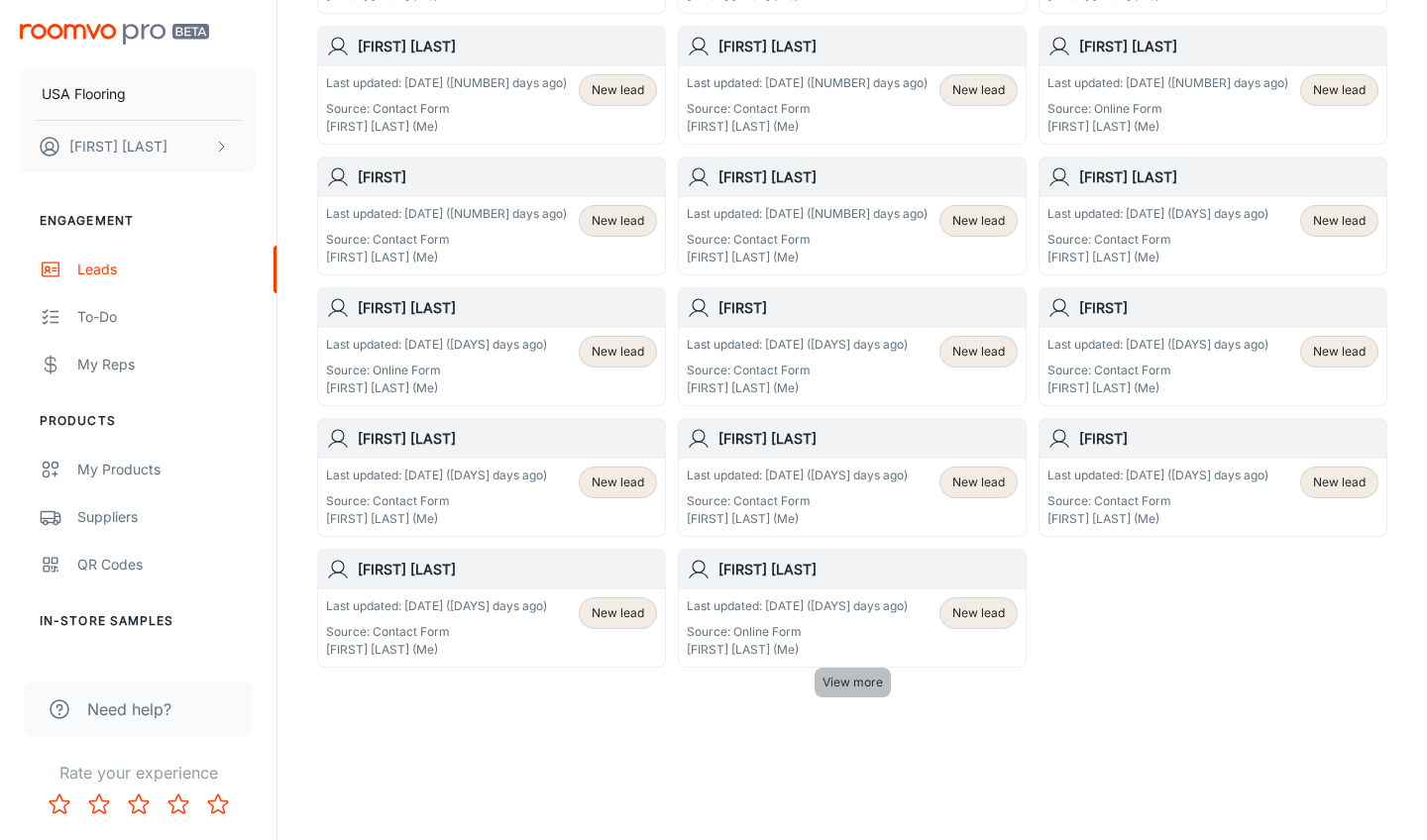click on "View more" at bounding box center [852, 682] 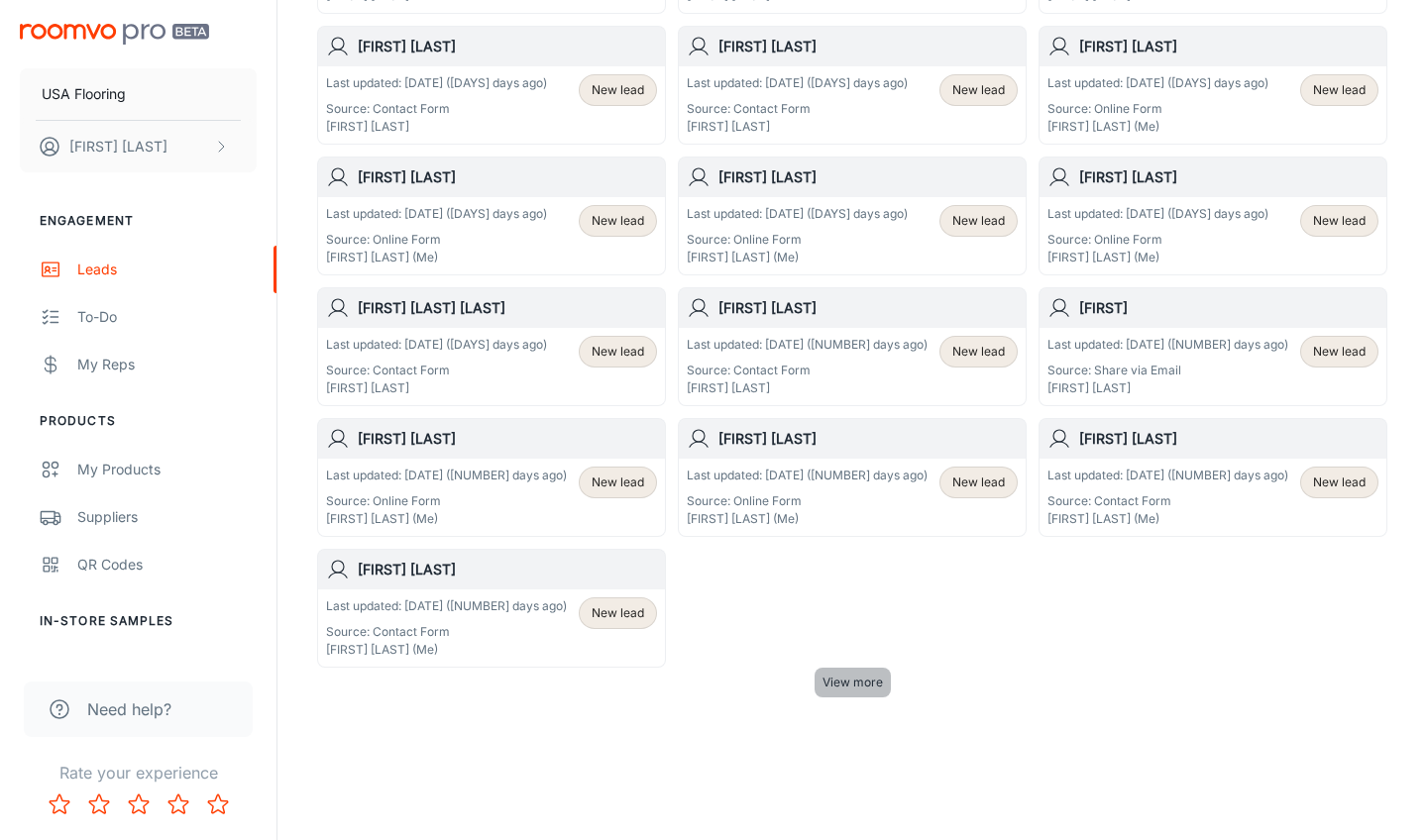 scroll, scrollTop: 10859, scrollLeft: 0, axis: vertical 